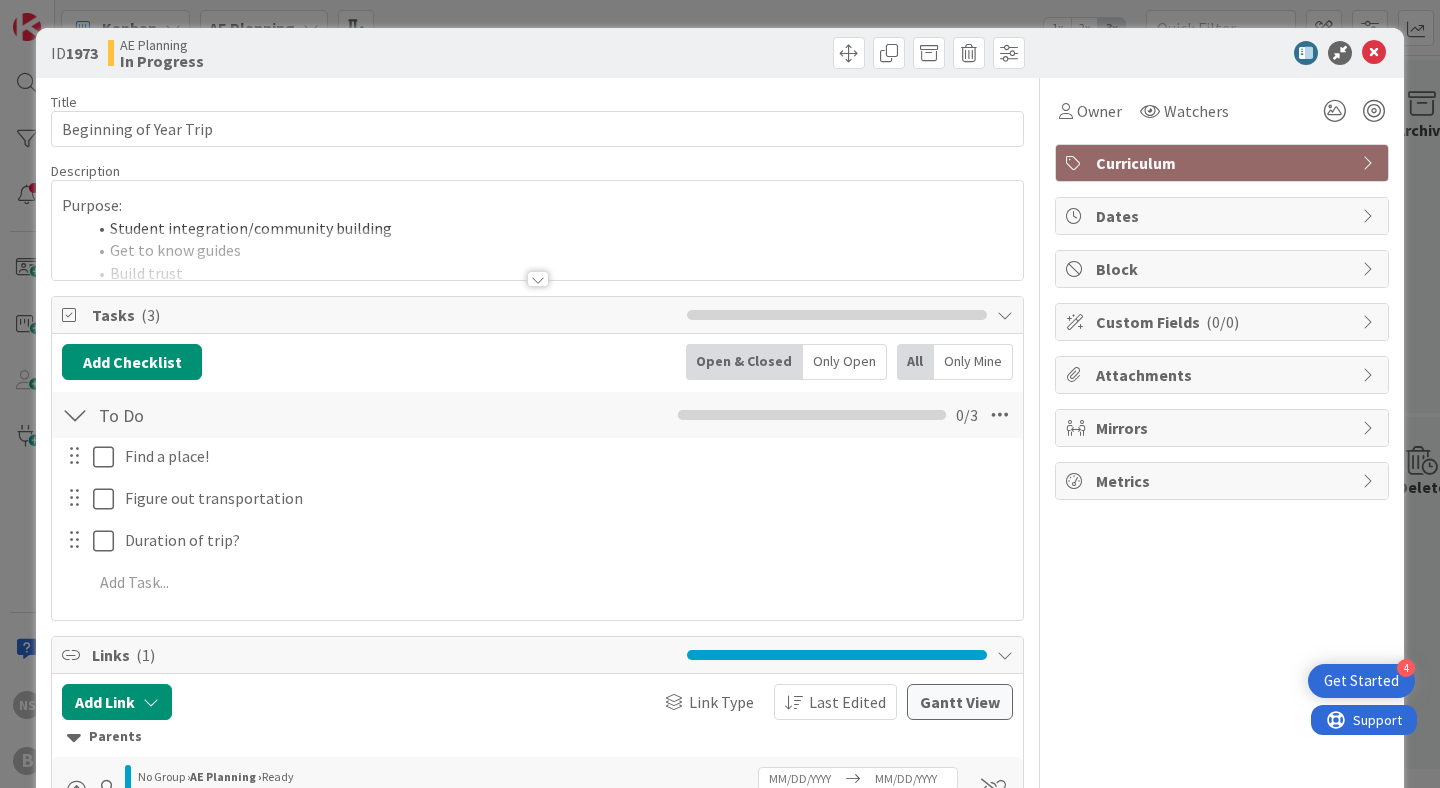 scroll, scrollTop: 0, scrollLeft: 0, axis: both 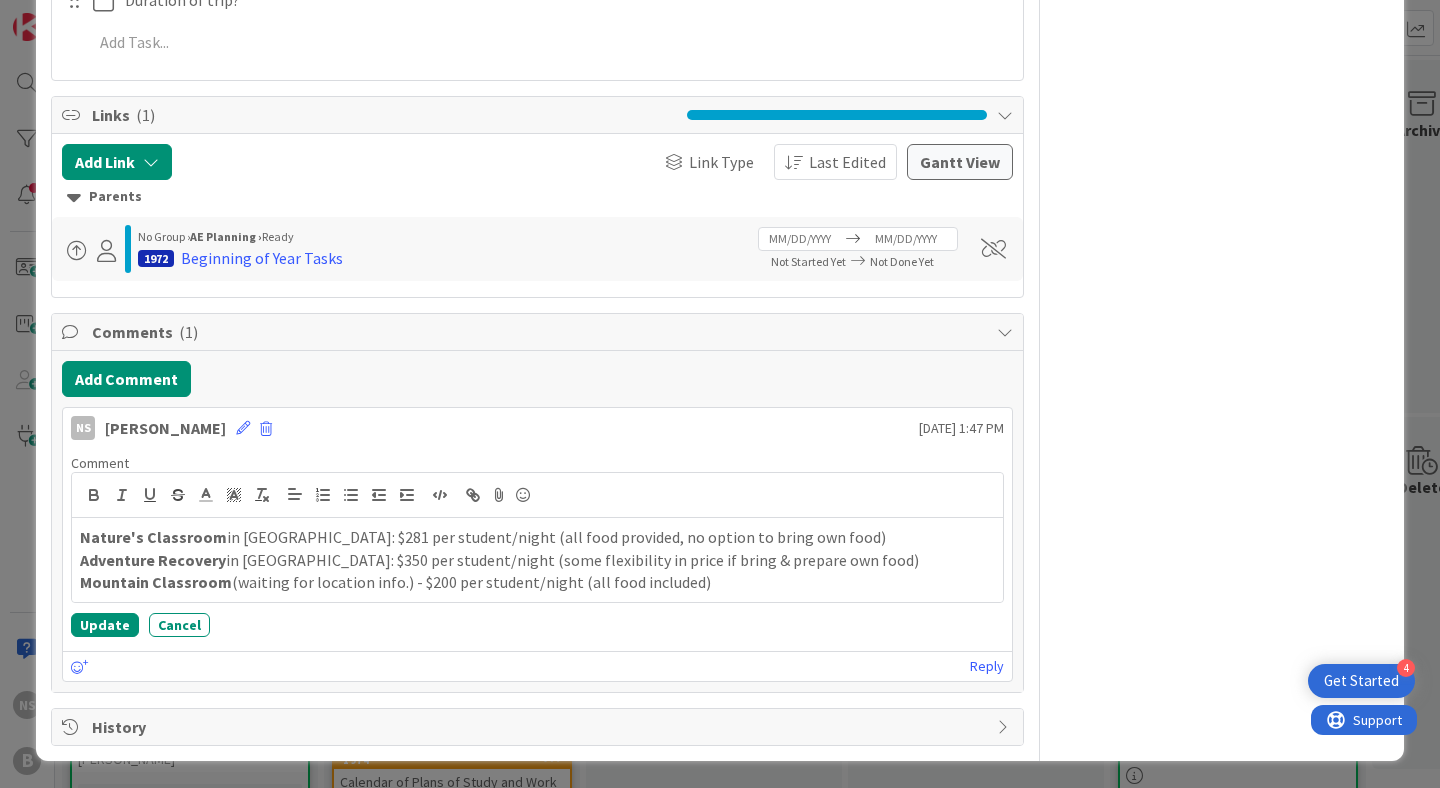 click on "Mountain Classroom  (waiting for location info.) - $200 per student/night (all food included)" at bounding box center [537, 582] 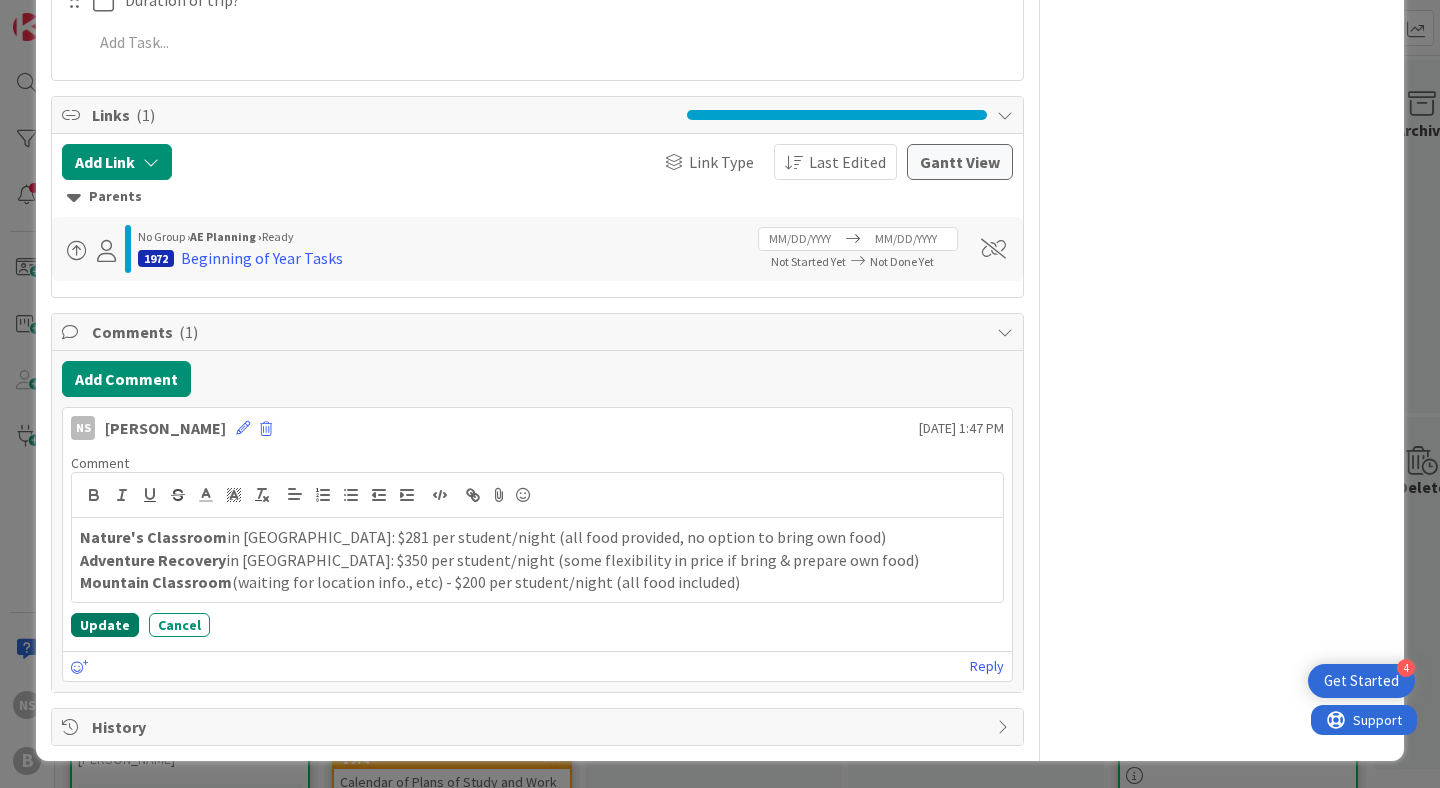 click on "Update" at bounding box center [105, 625] 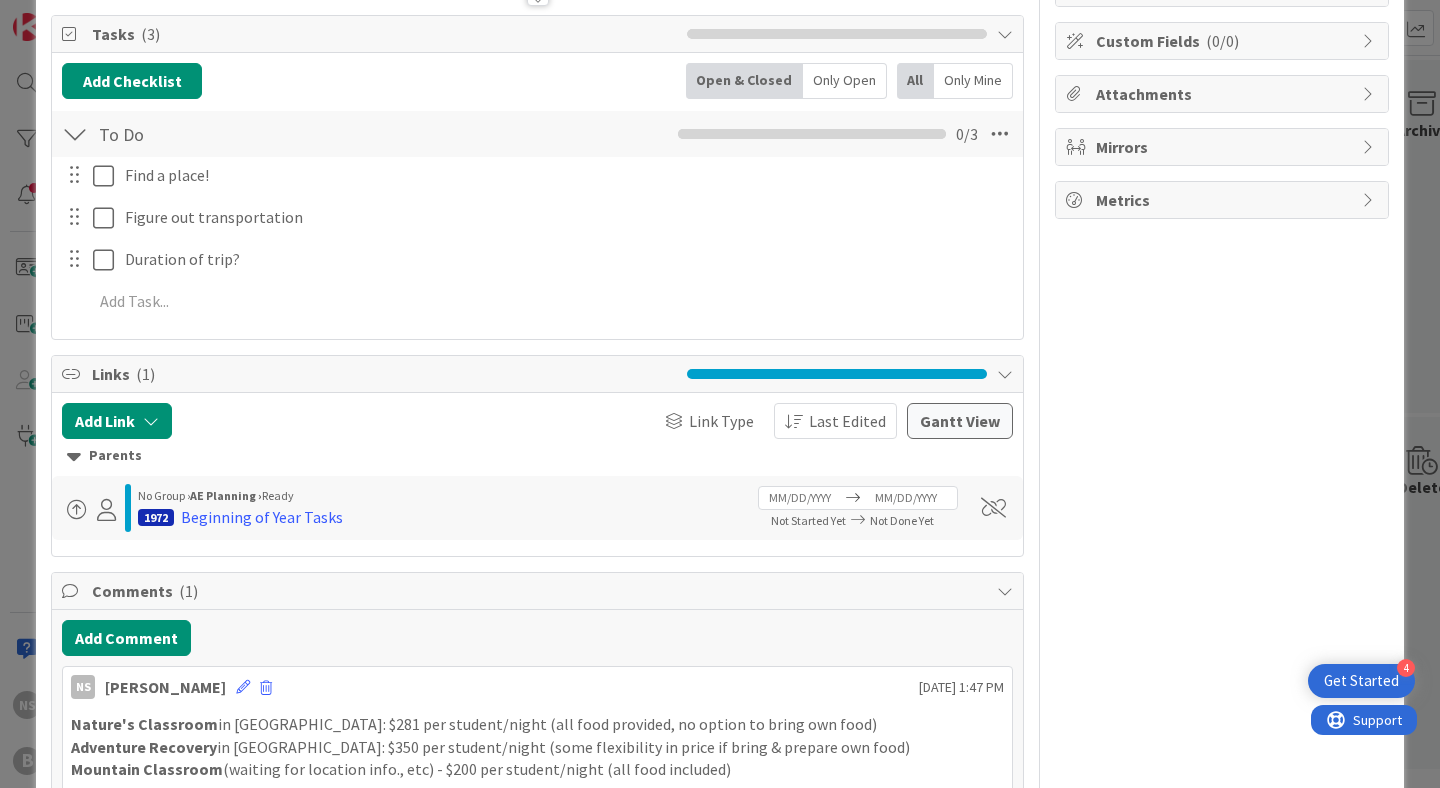 scroll, scrollTop: 0, scrollLeft: 0, axis: both 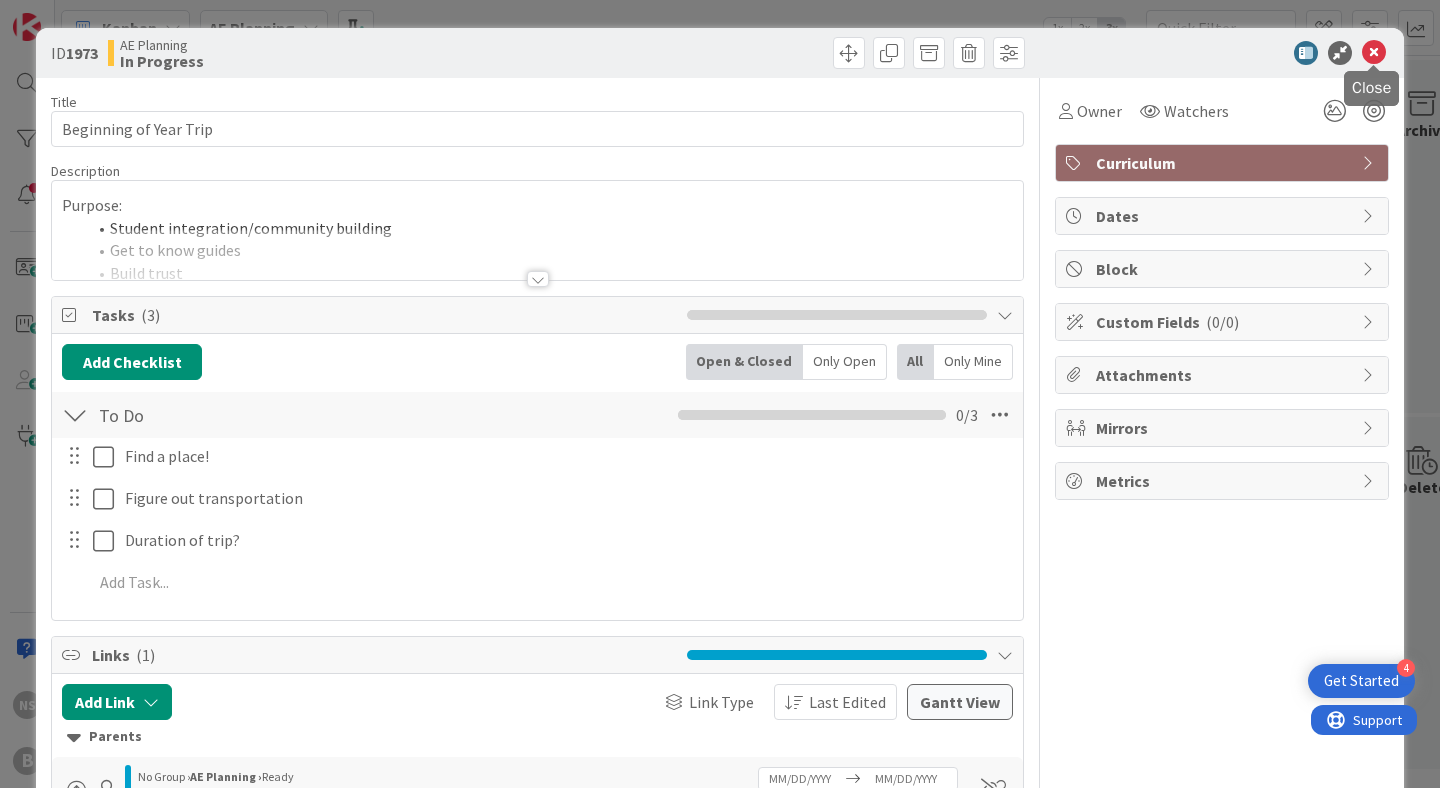click at bounding box center [1374, 53] 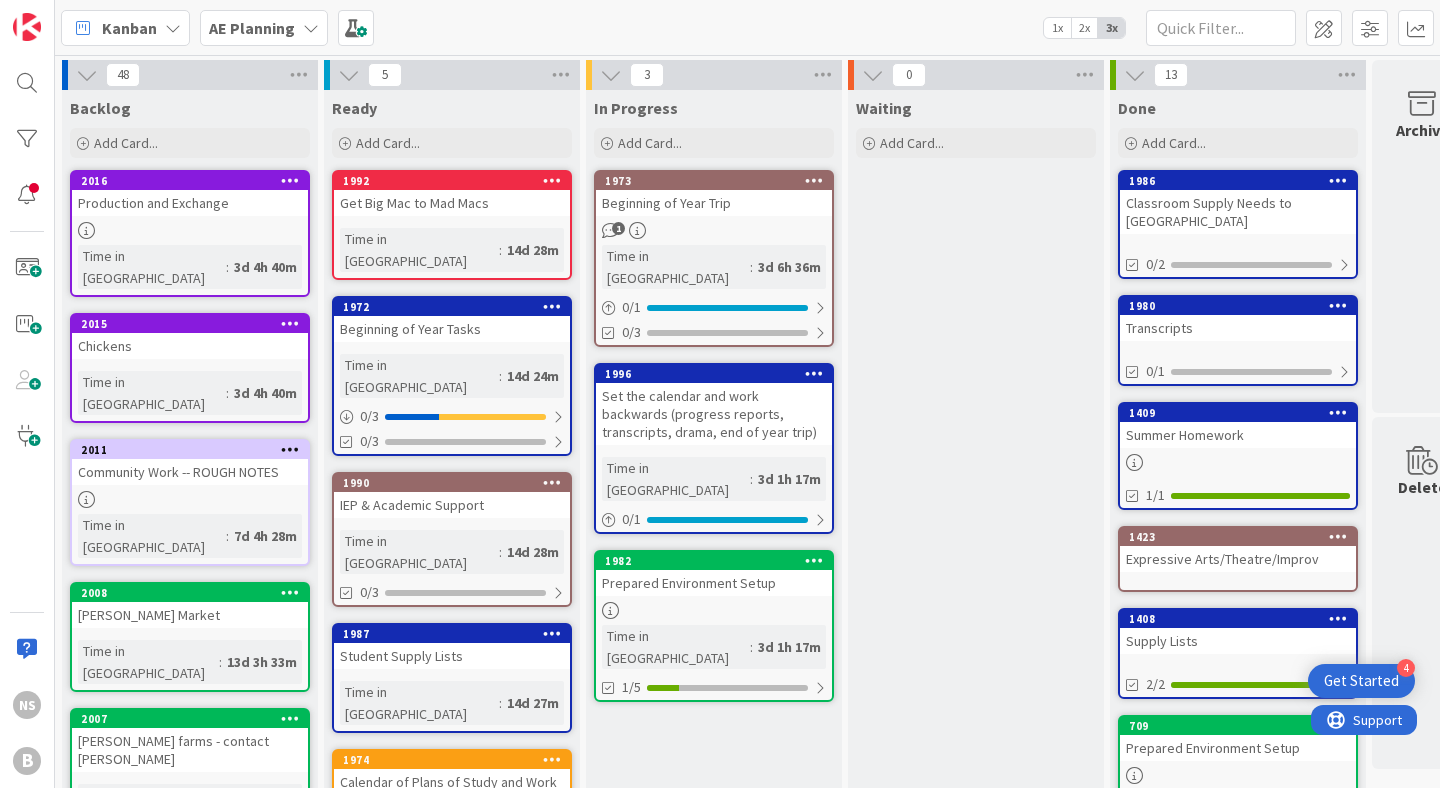 click on "Set the calendar and work backwards (progress reports, transcripts, drama, end of year trip)" at bounding box center (714, 414) 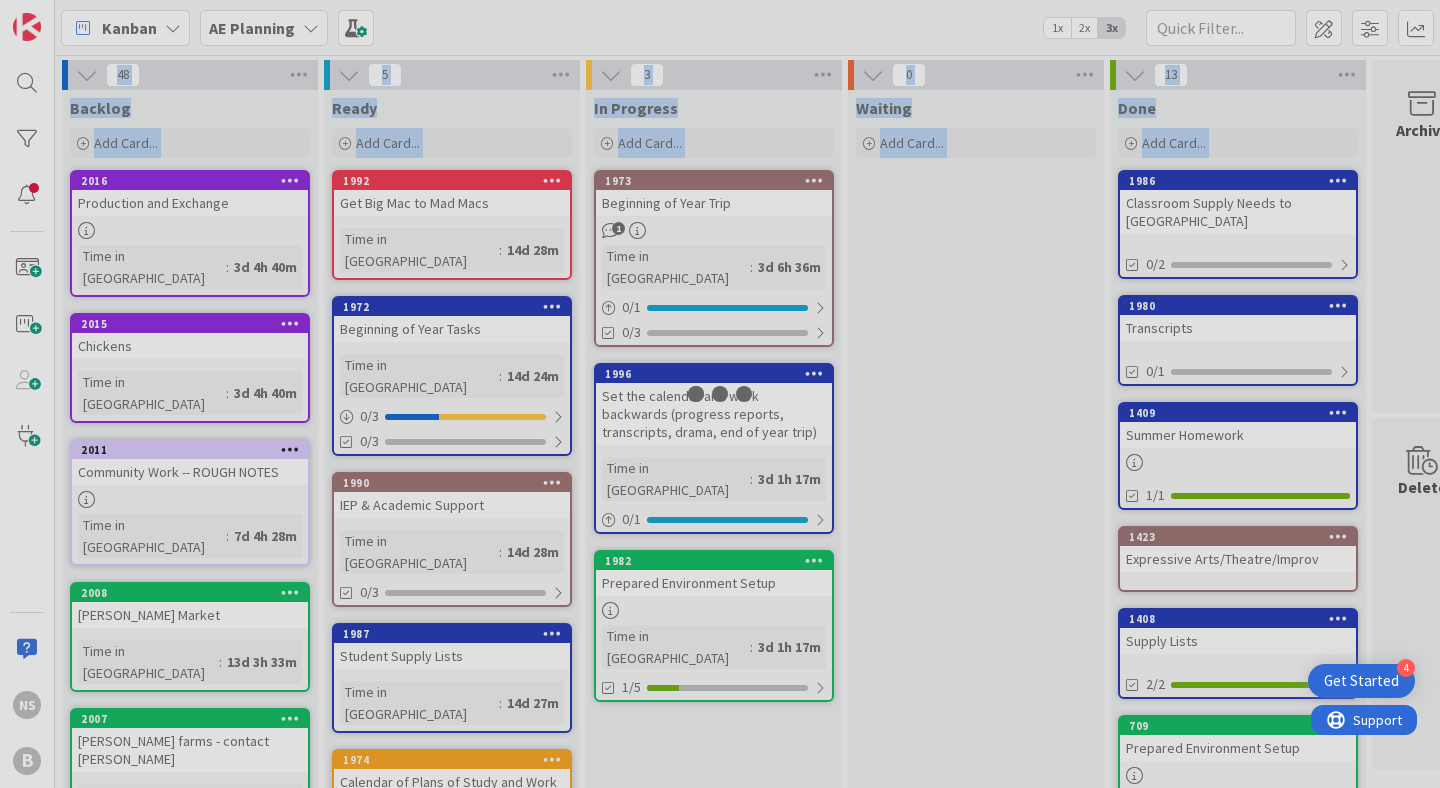 click at bounding box center [720, 394] 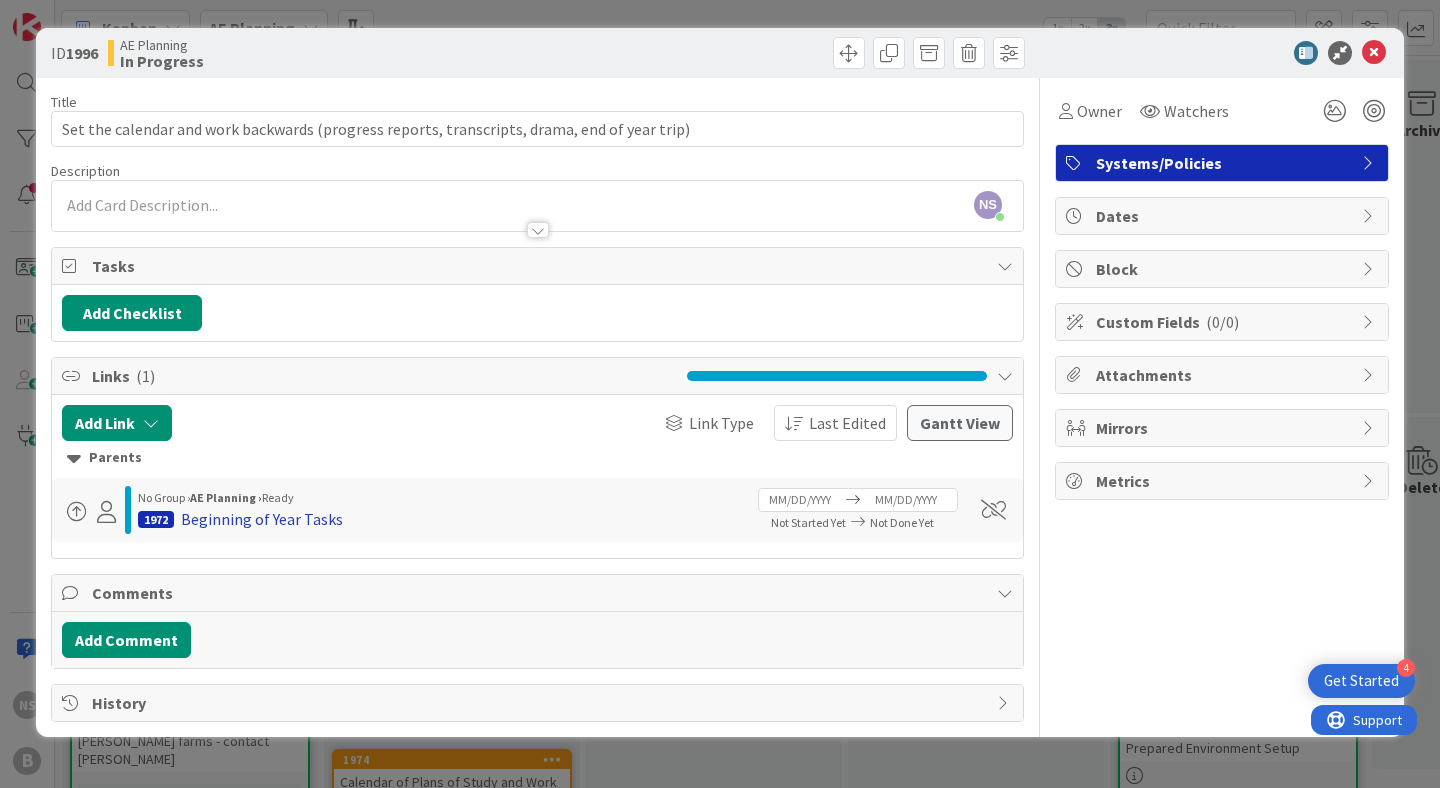 click on "Beginning of Year Tasks" at bounding box center [262, 519] 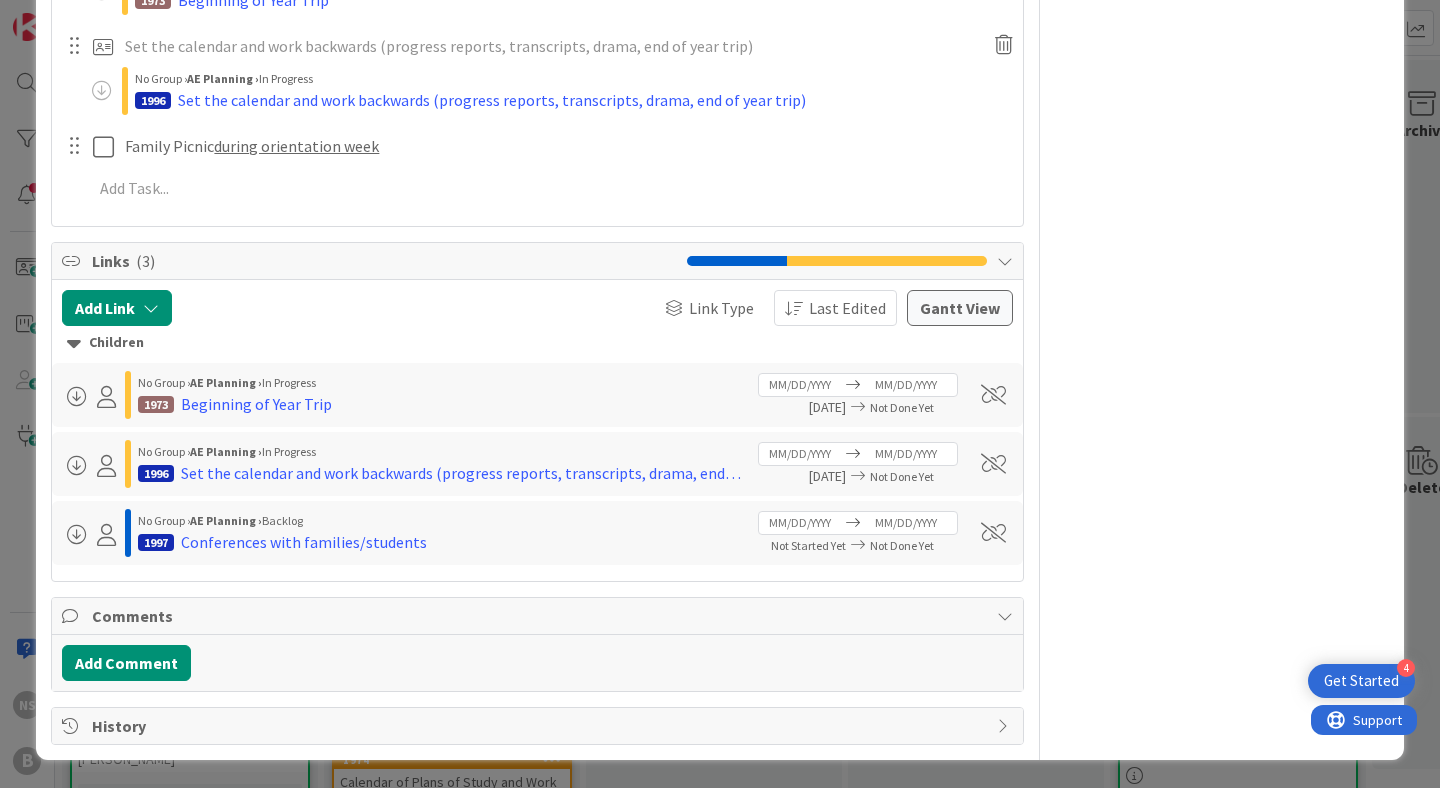 scroll, scrollTop: 642, scrollLeft: 0, axis: vertical 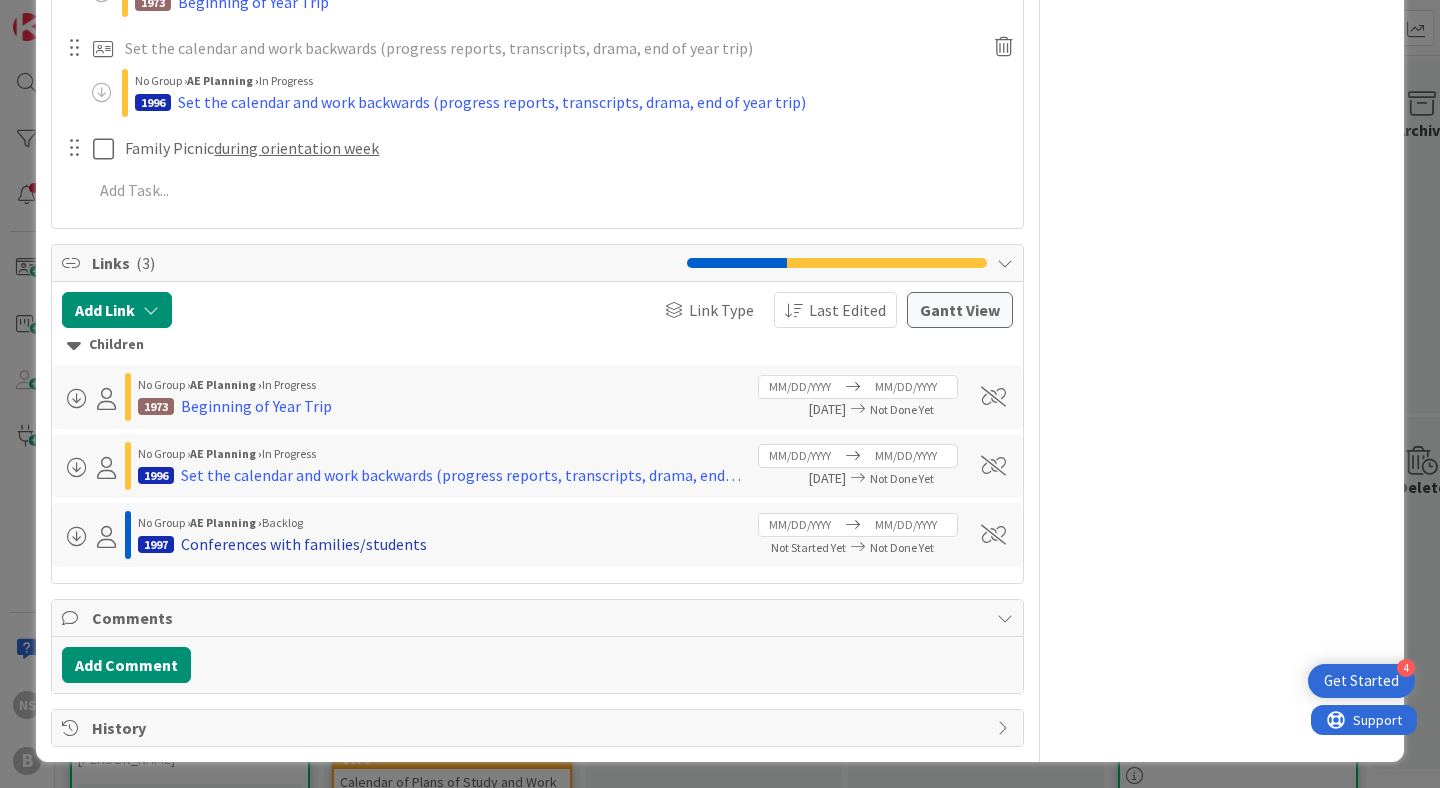 click on "Conferences with families/students" at bounding box center [304, 544] 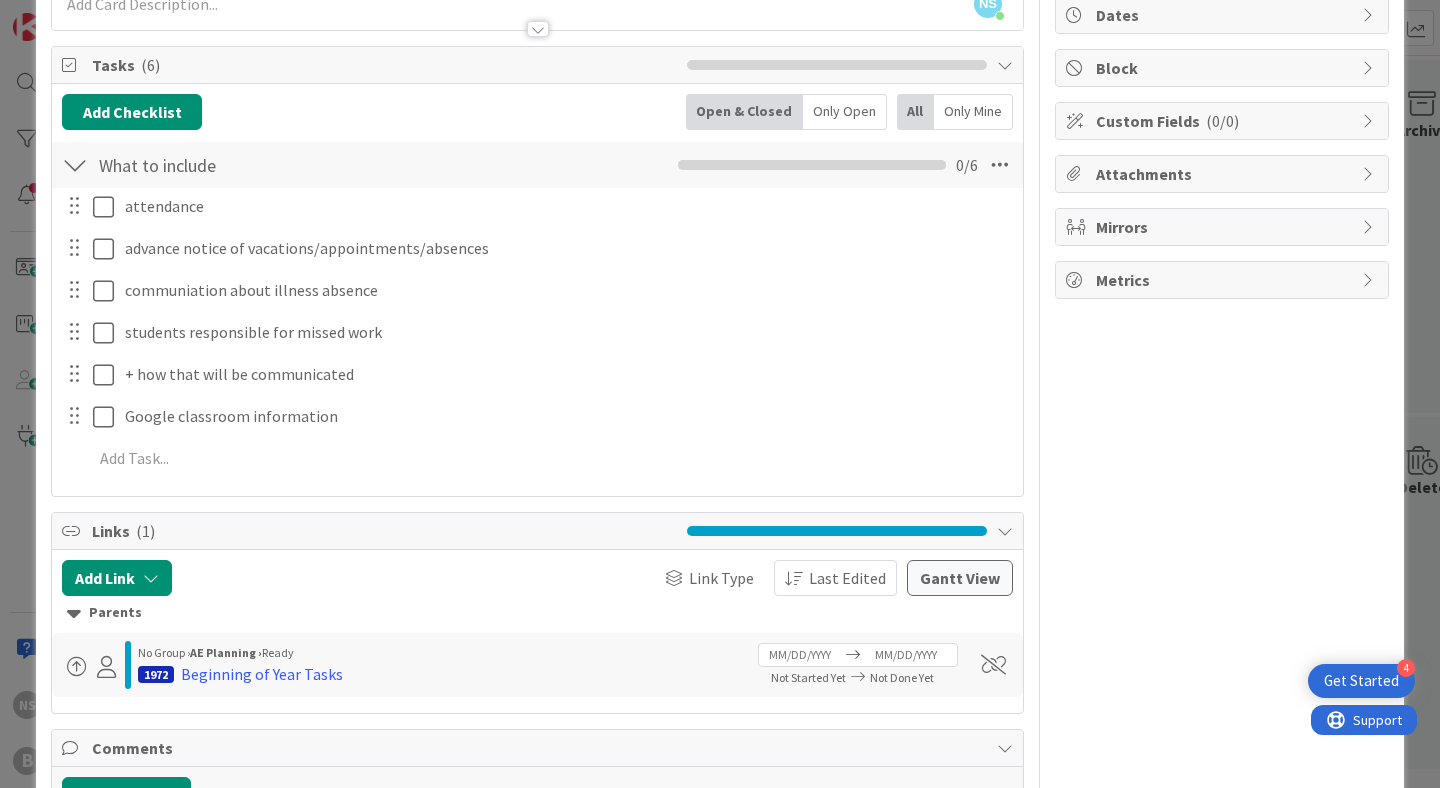 scroll, scrollTop: 334, scrollLeft: 0, axis: vertical 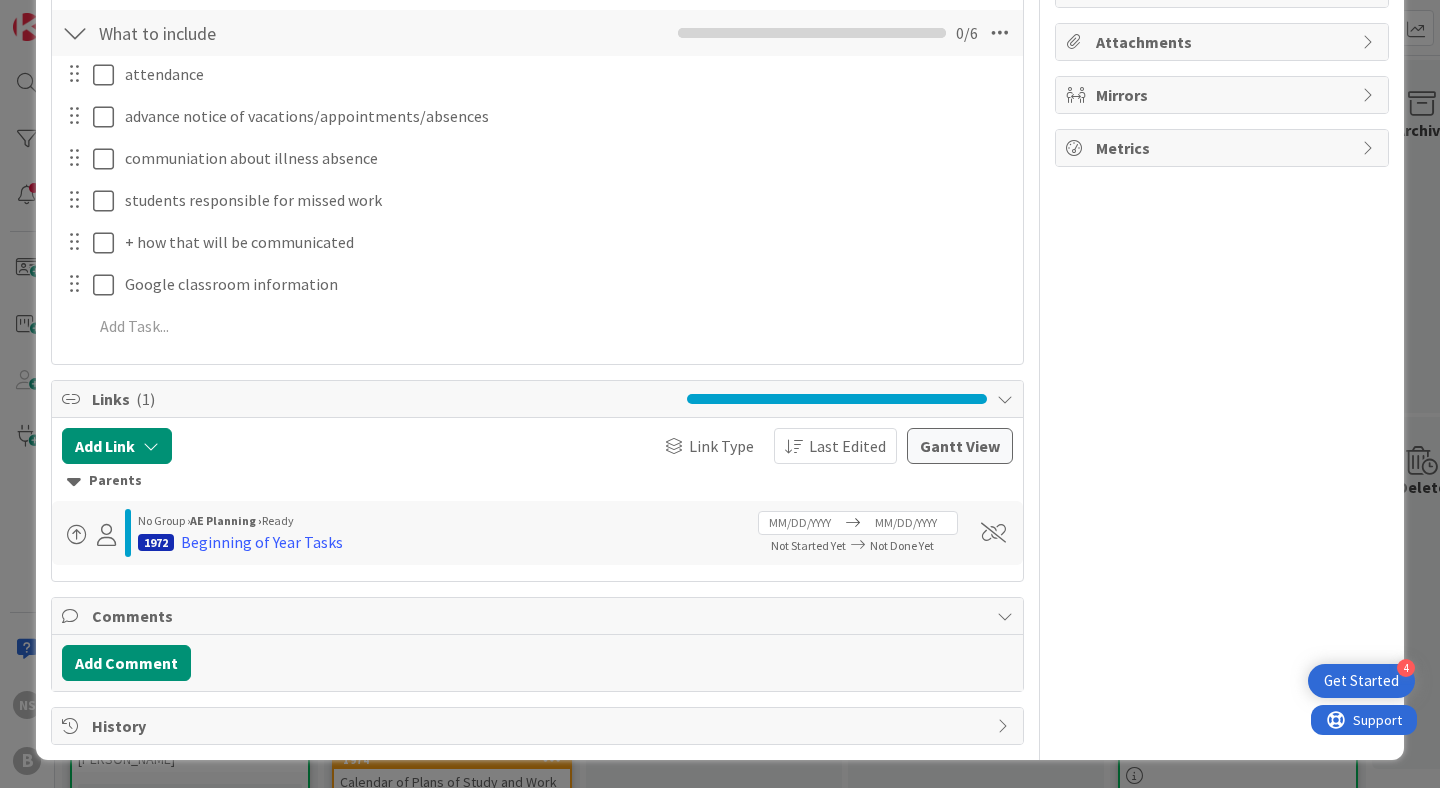 click on "Comments" at bounding box center [539, 616] 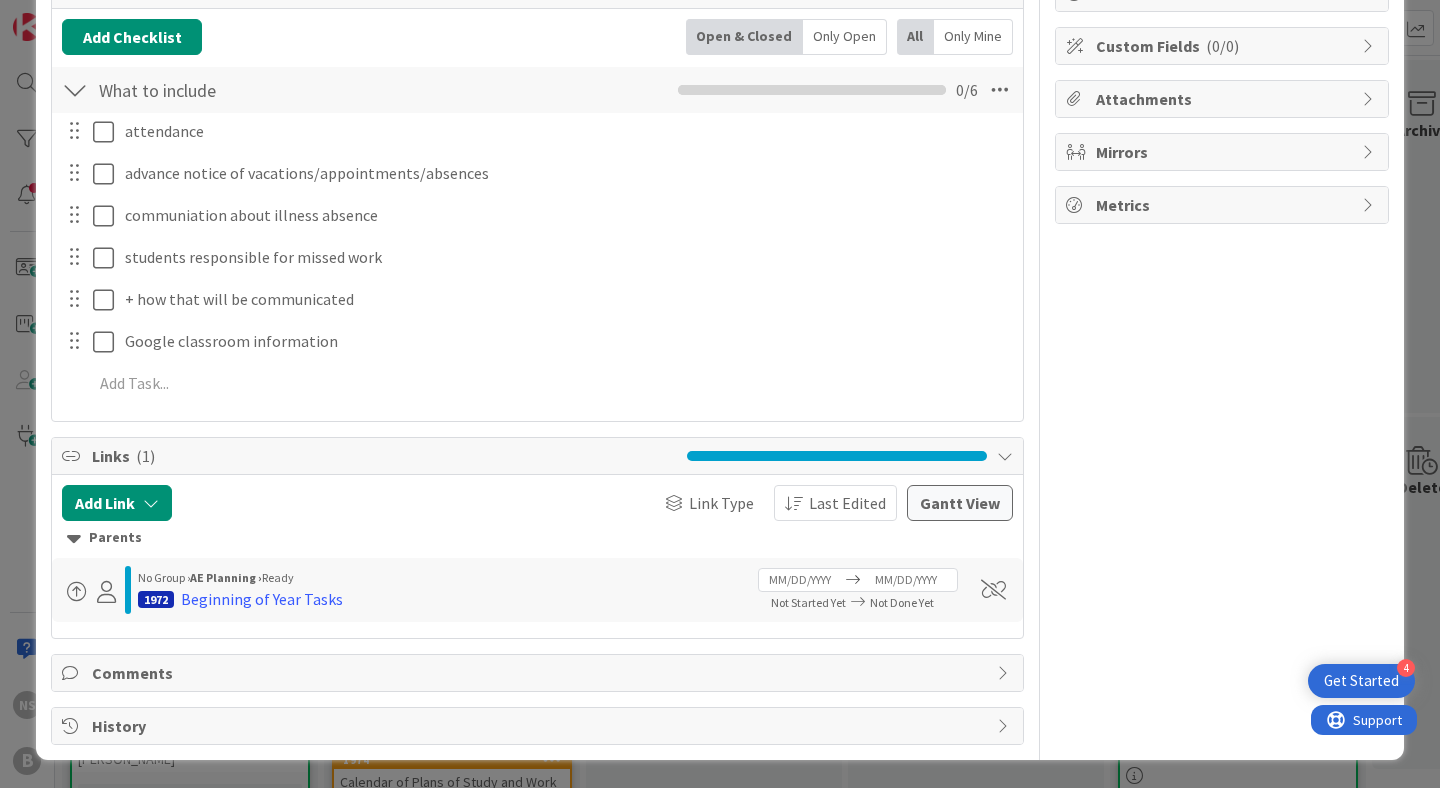 scroll, scrollTop: 277, scrollLeft: 0, axis: vertical 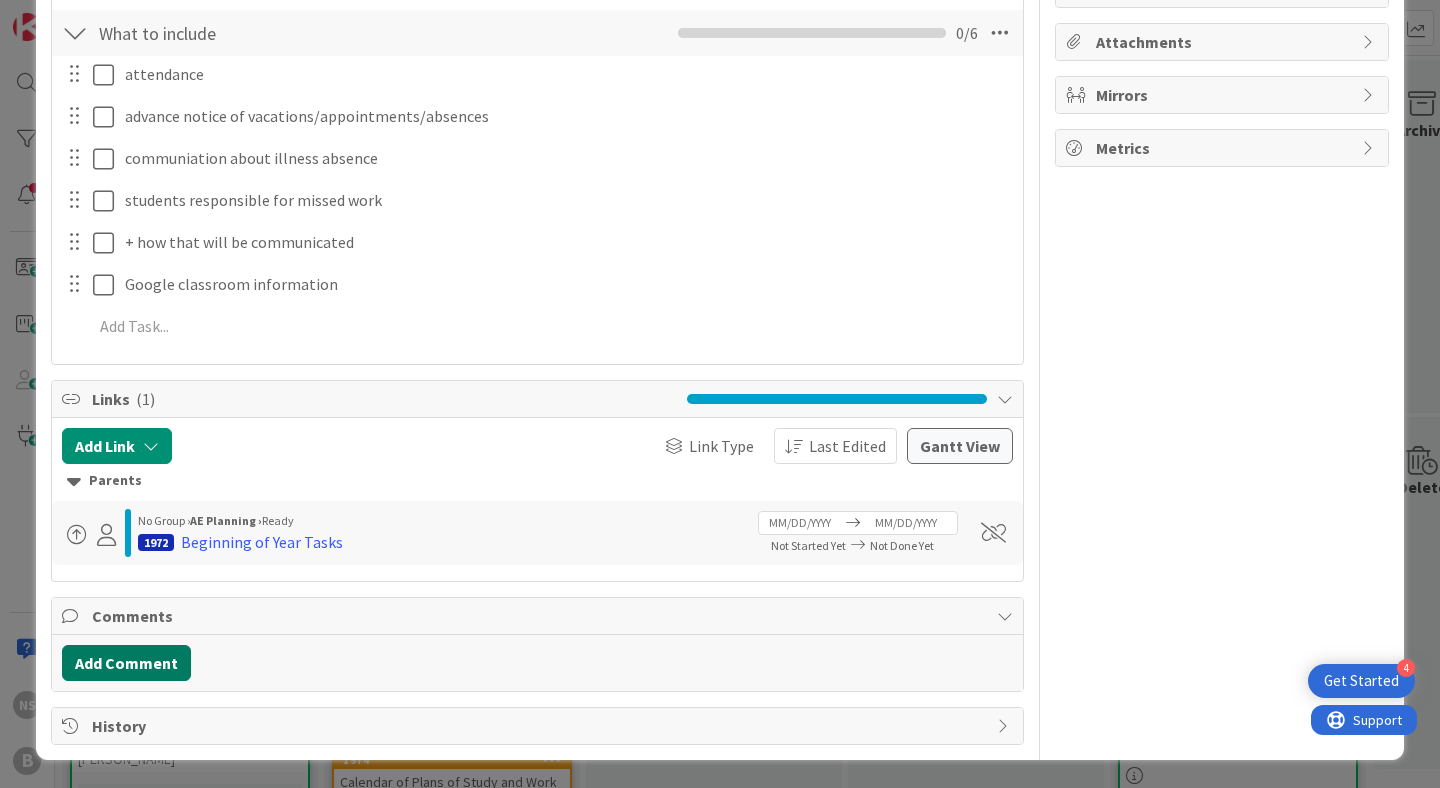 click on "Add Comment" at bounding box center [126, 663] 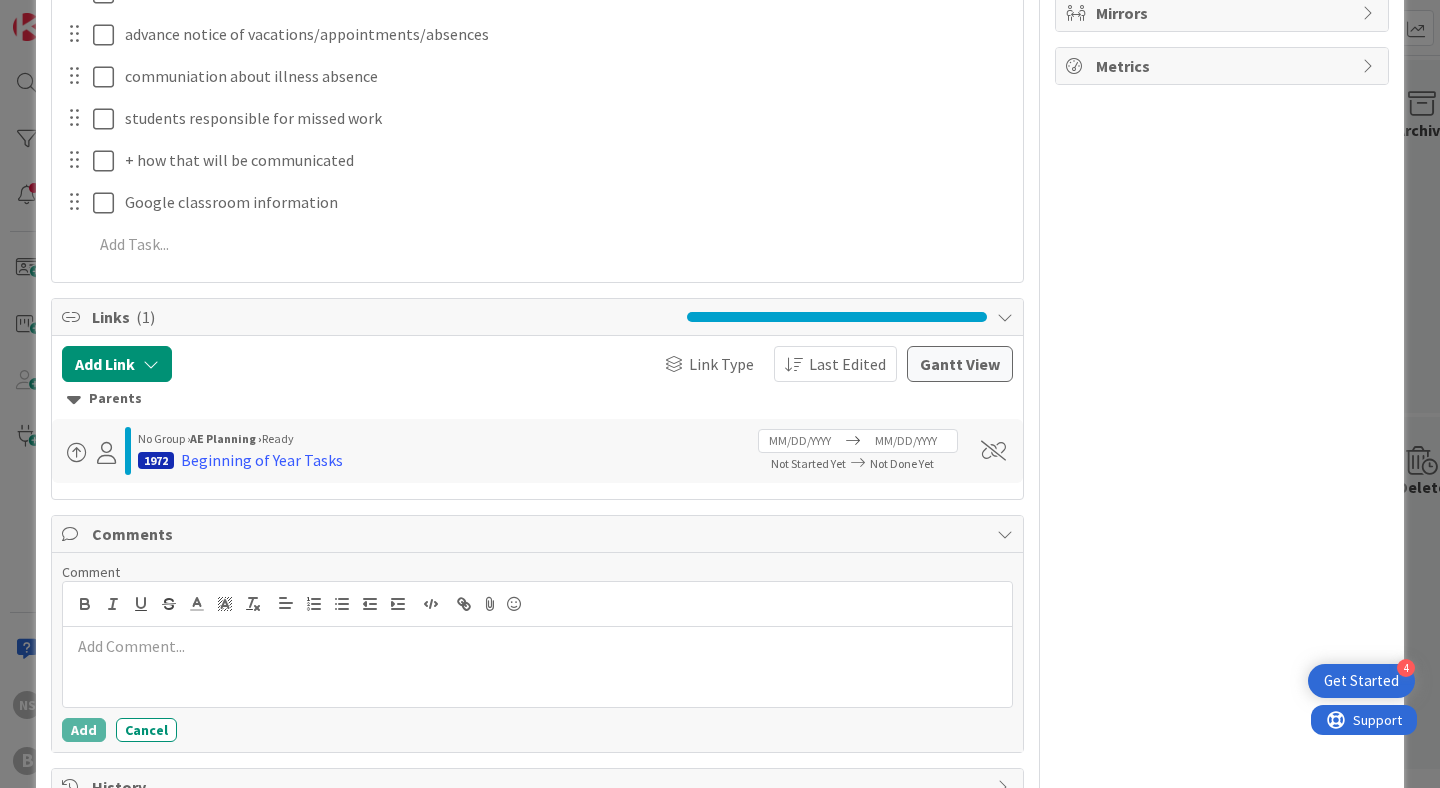 scroll, scrollTop: 419, scrollLeft: 0, axis: vertical 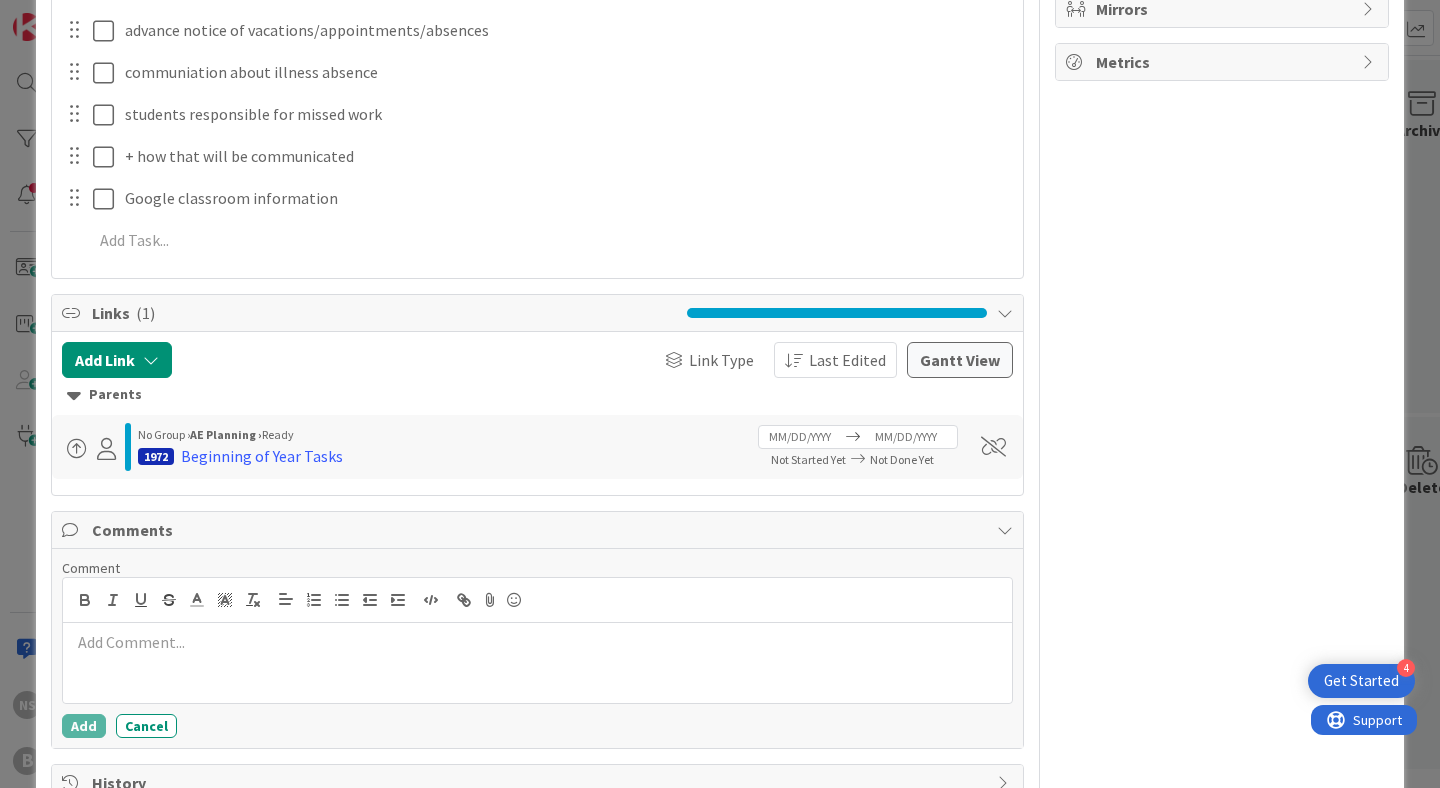 click at bounding box center [537, 642] 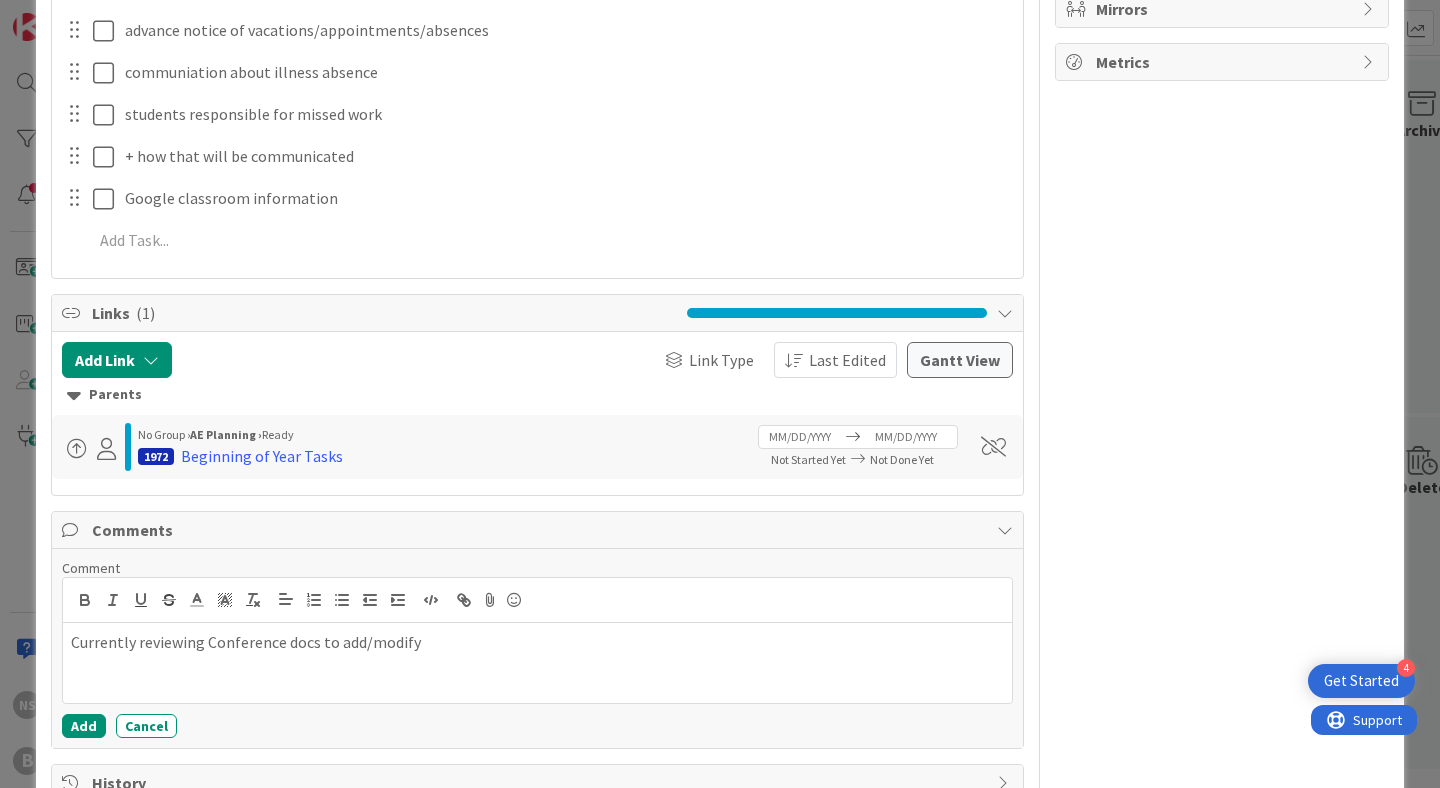 click on "Currently reviewing Conference docs to add/modify" at bounding box center [537, 642] 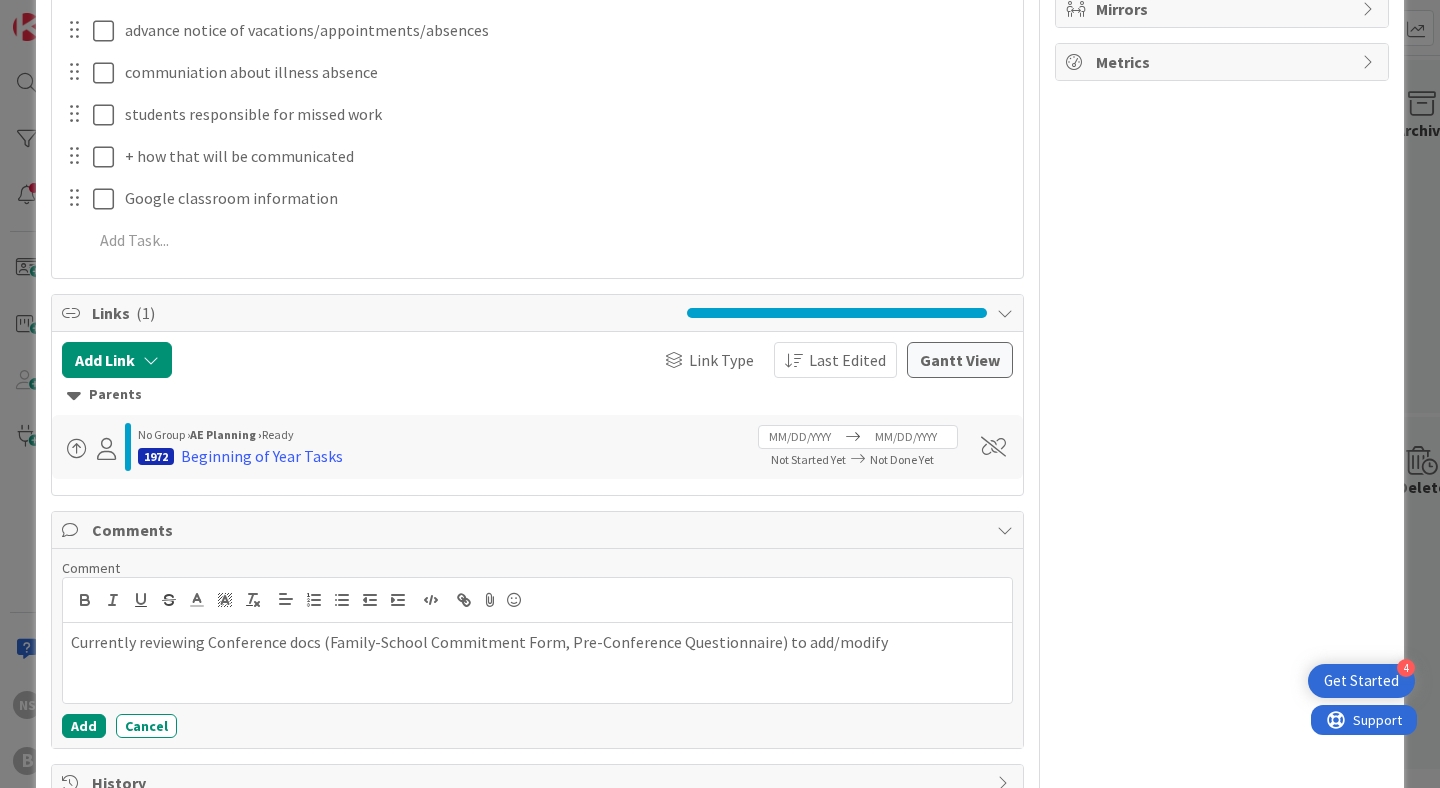 click on "Currently reviewing Conference docs (Family-School Commitment Form, Pre-Conference Questionnaire) to add/modify" at bounding box center (537, 642) 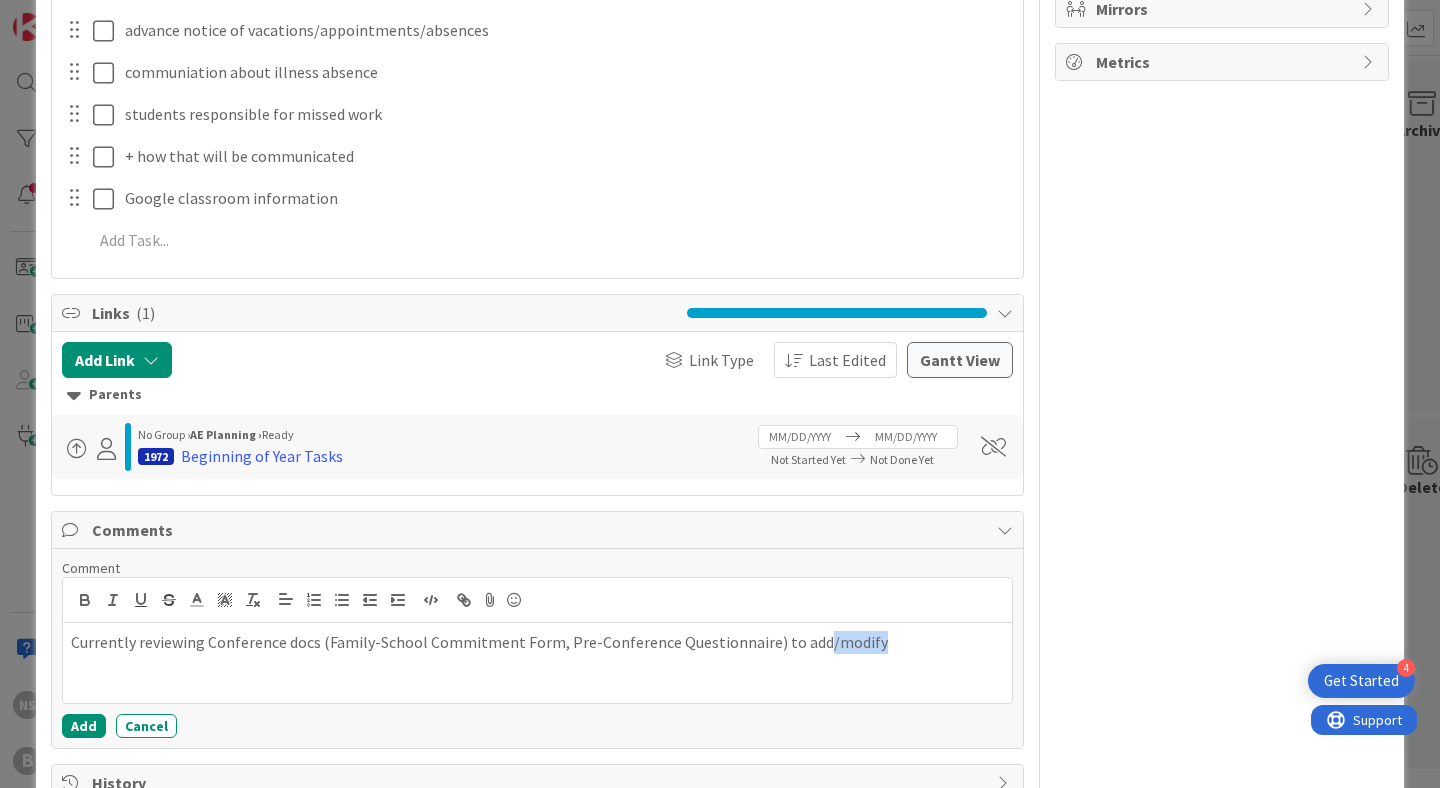 drag, startPoint x: 868, startPoint y: 650, endPoint x: 810, endPoint y: 646, distance: 58.137768 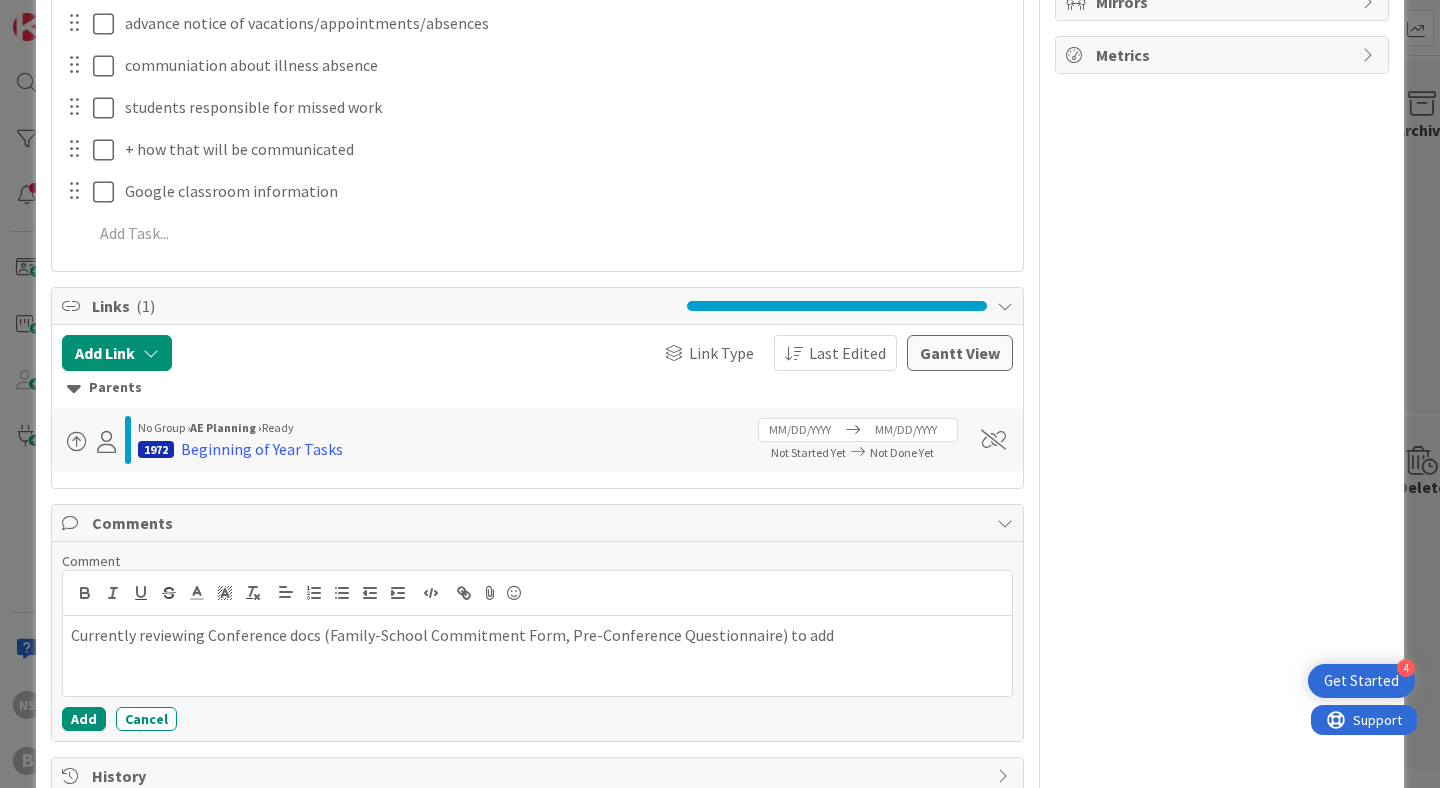 scroll, scrollTop: 477, scrollLeft: 0, axis: vertical 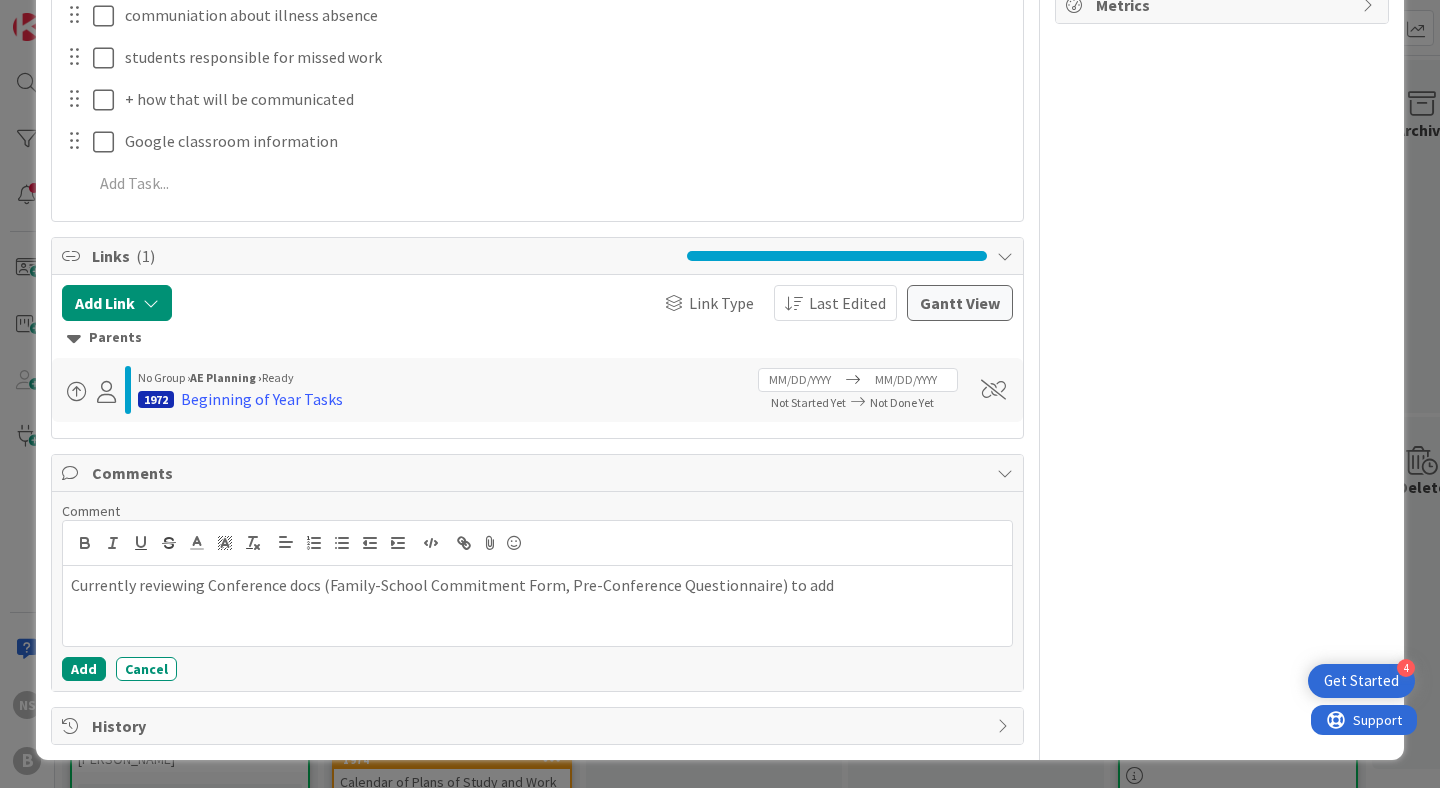 click on "Currently reviewing Conference docs (Family-School Commitment Form, Pre-Conference Questionnaire) to add" at bounding box center (537, 585) 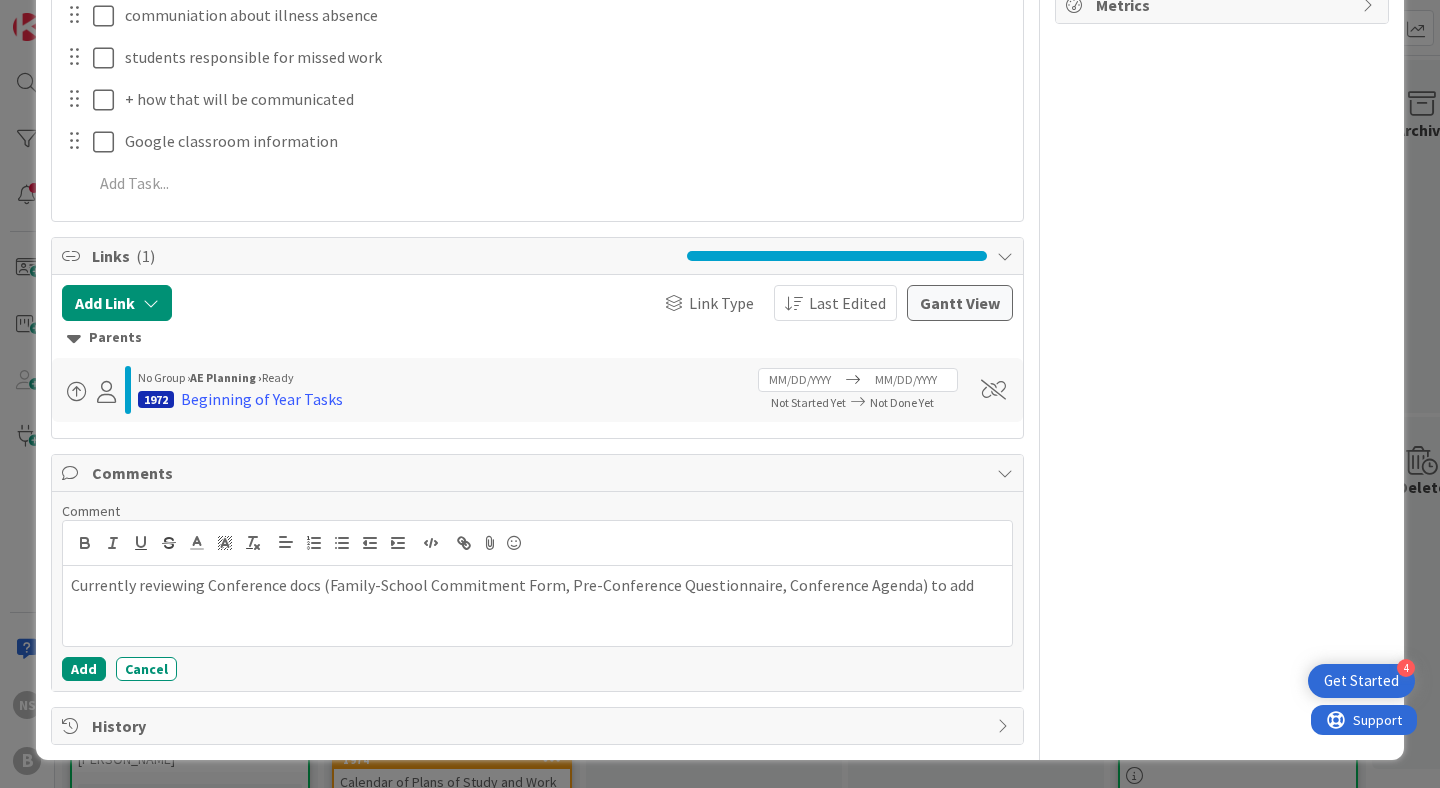 click on "Currently reviewing Conference docs (Family-School Commitment Form, Pre-Conference Questionnaire, Conference Agenda) to add" at bounding box center [537, 585] 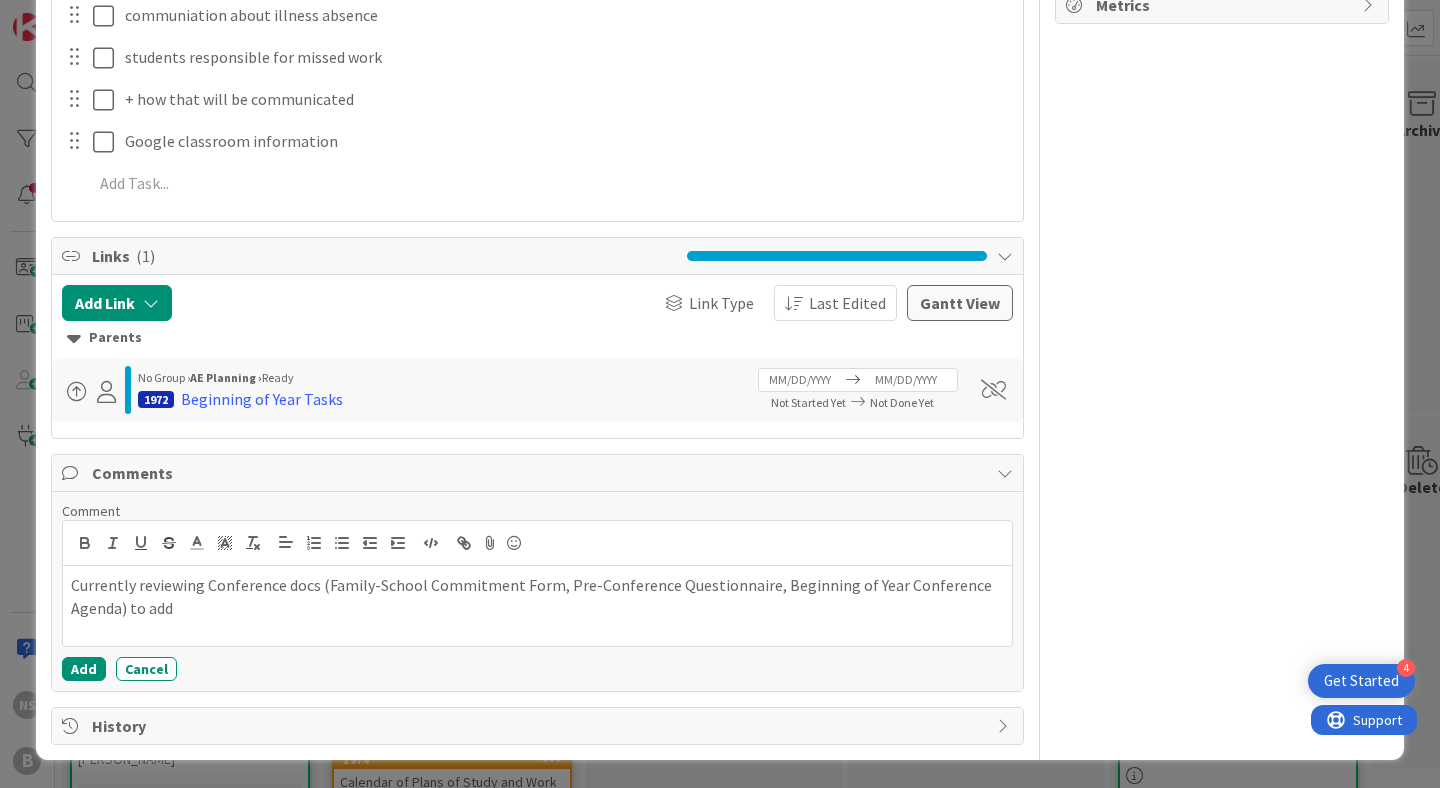 click on "Currently reviewing Conference docs (Family-School Commitment Form, Pre-Conference Questionnaire, Beginning of Year Conference Agenda) to add" at bounding box center [537, 596] 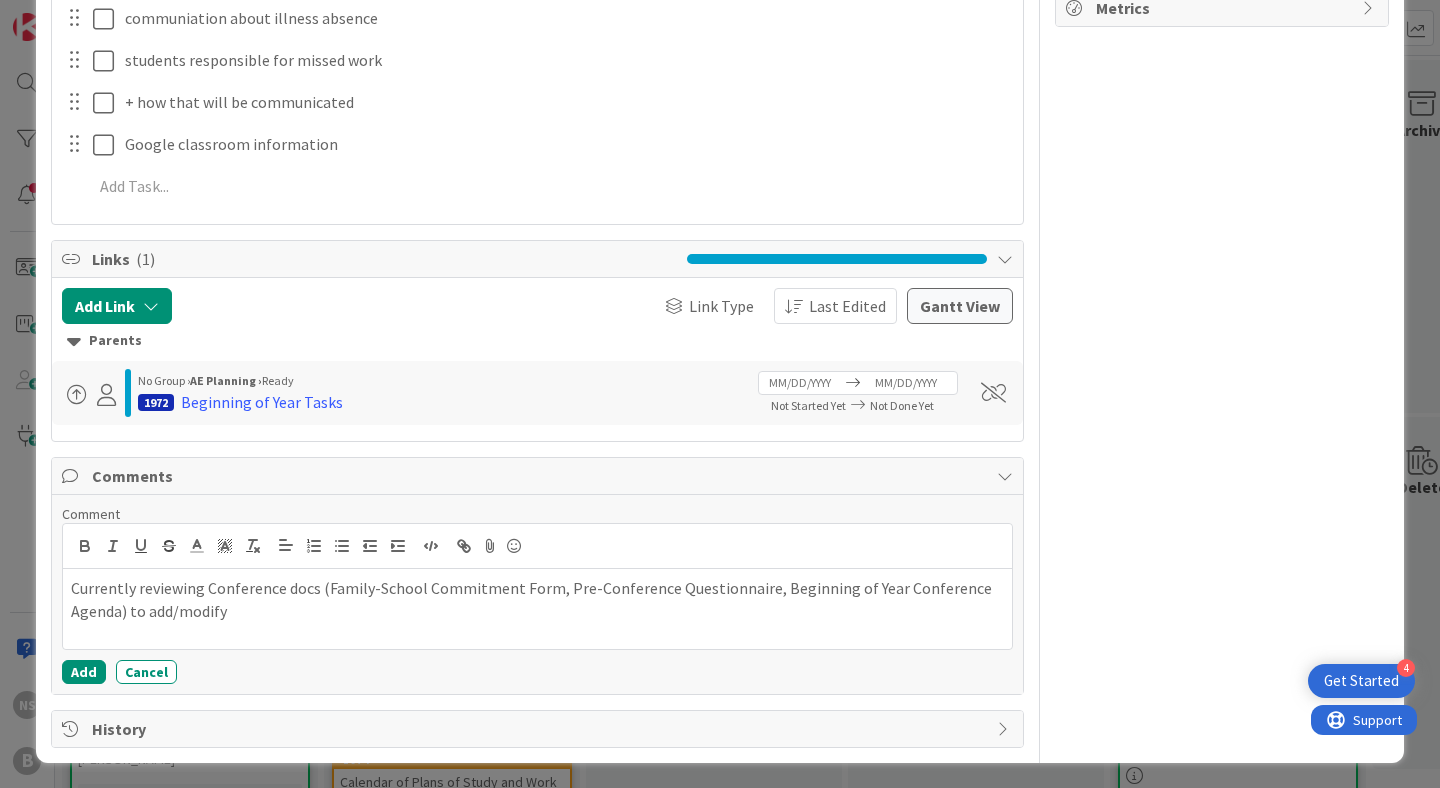 scroll, scrollTop: 477, scrollLeft: 0, axis: vertical 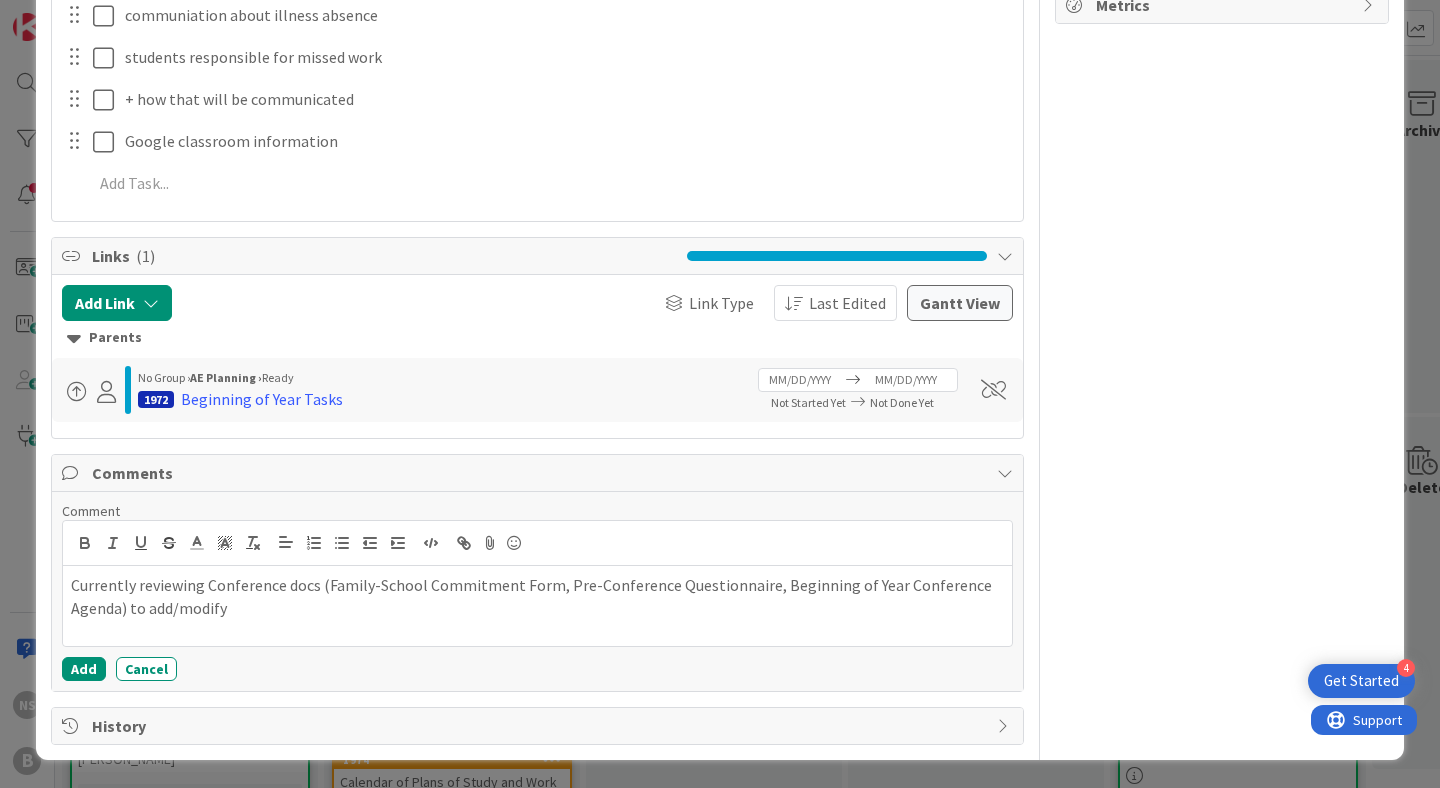 click on "Currently reviewing Conference docs (Family-School Commitment Form, Pre-Conference Questionnaire, Beginning of Year Conference Agenda) to add/modify" at bounding box center (537, 596) 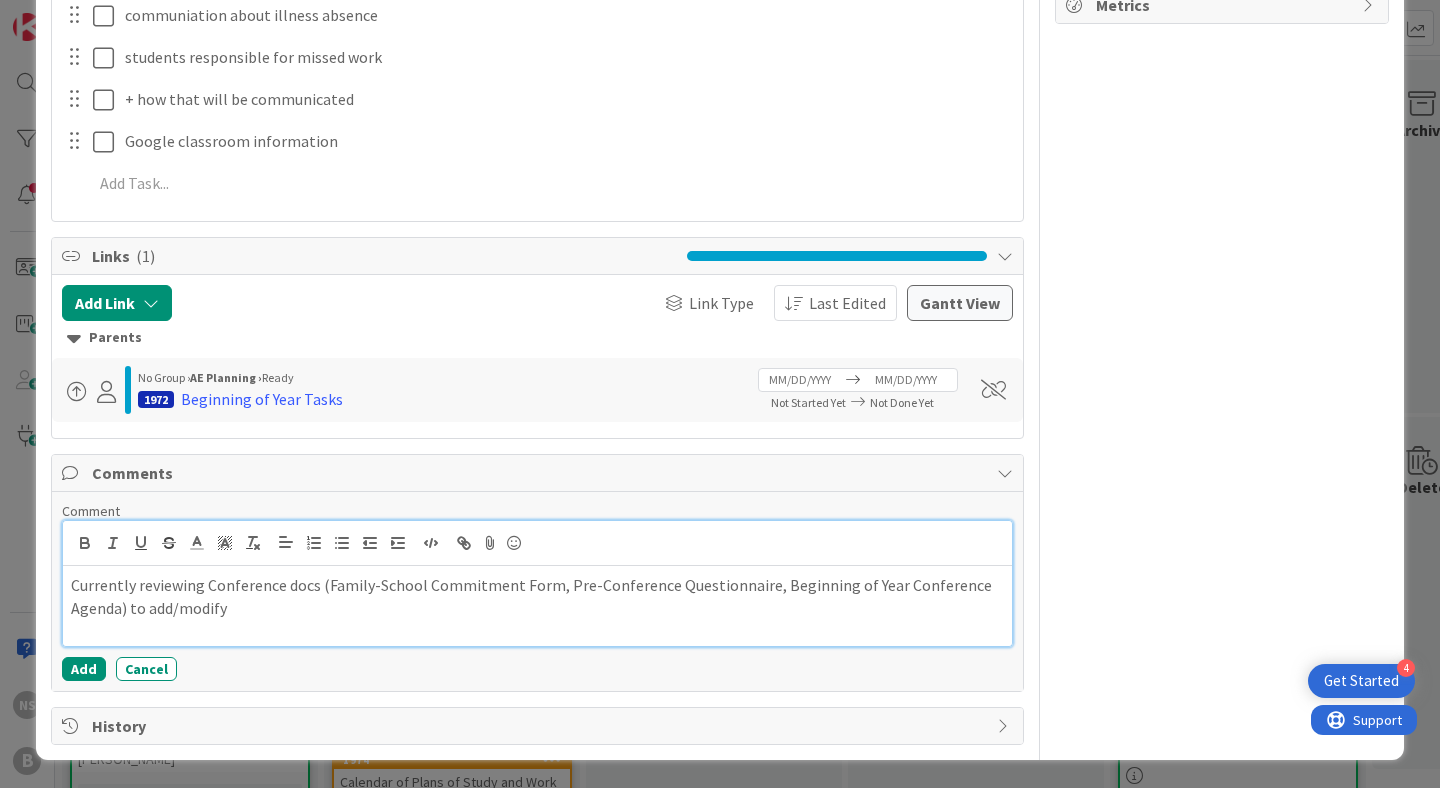click on "Currently reviewing Conference docs (Family-School Commitment Form, Pre-Conference Questionnaire, Beginning of Year Conference Agenda) to add/modify" at bounding box center [537, 596] 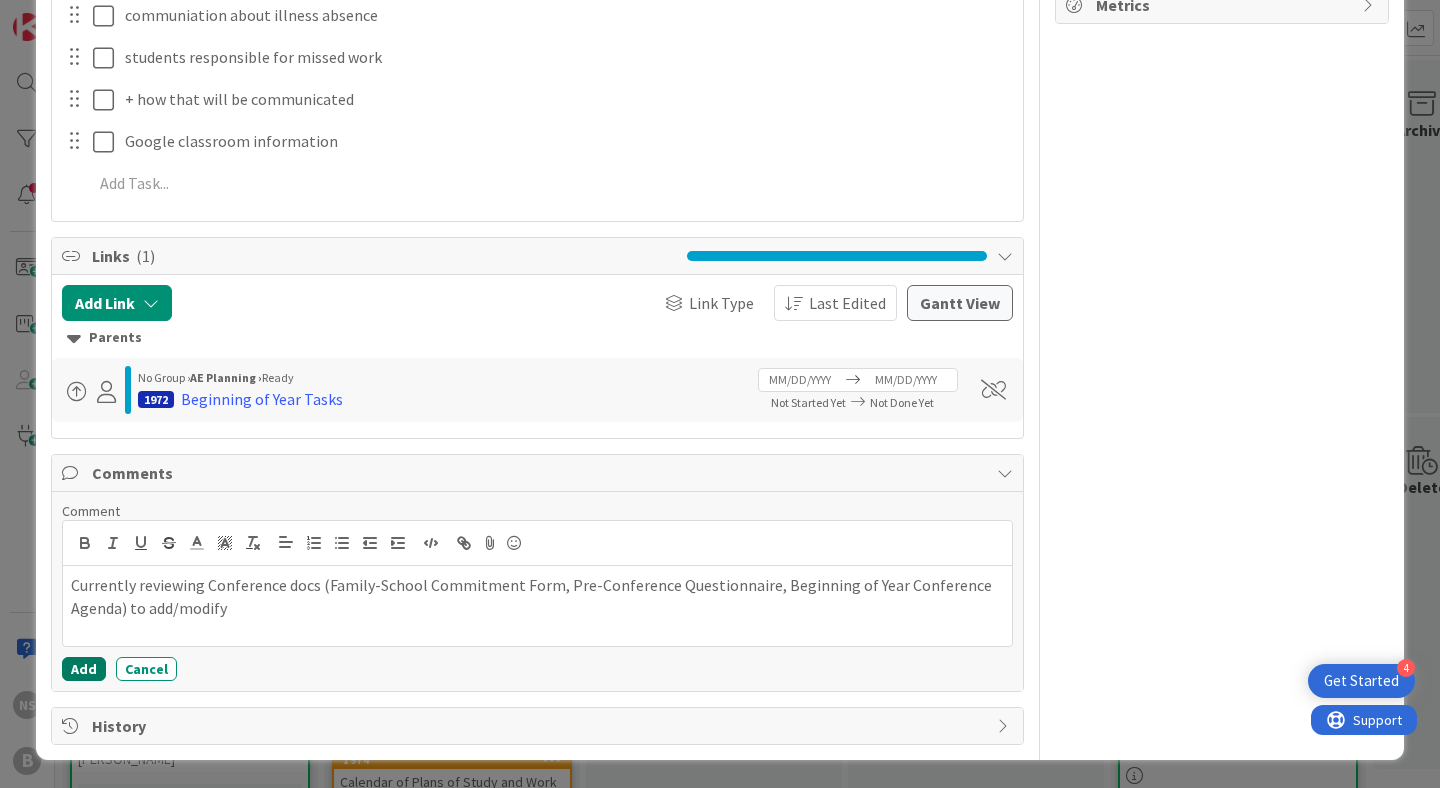 click on "Add" at bounding box center (84, 669) 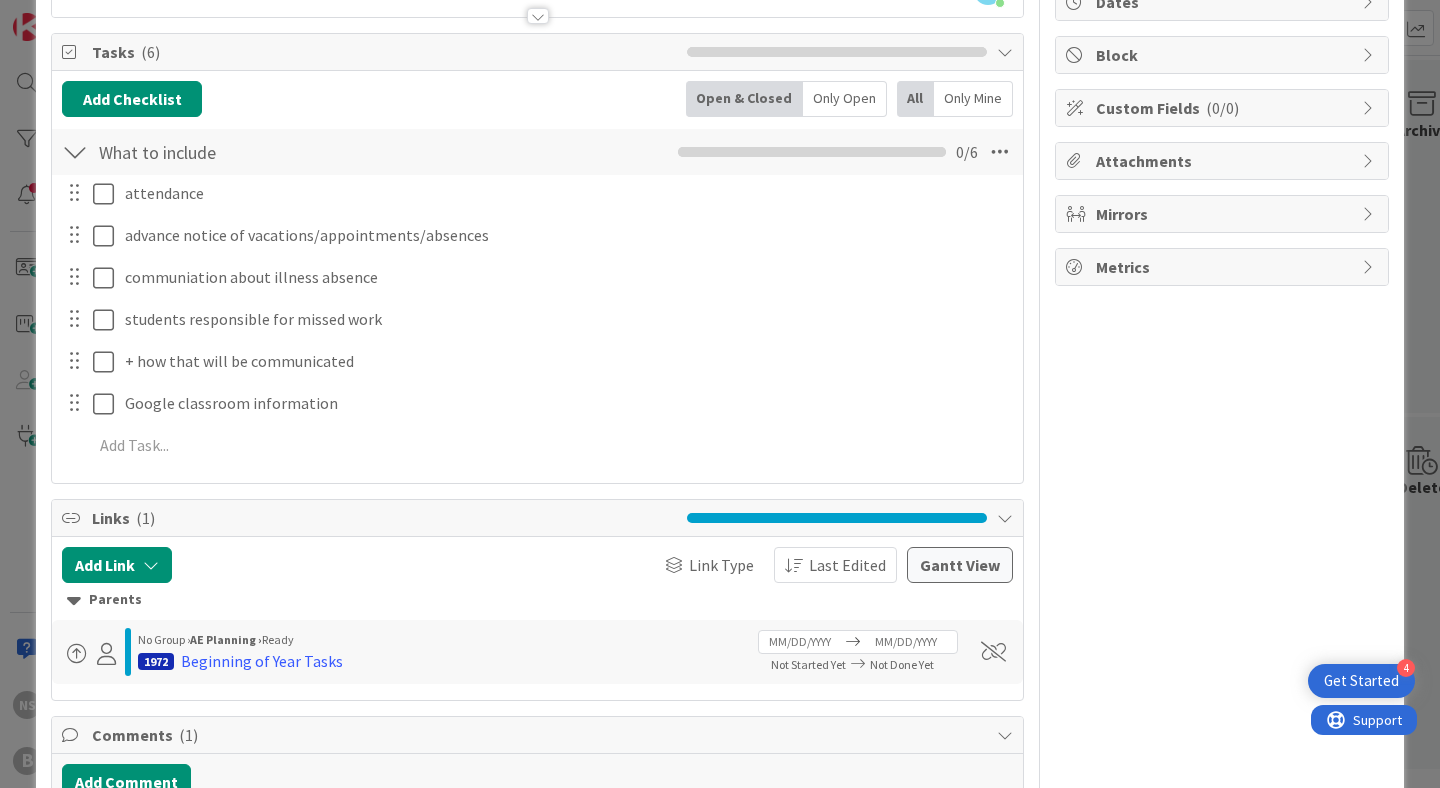 scroll, scrollTop: 0, scrollLeft: 0, axis: both 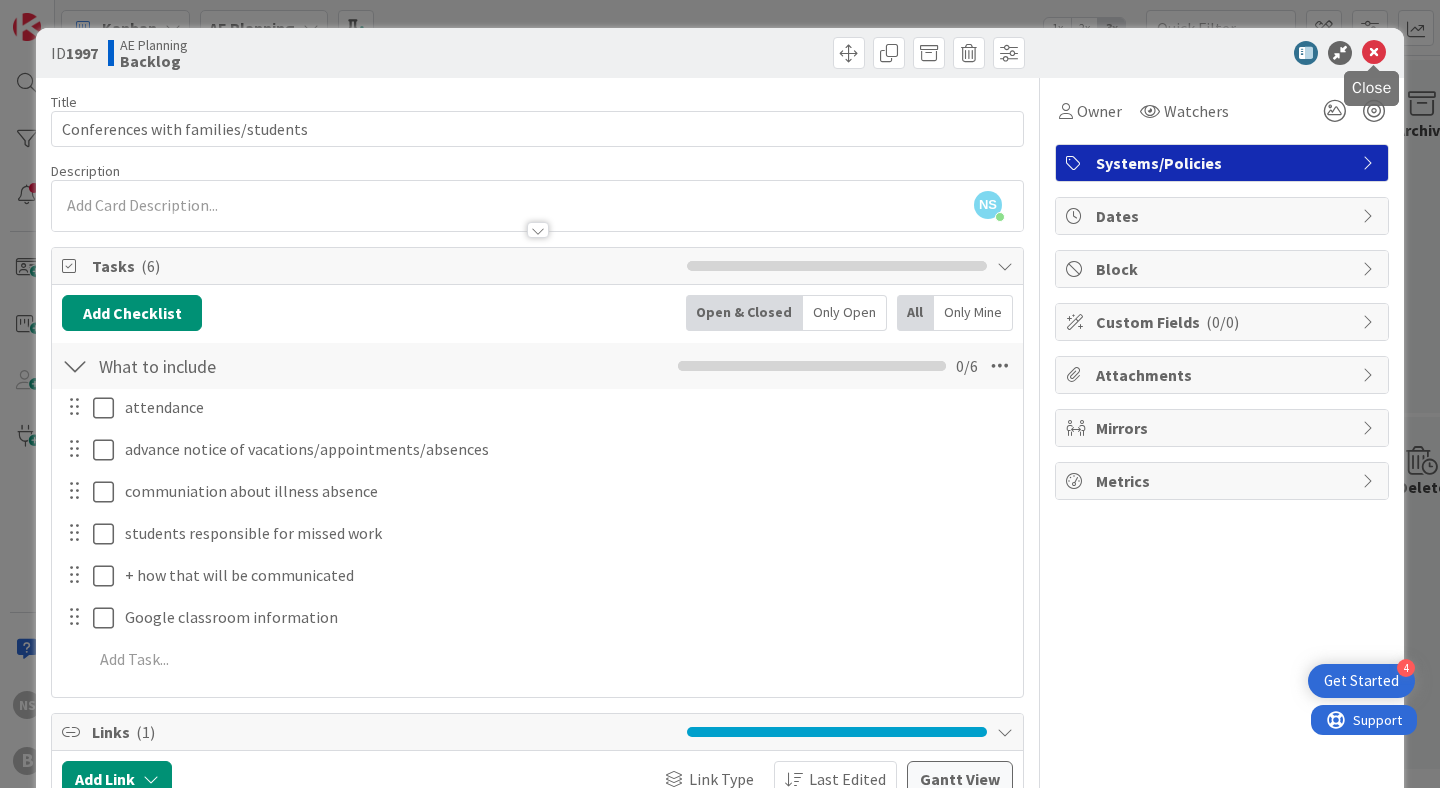 click at bounding box center [1374, 53] 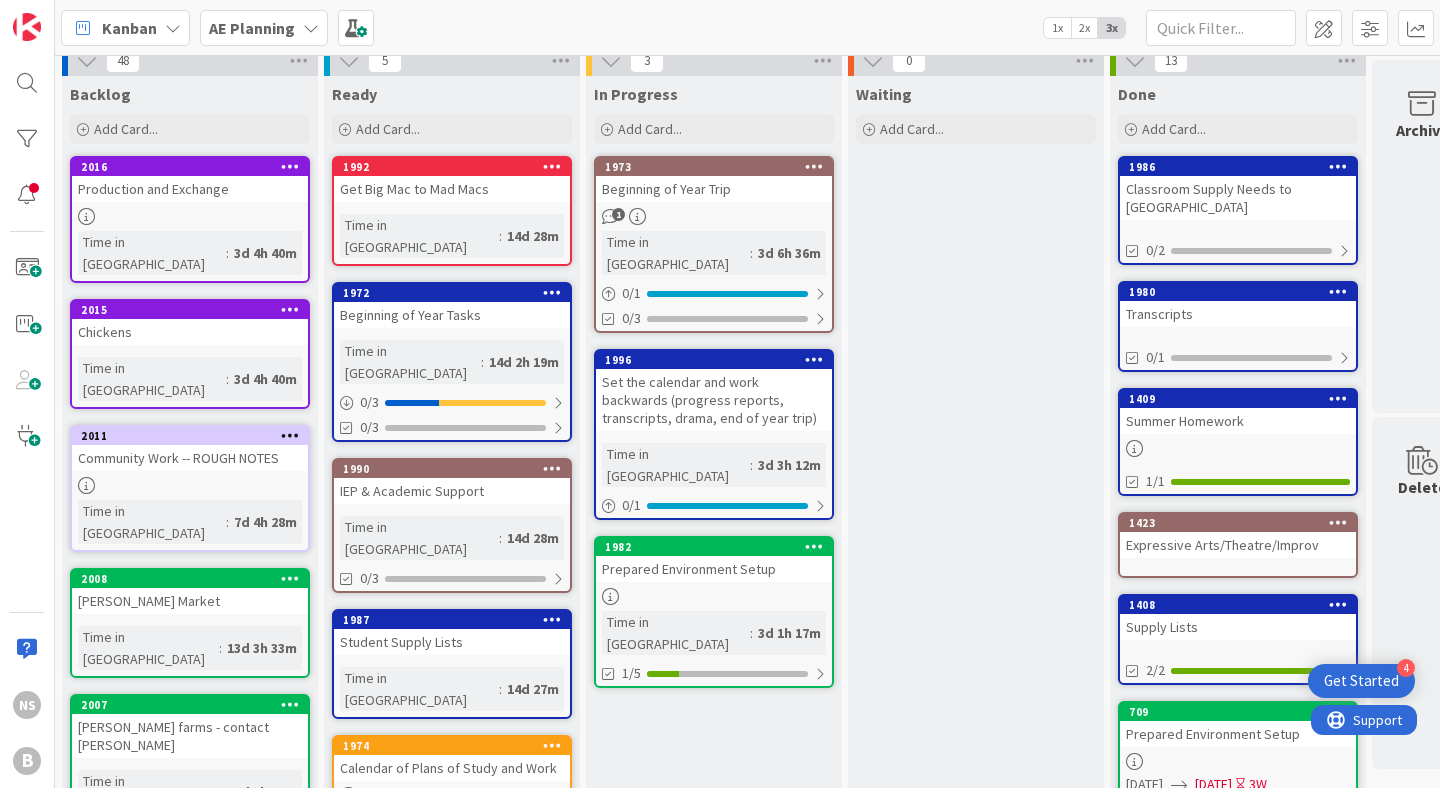 scroll, scrollTop: 15, scrollLeft: 0, axis: vertical 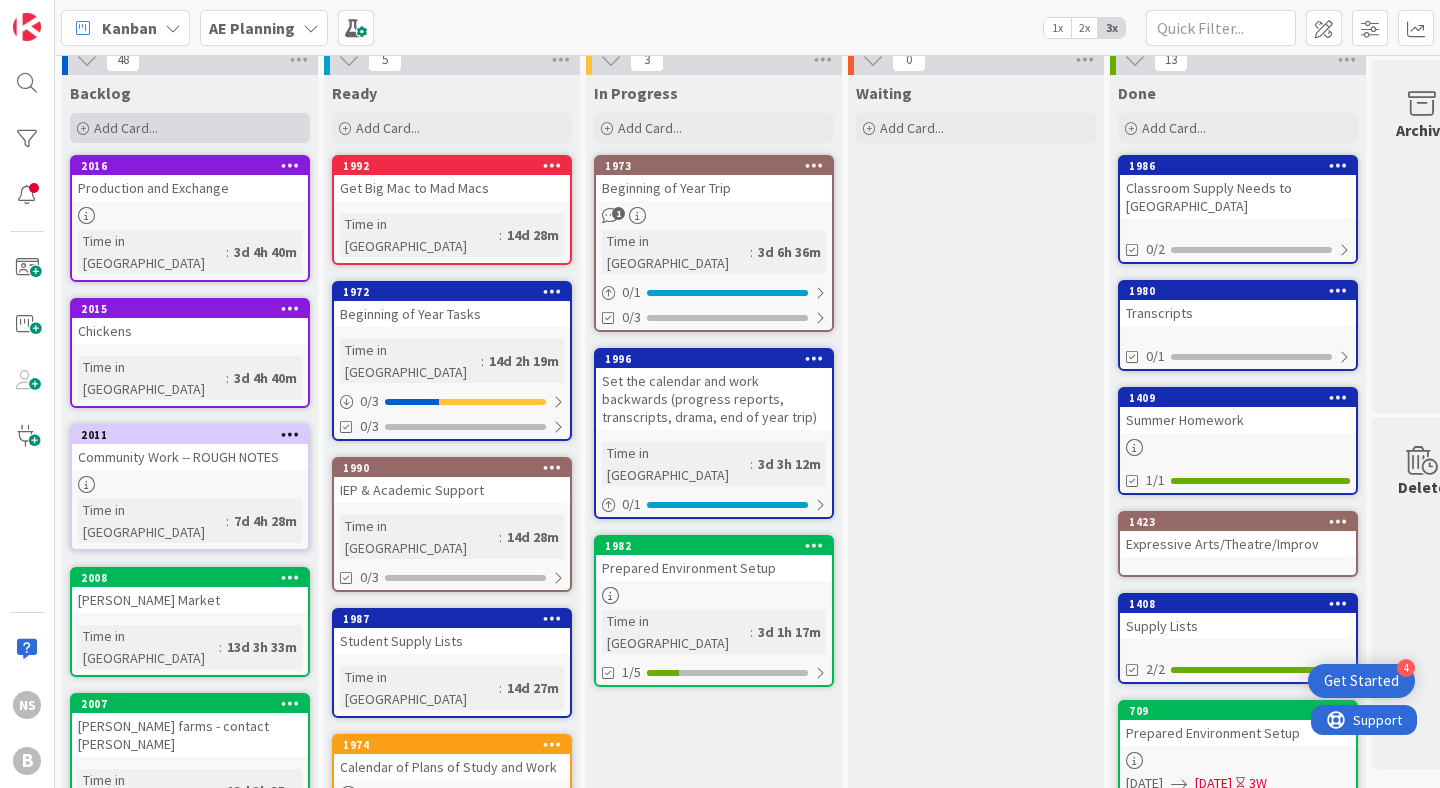 click on "Add Card..." at bounding box center (190, 128) 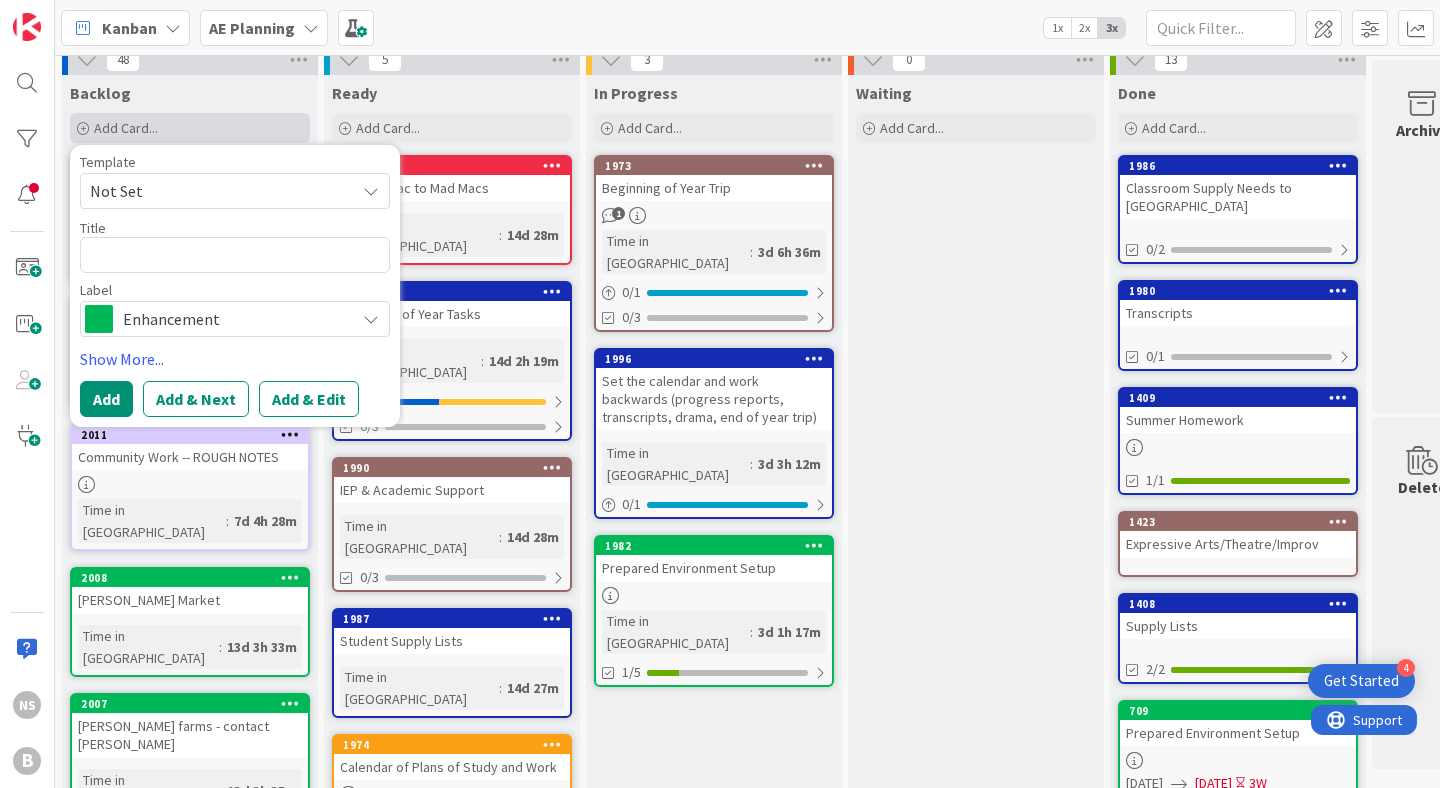 type on "x" 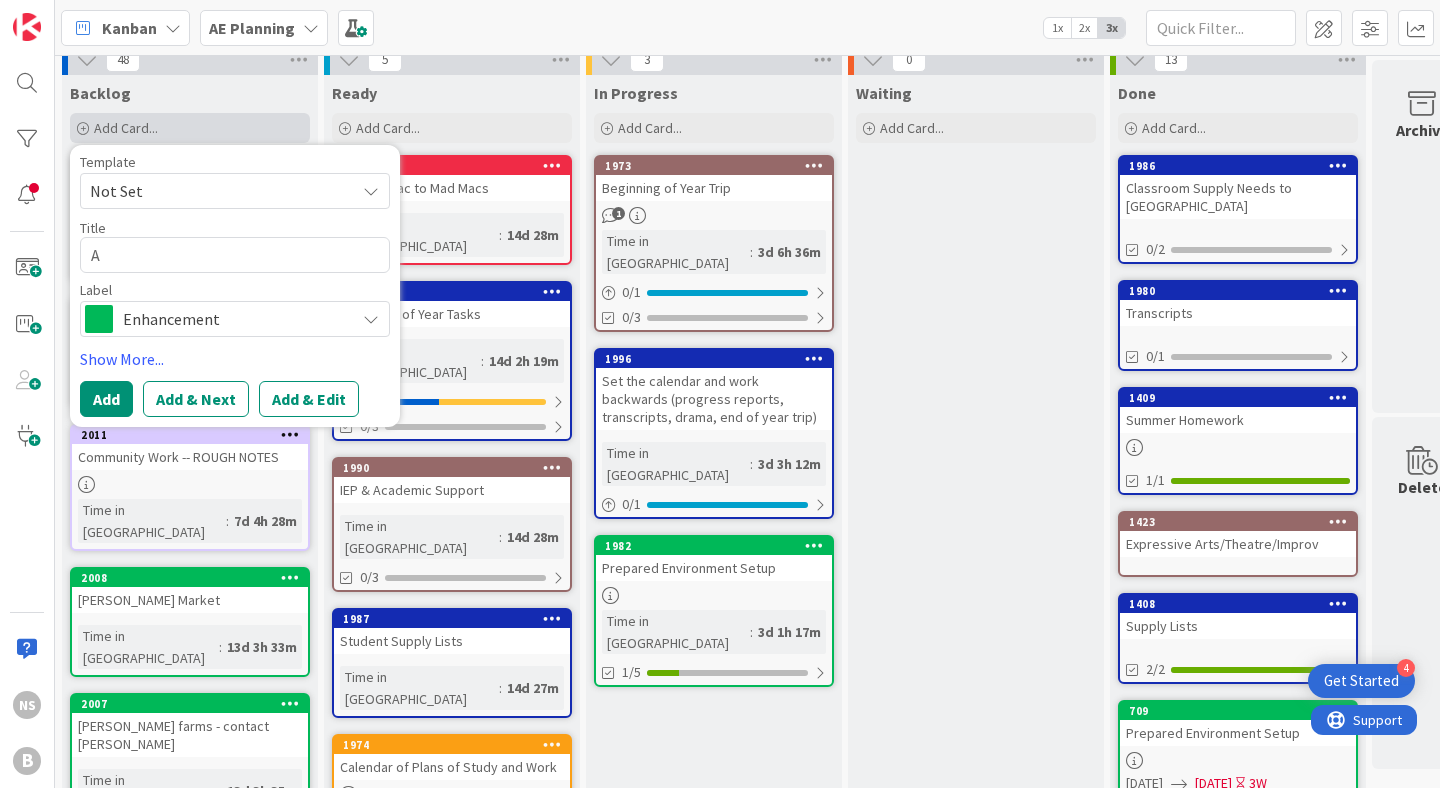 type on "x" 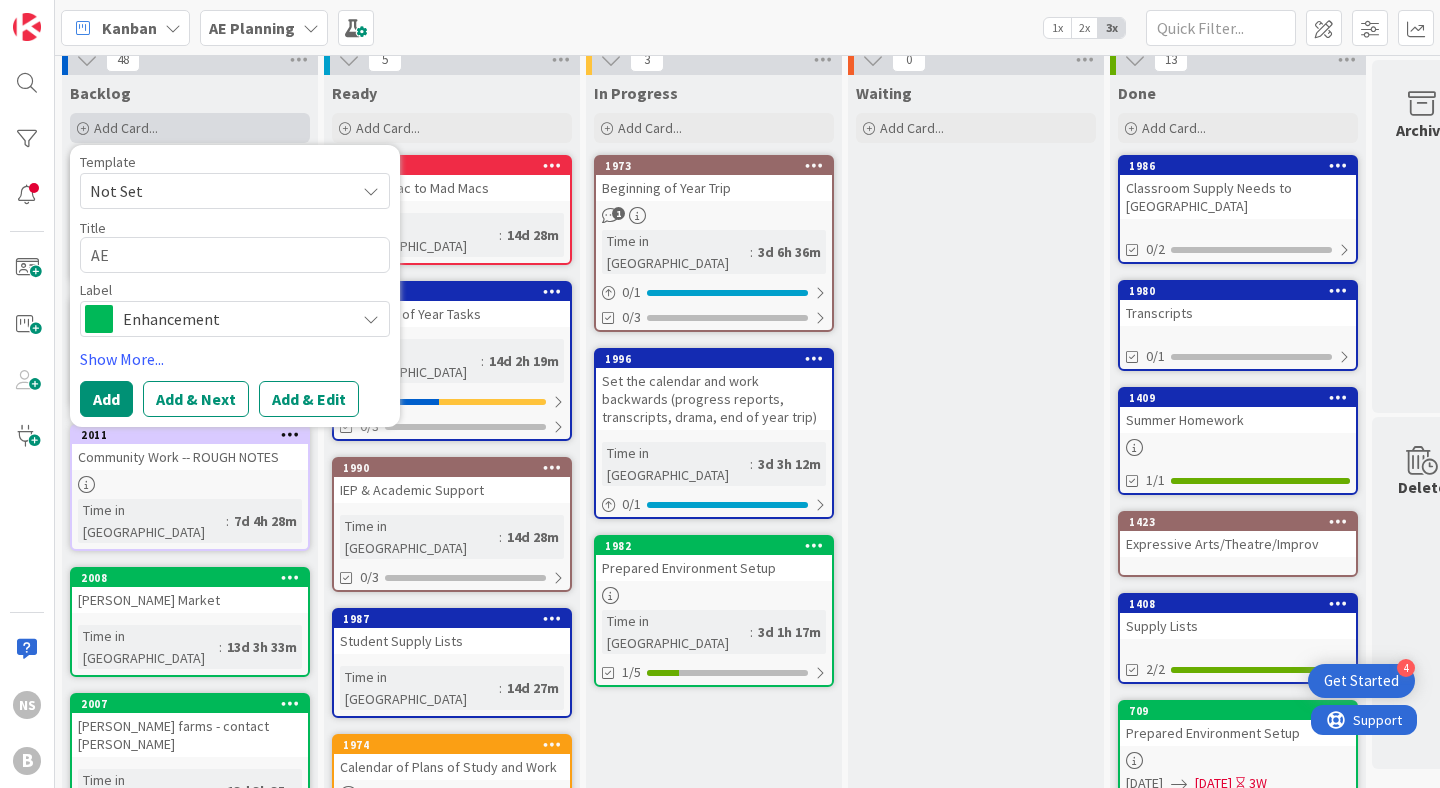 type on "x" 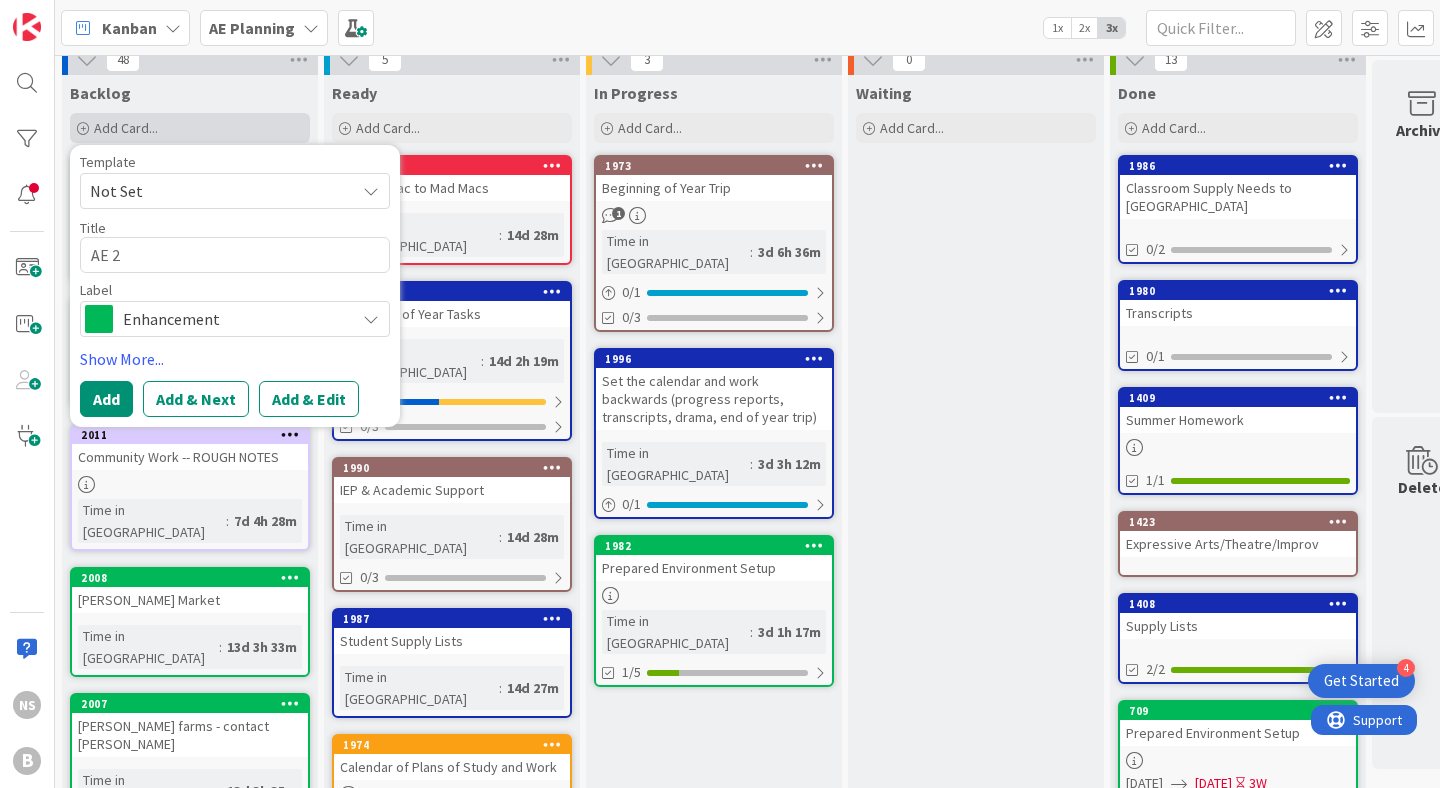 type on "x" 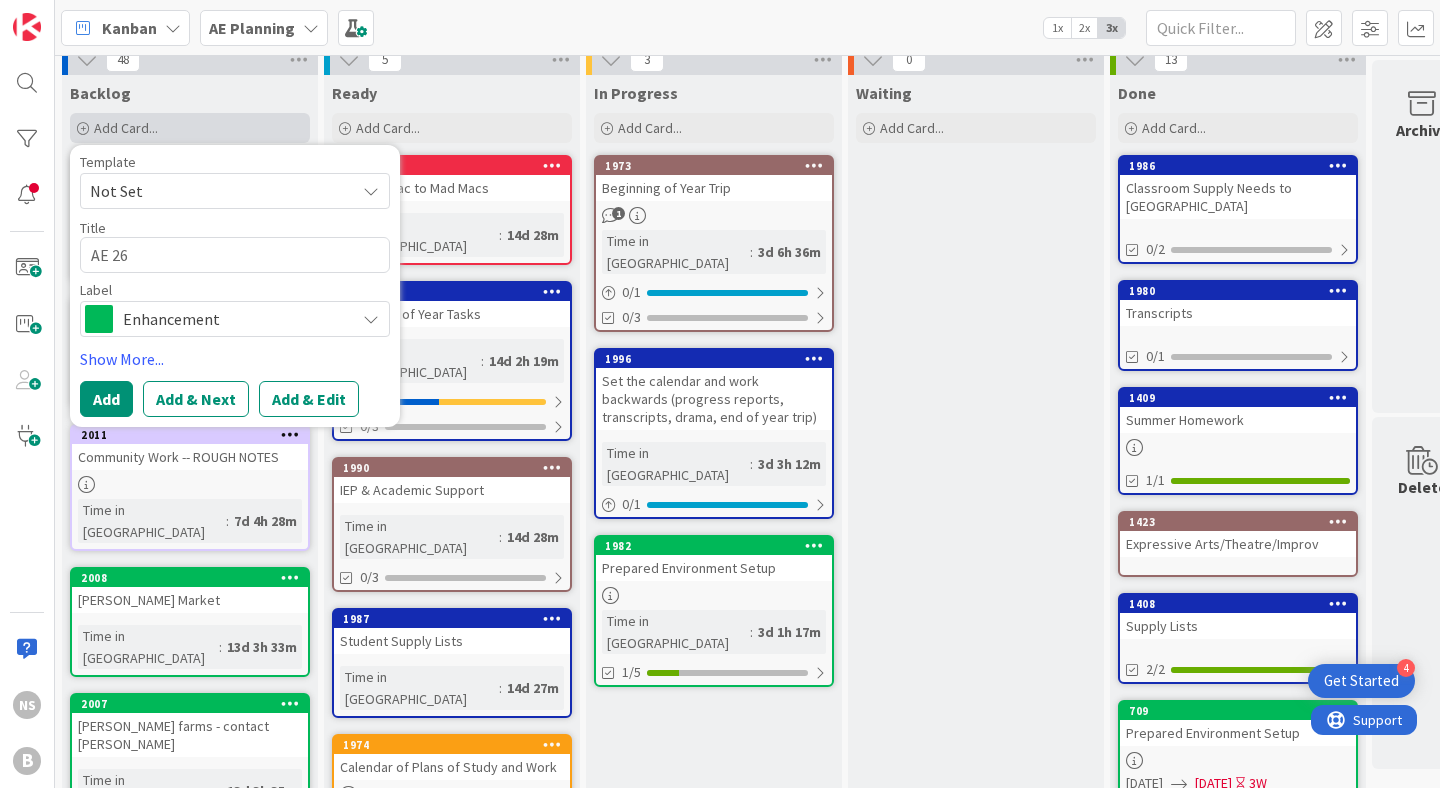 type on "x" 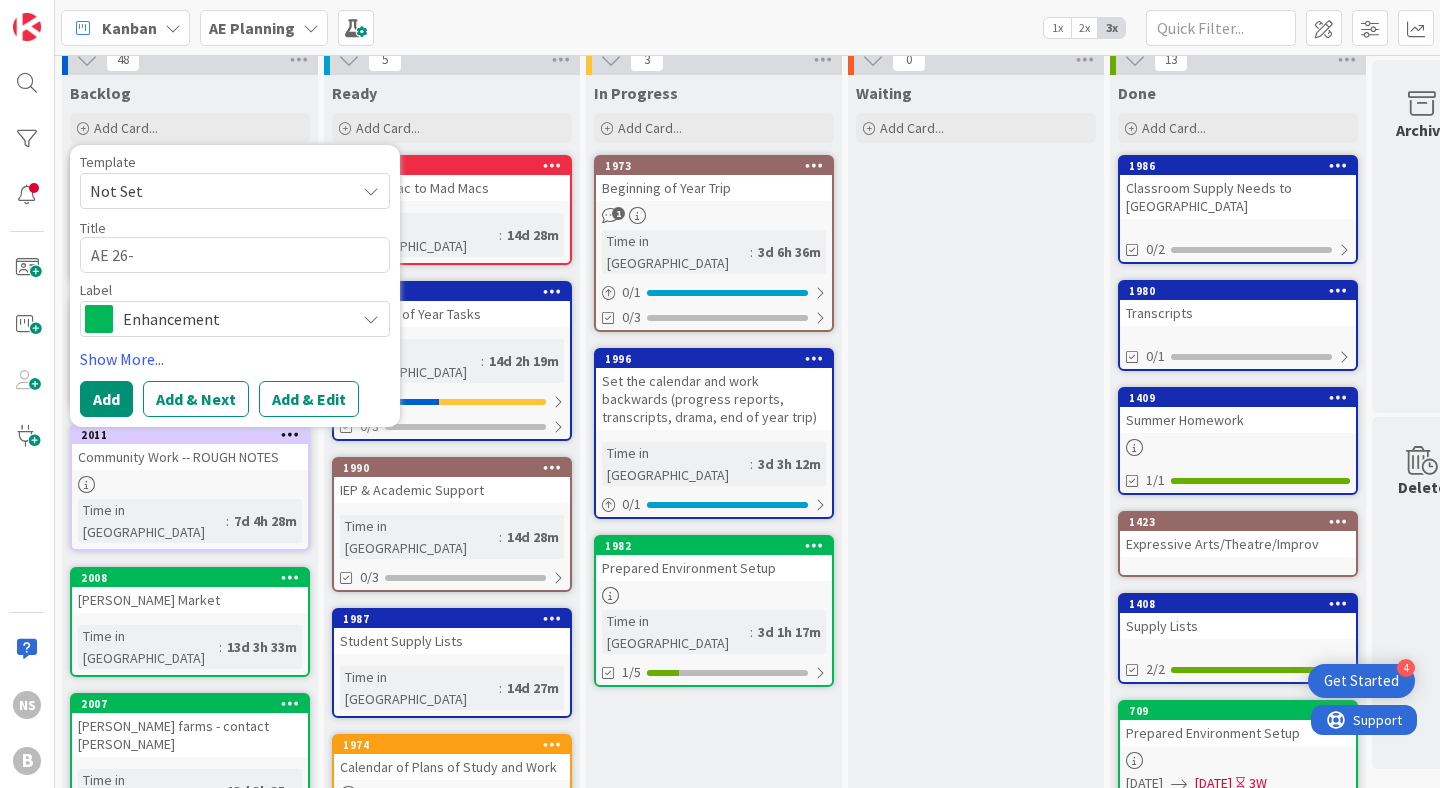 type on "AE 26-" 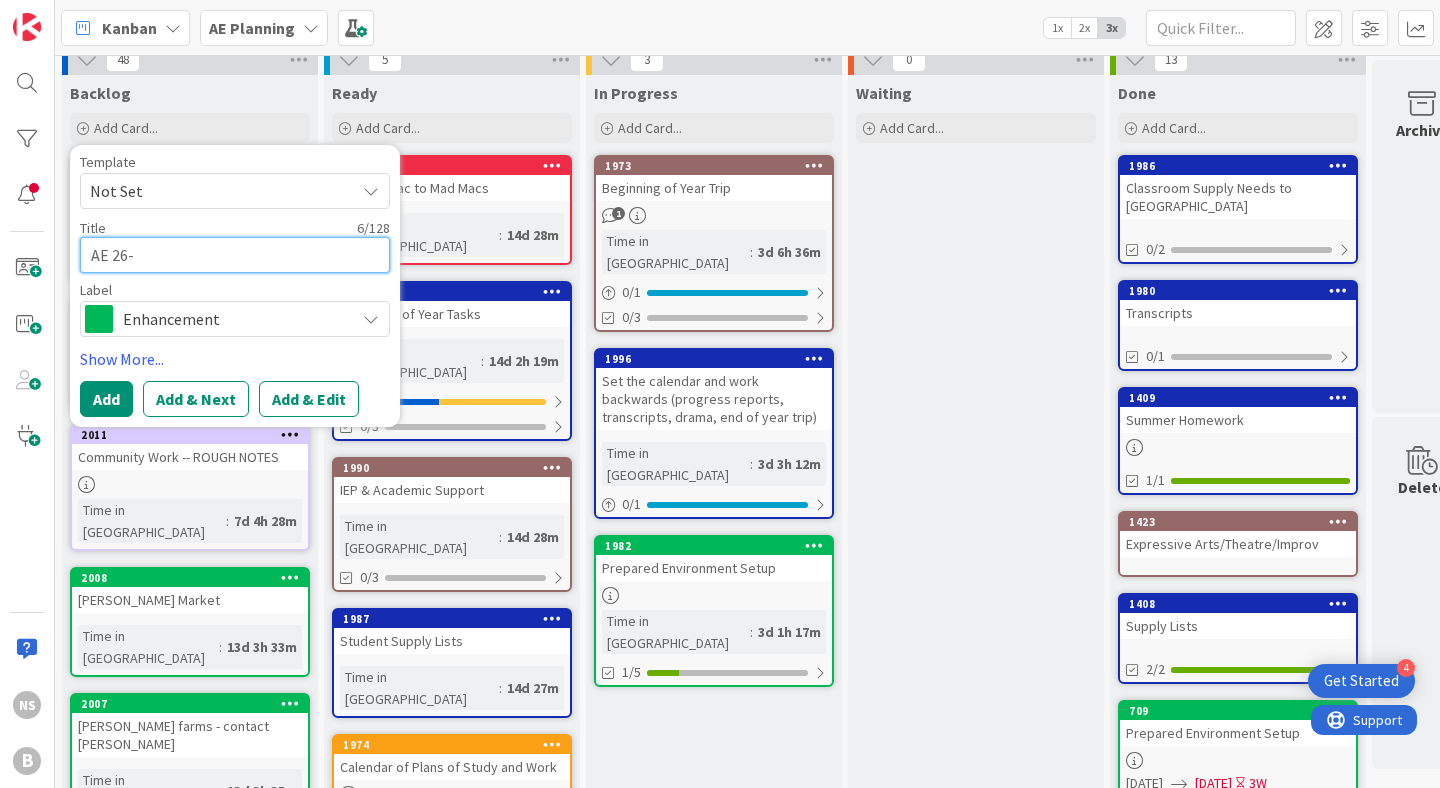 type on "x" 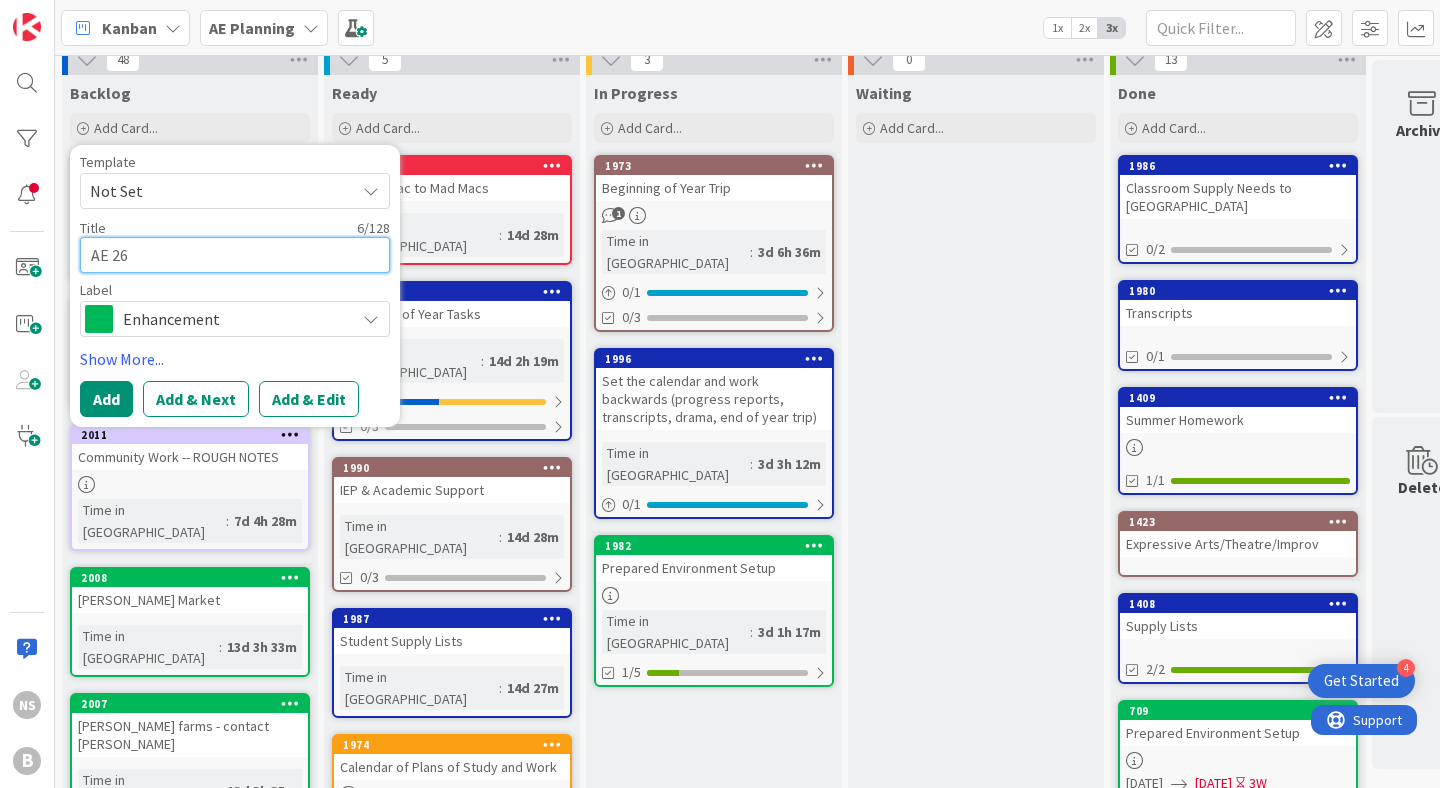 type on "x" 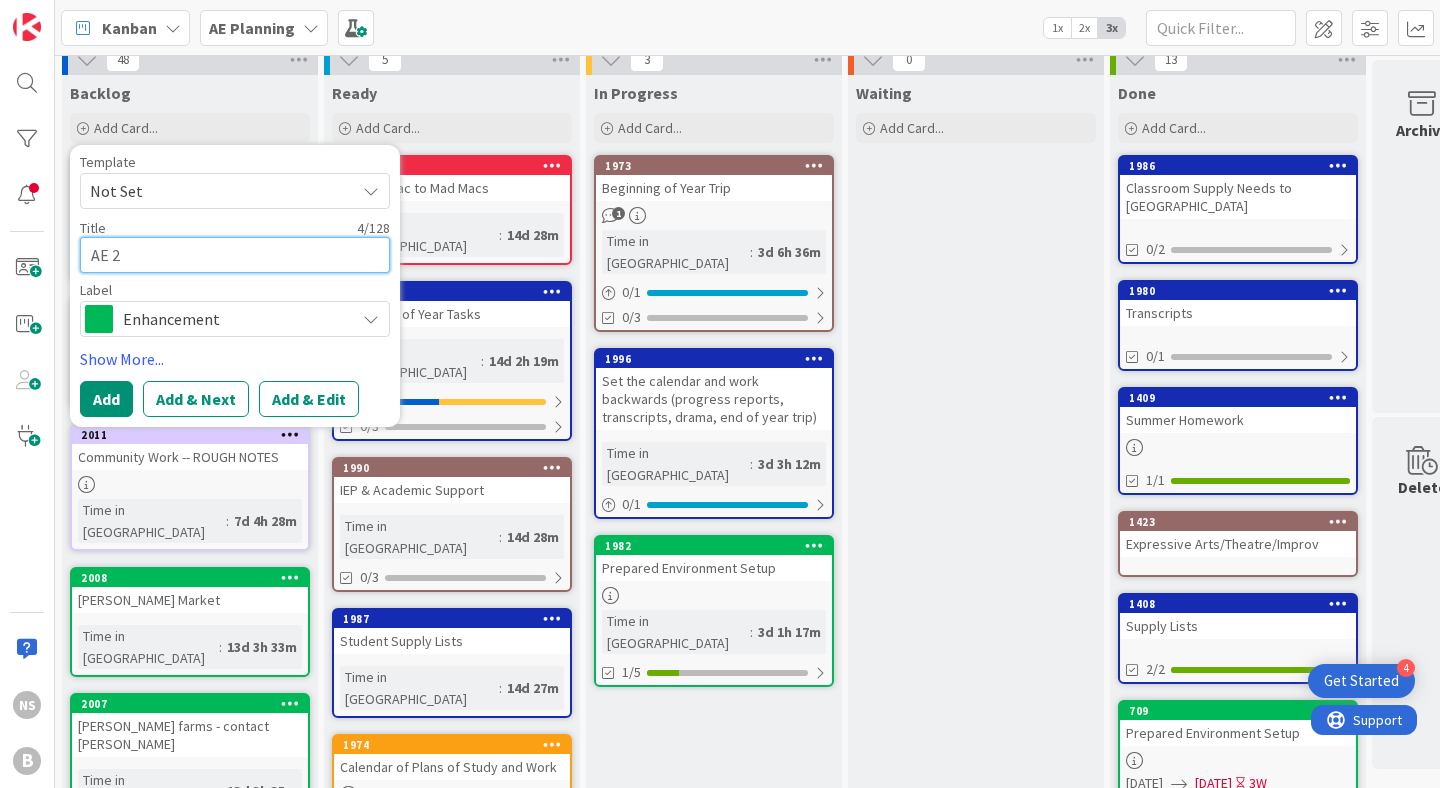 type on "x" 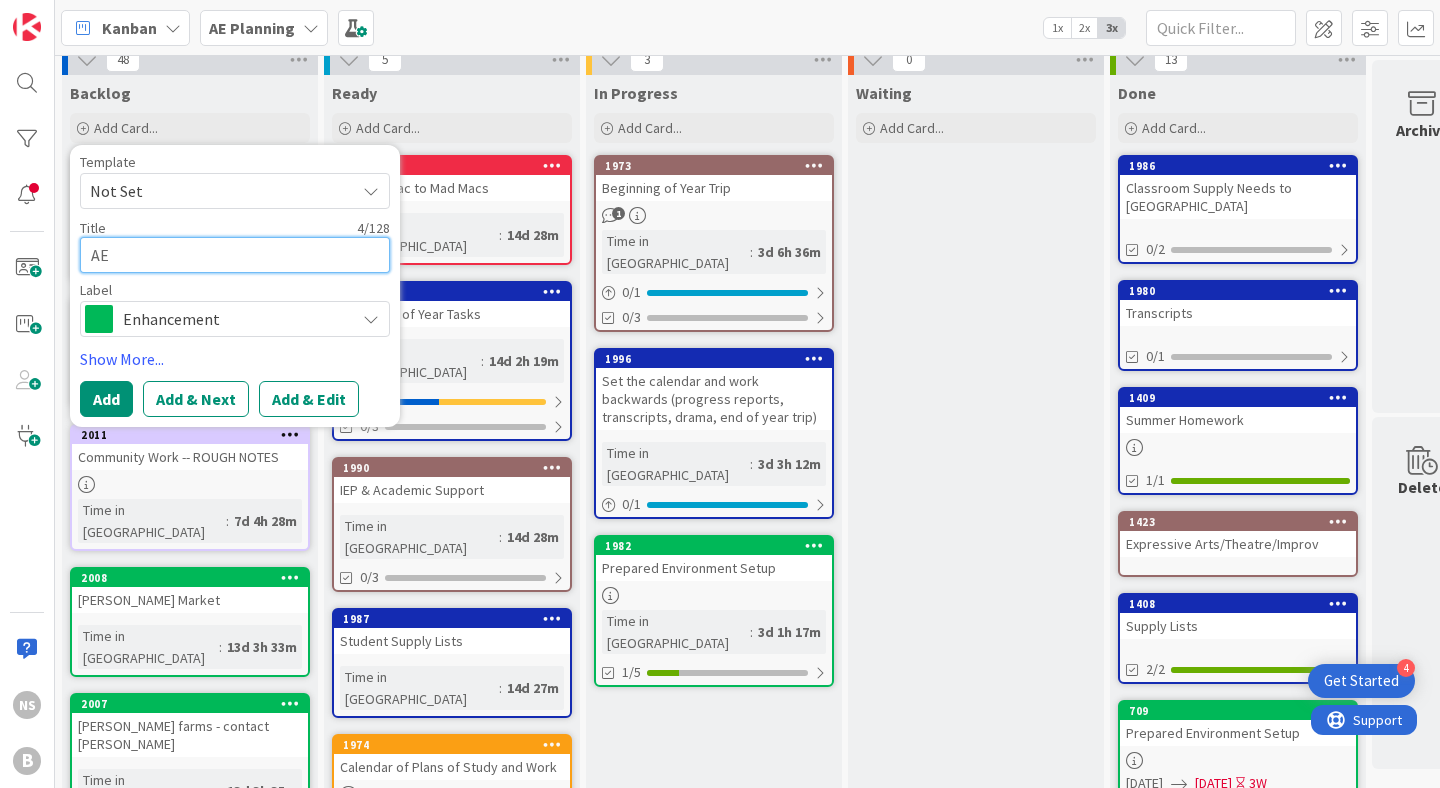type on "x" 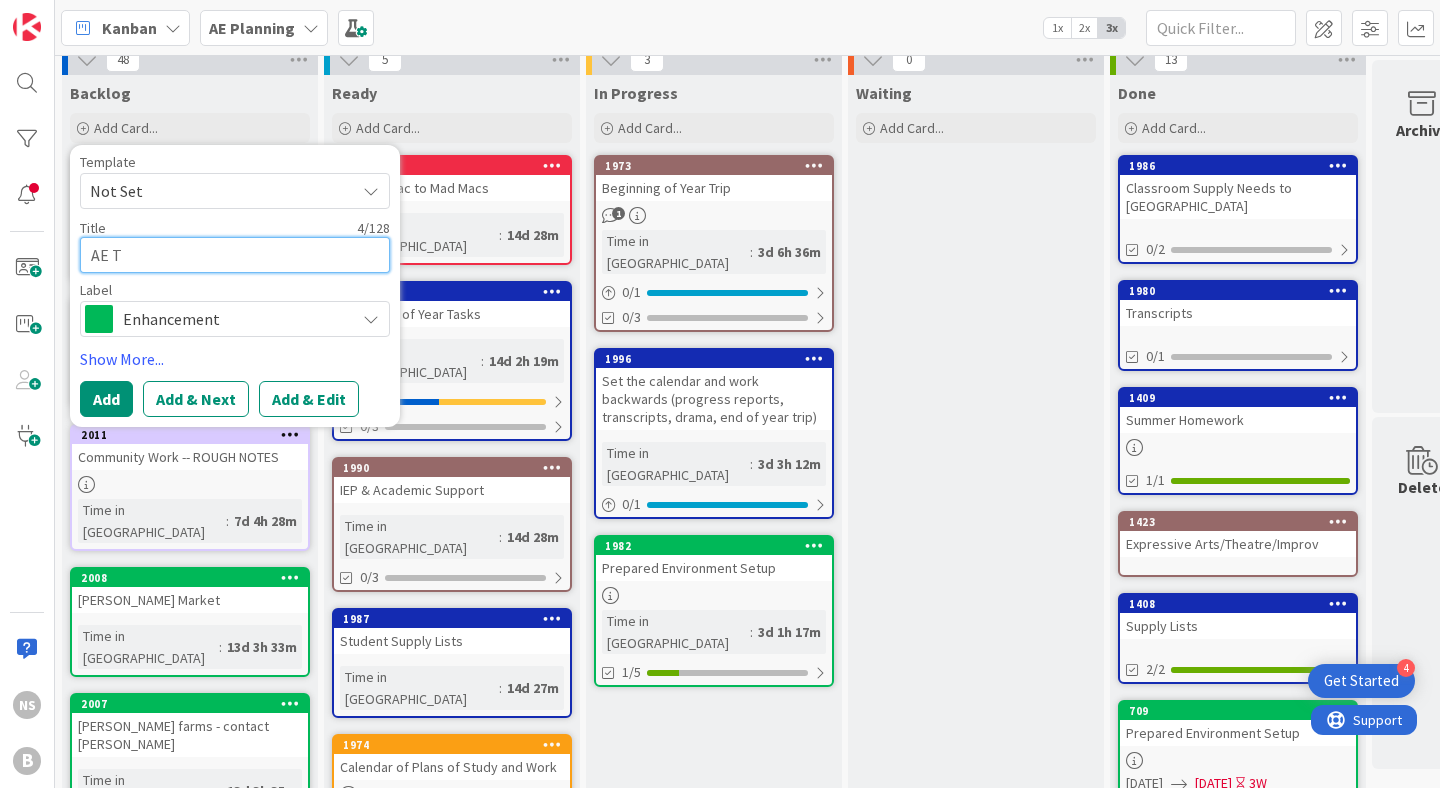 type on "x" 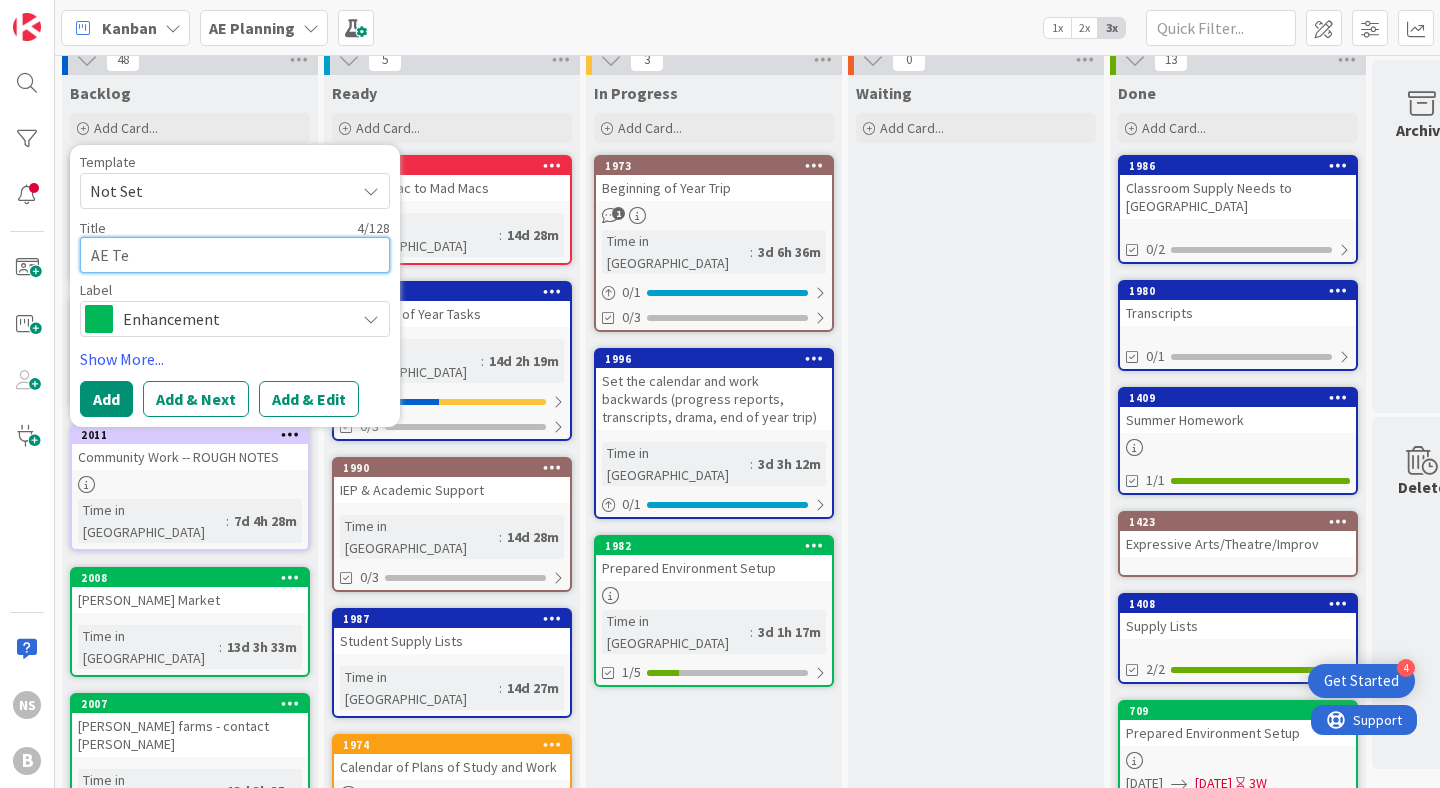 type on "x" 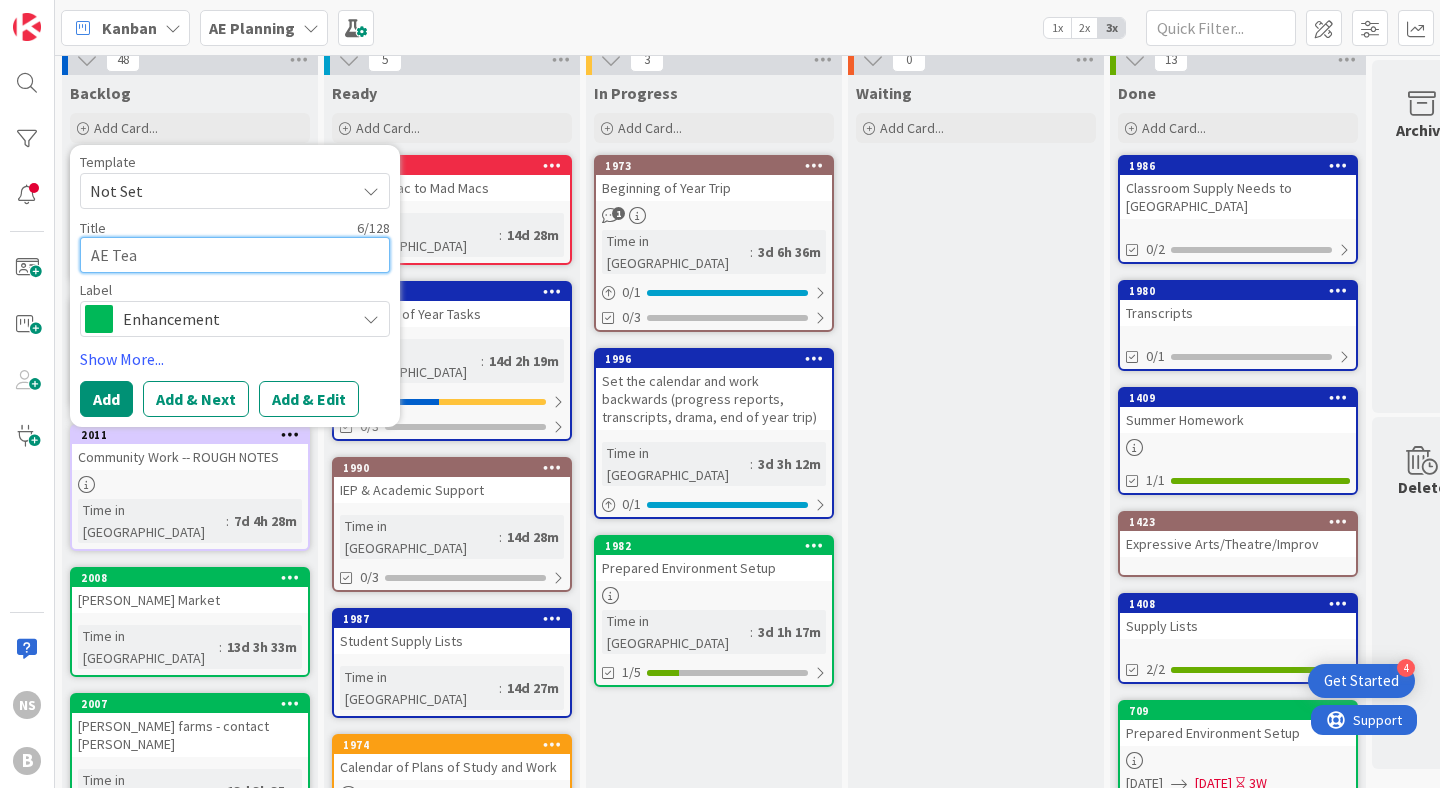 type on "x" 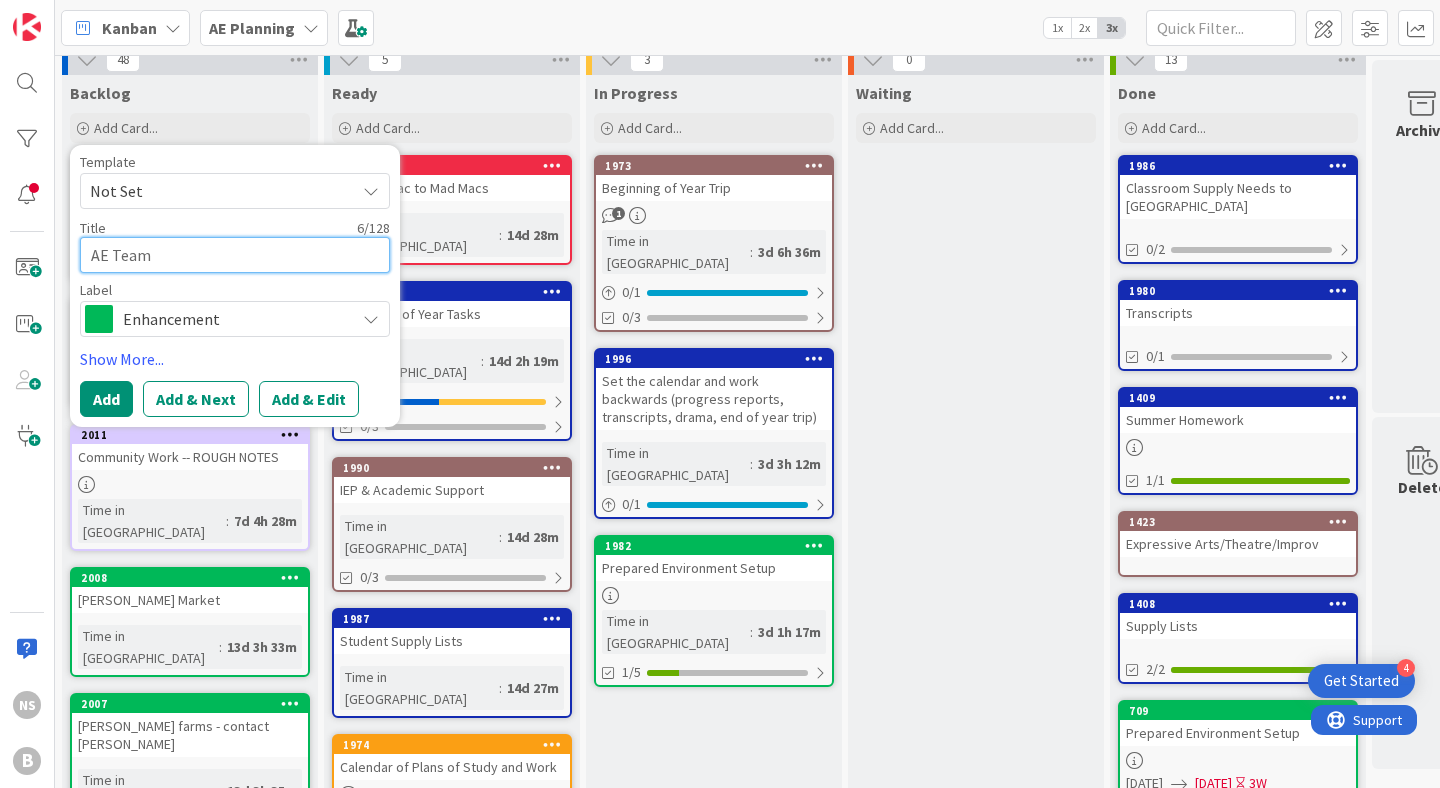 type on "x" 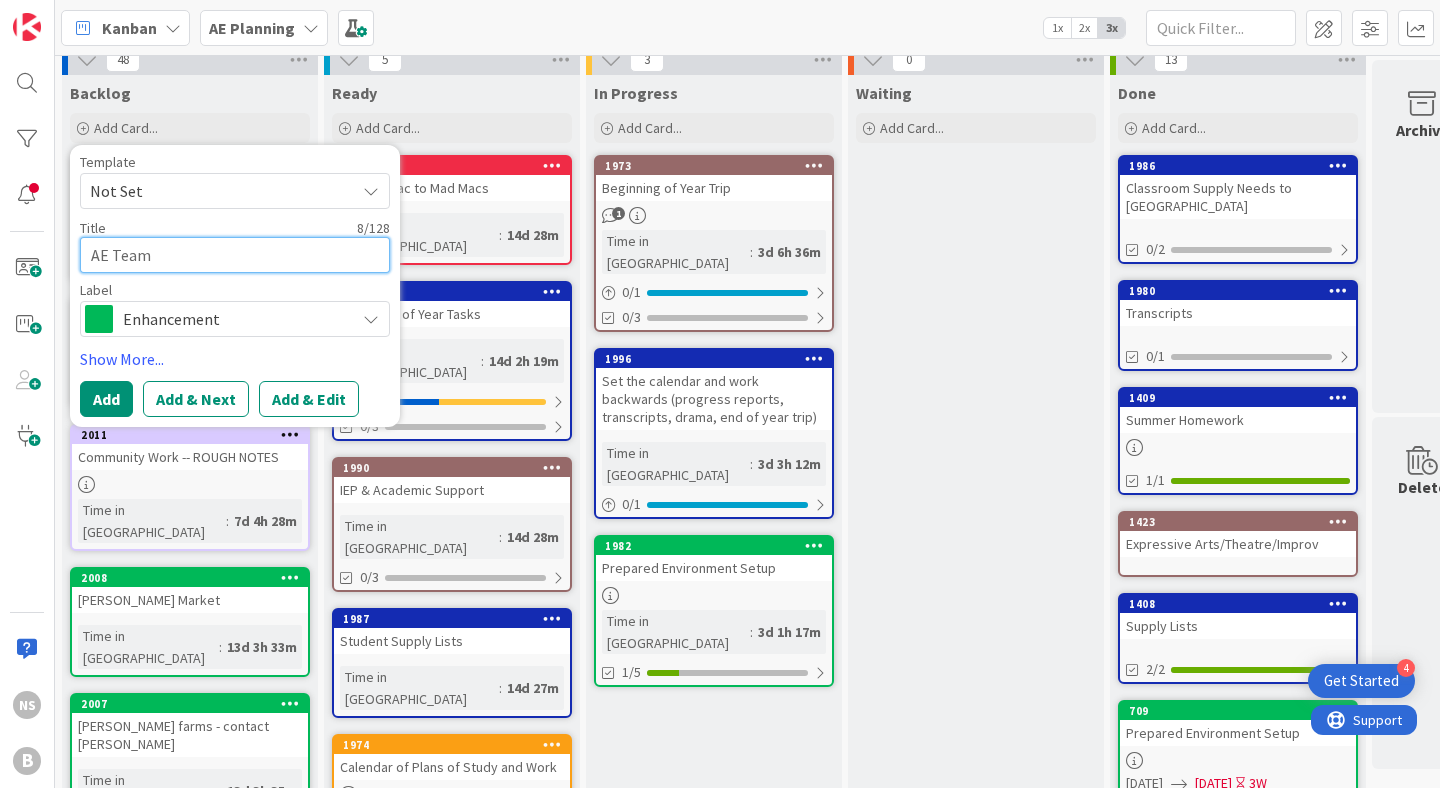 type on "x" 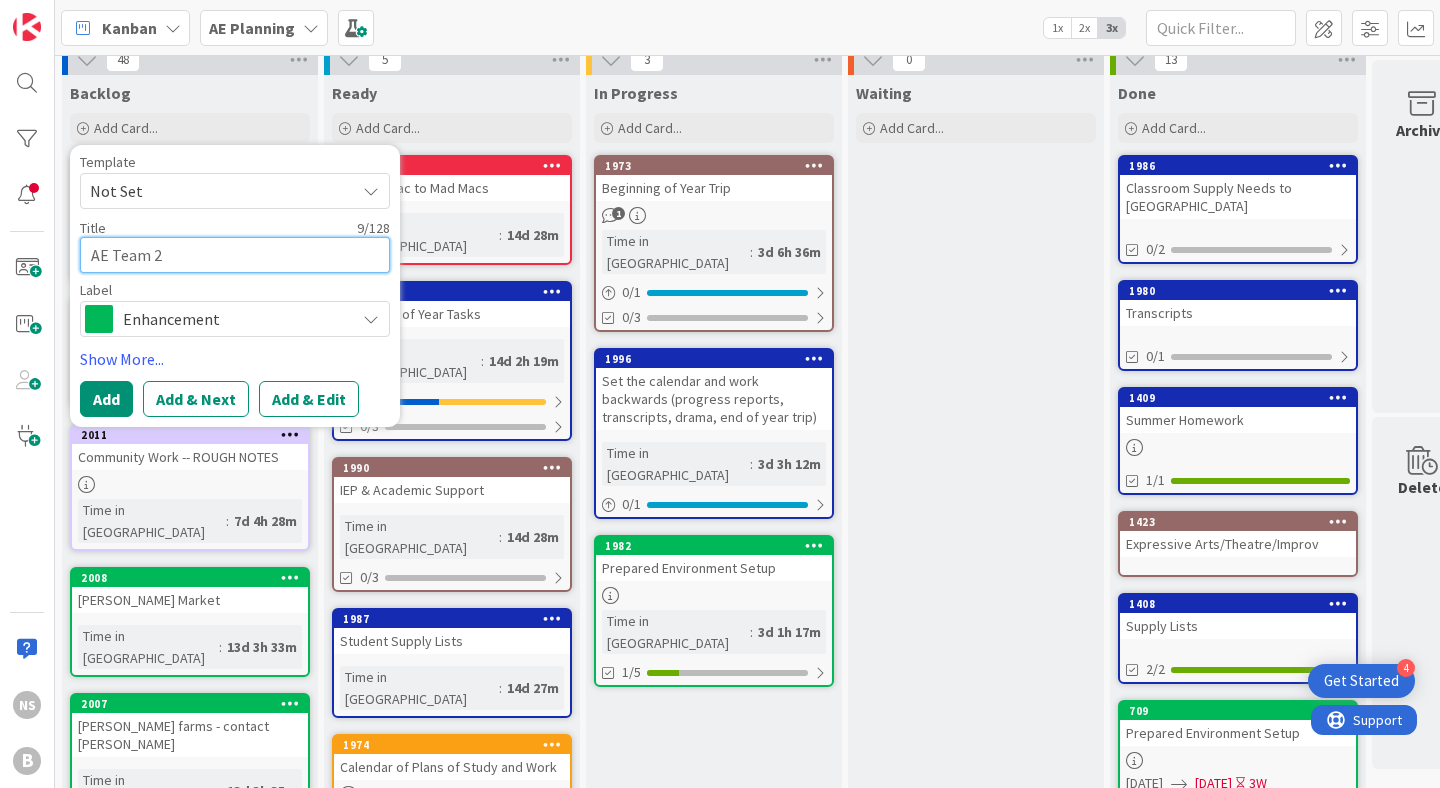 type on "x" 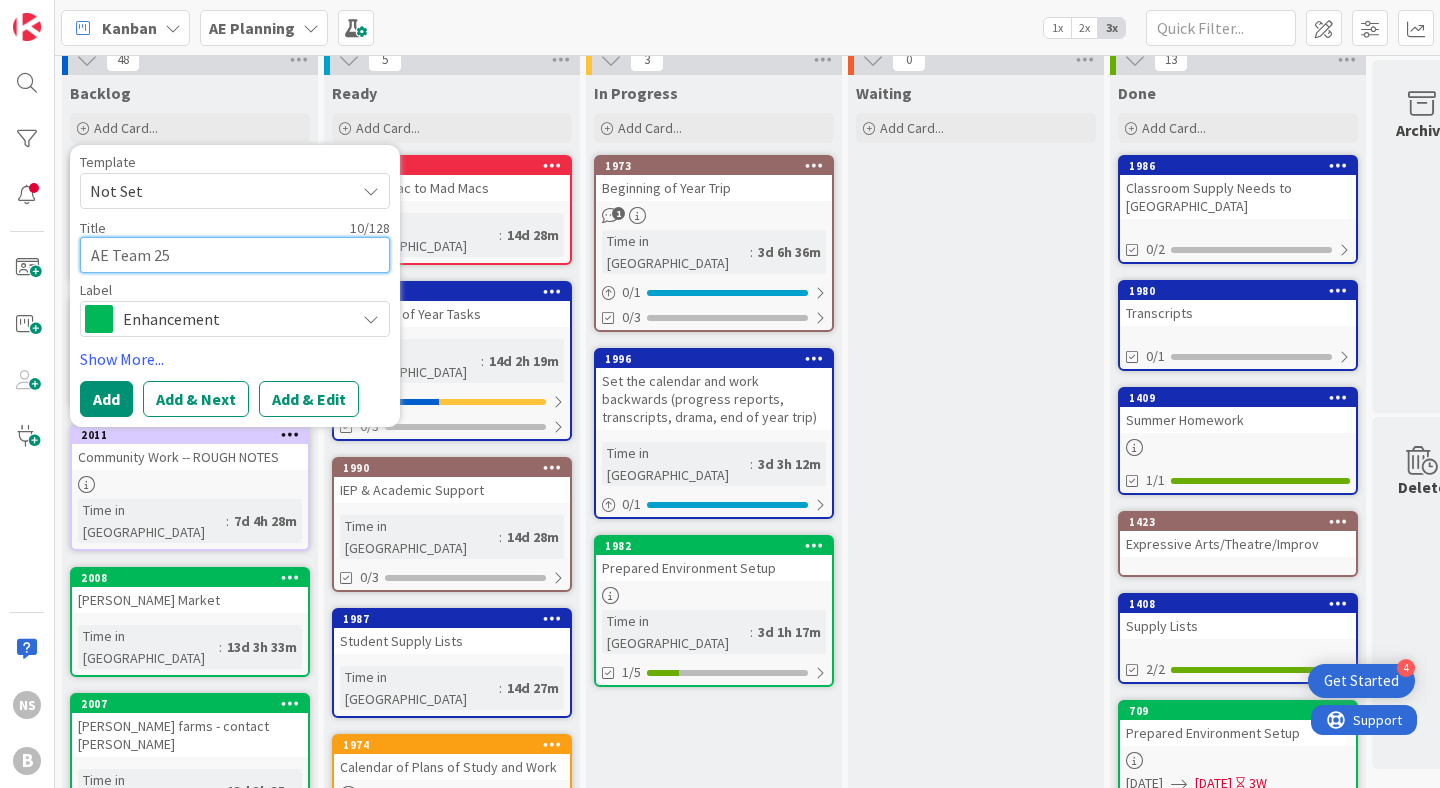 type on "x" 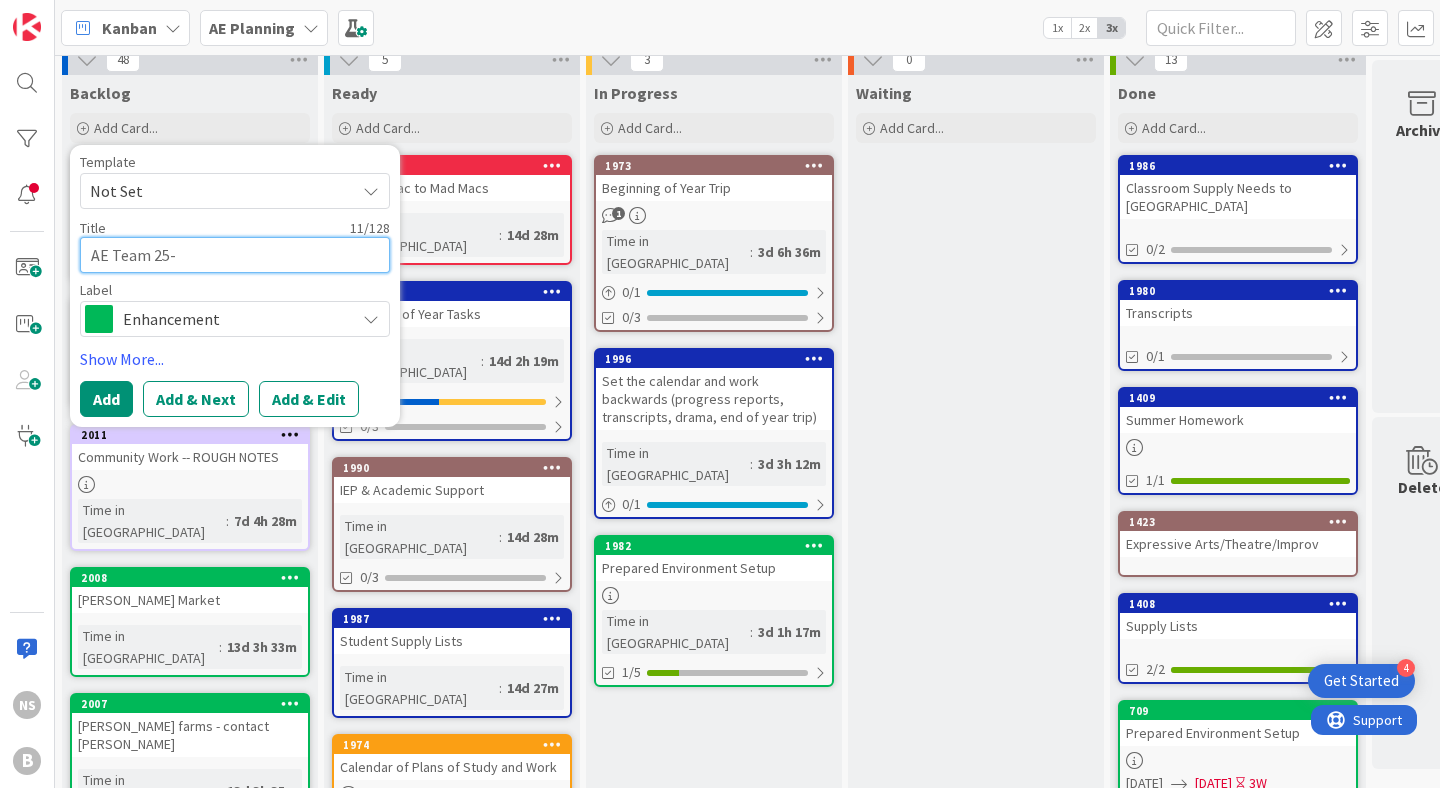 type on "x" 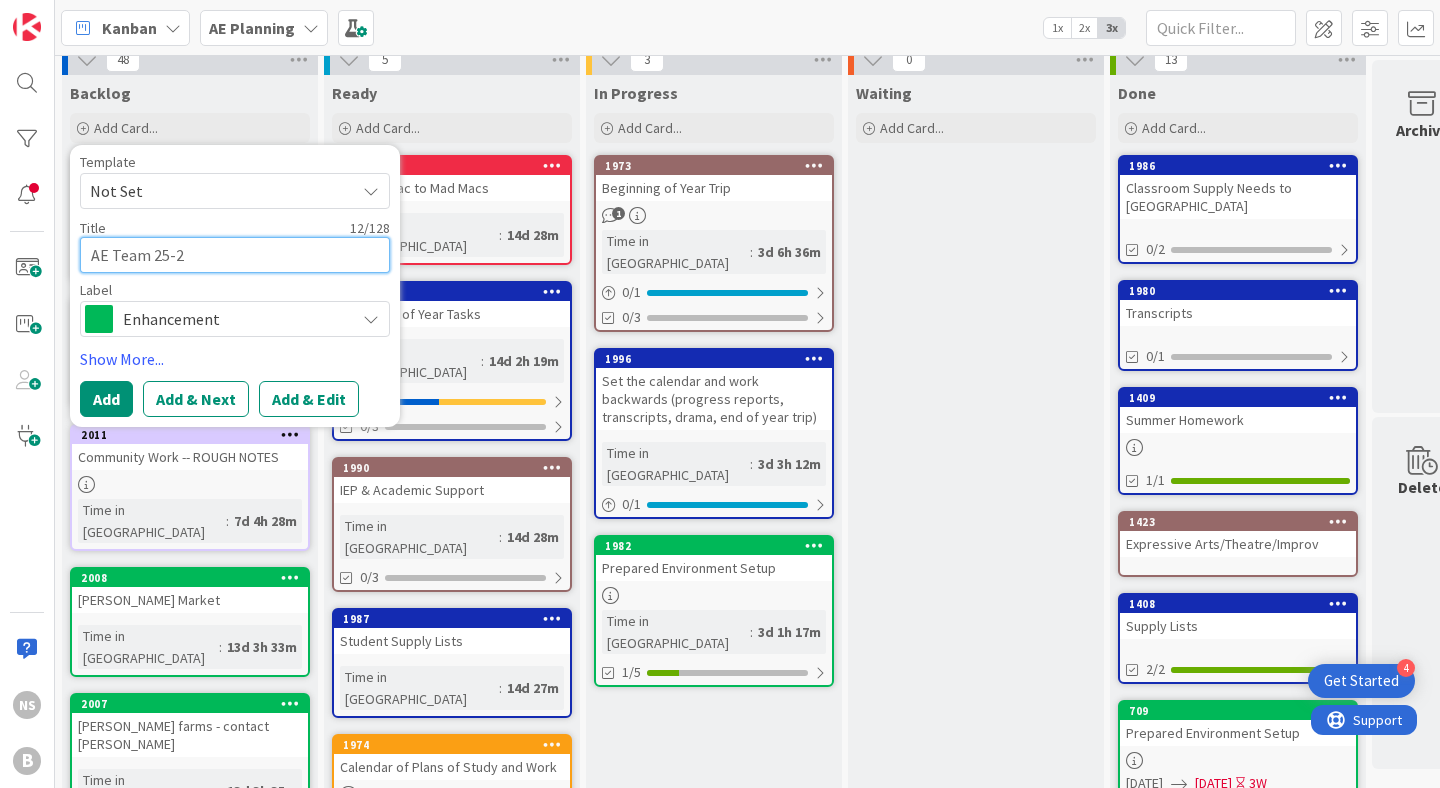 type on "x" 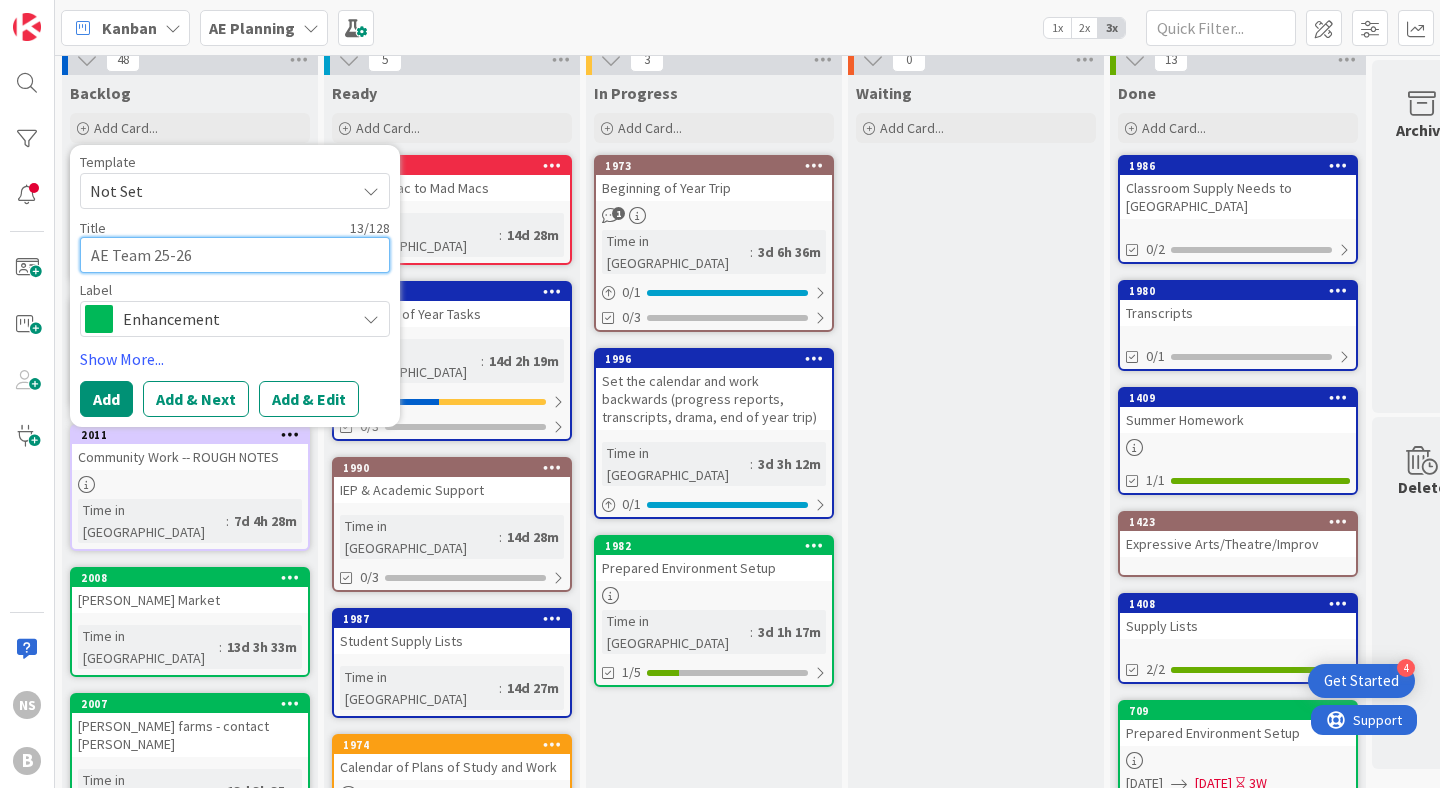 type on "x" 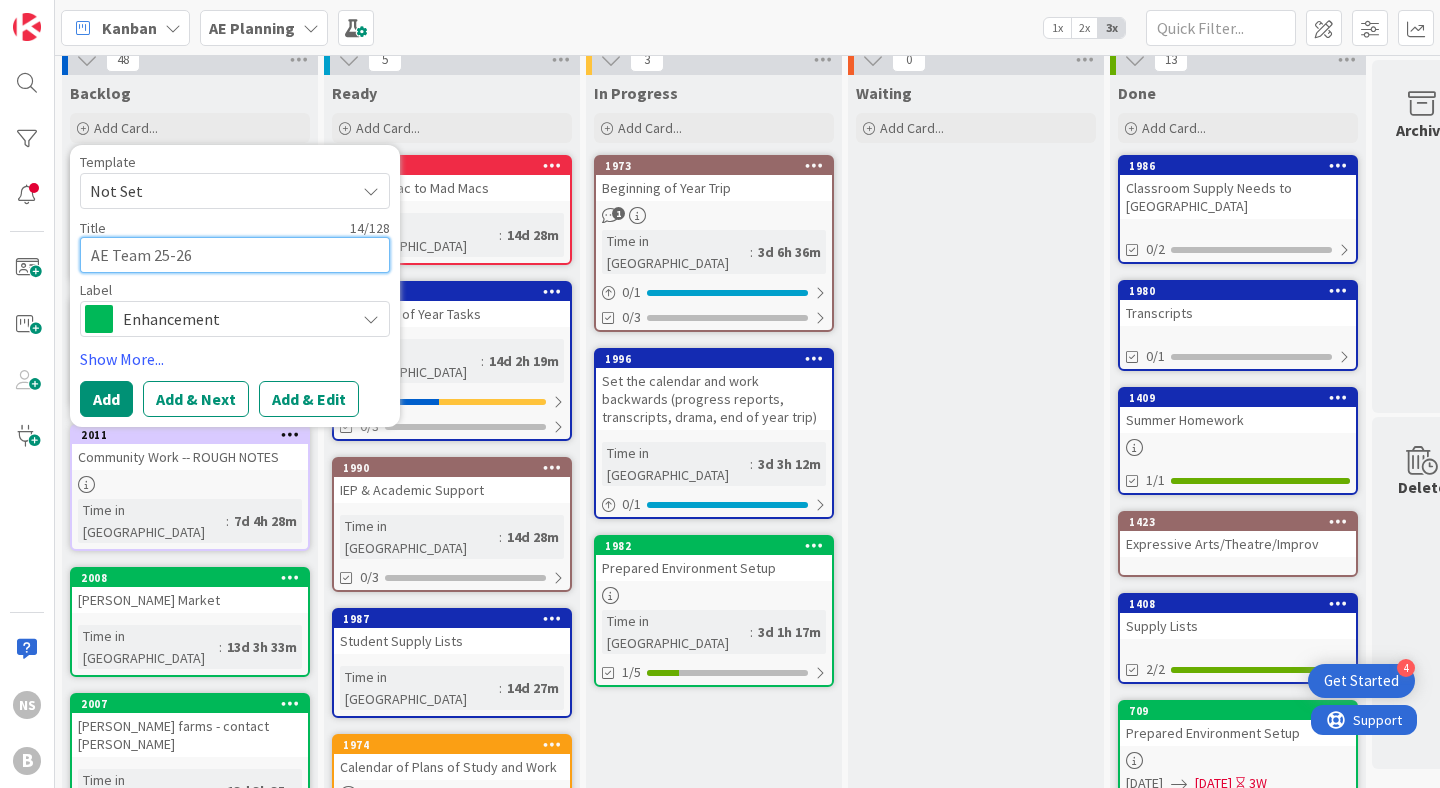 type on "AE Team 25-26" 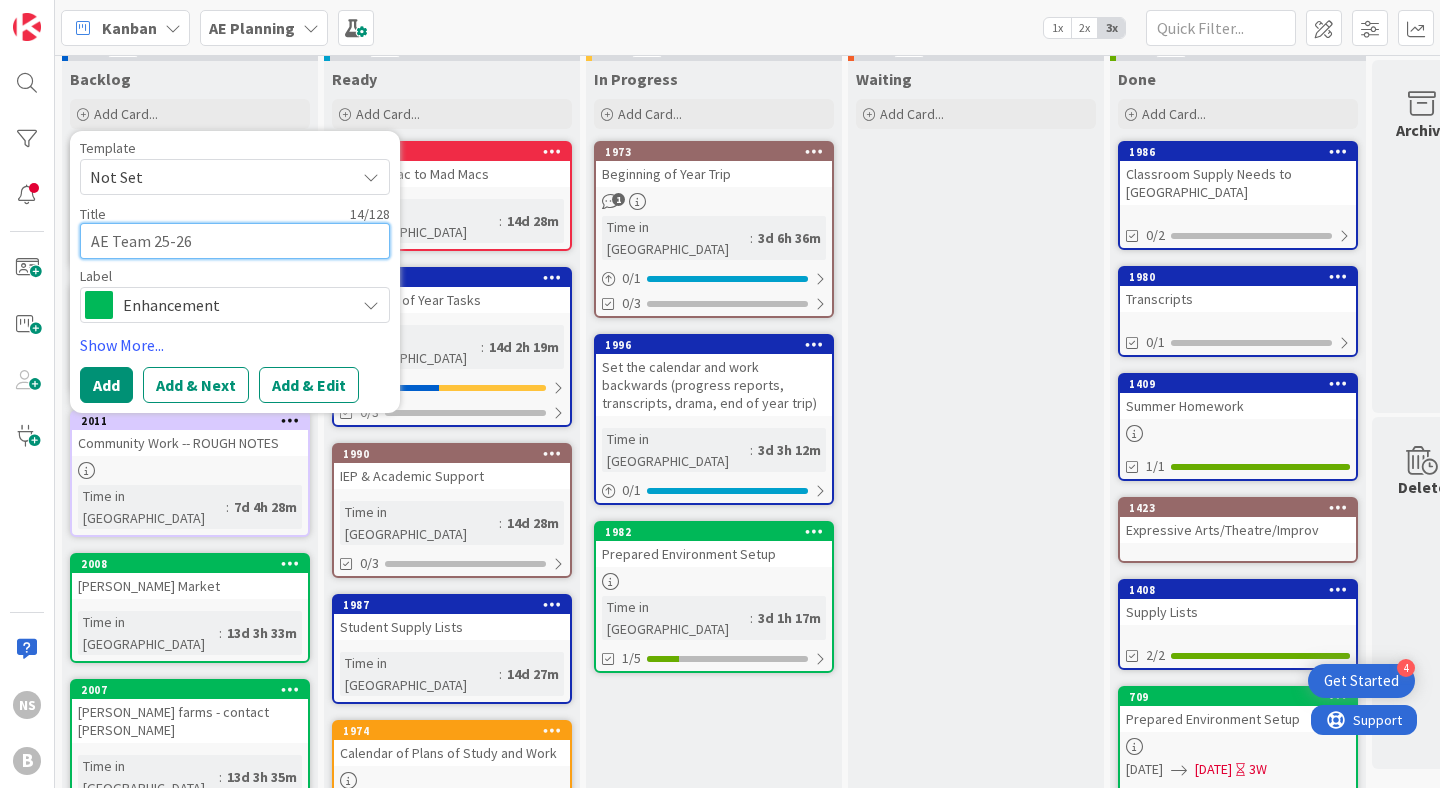 scroll, scrollTop: 39, scrollLeft: 0, axis: vertical 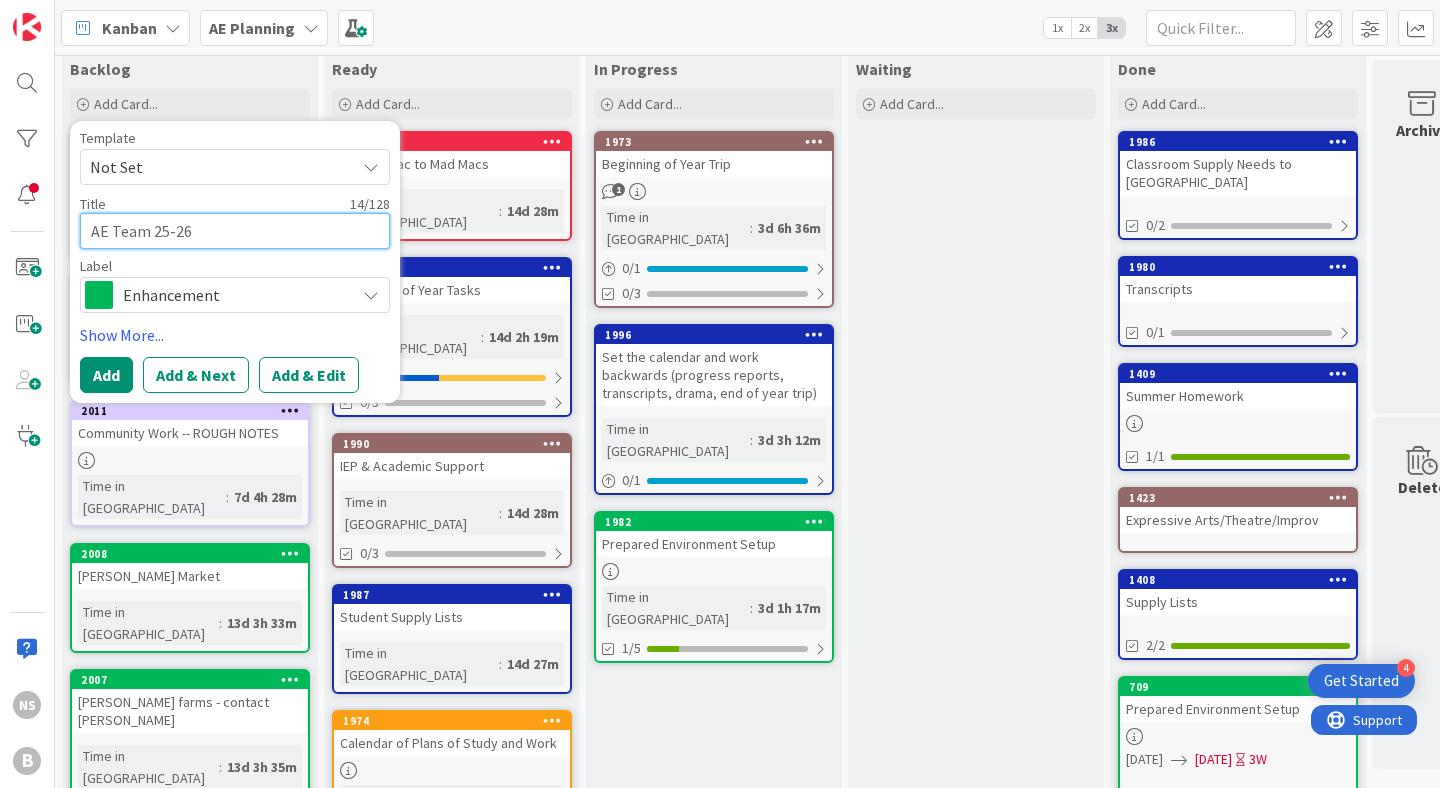 type on "x" 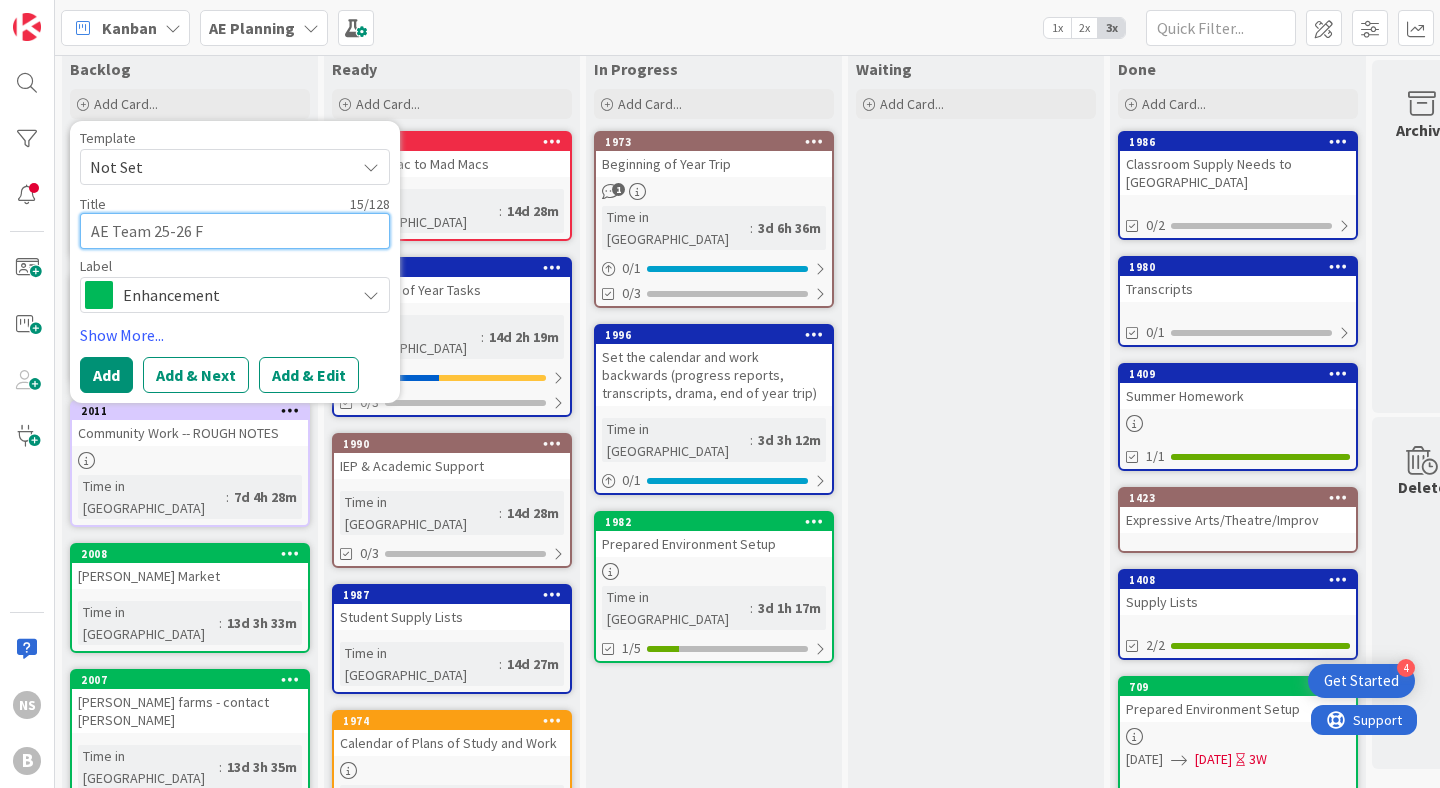 type on "x" 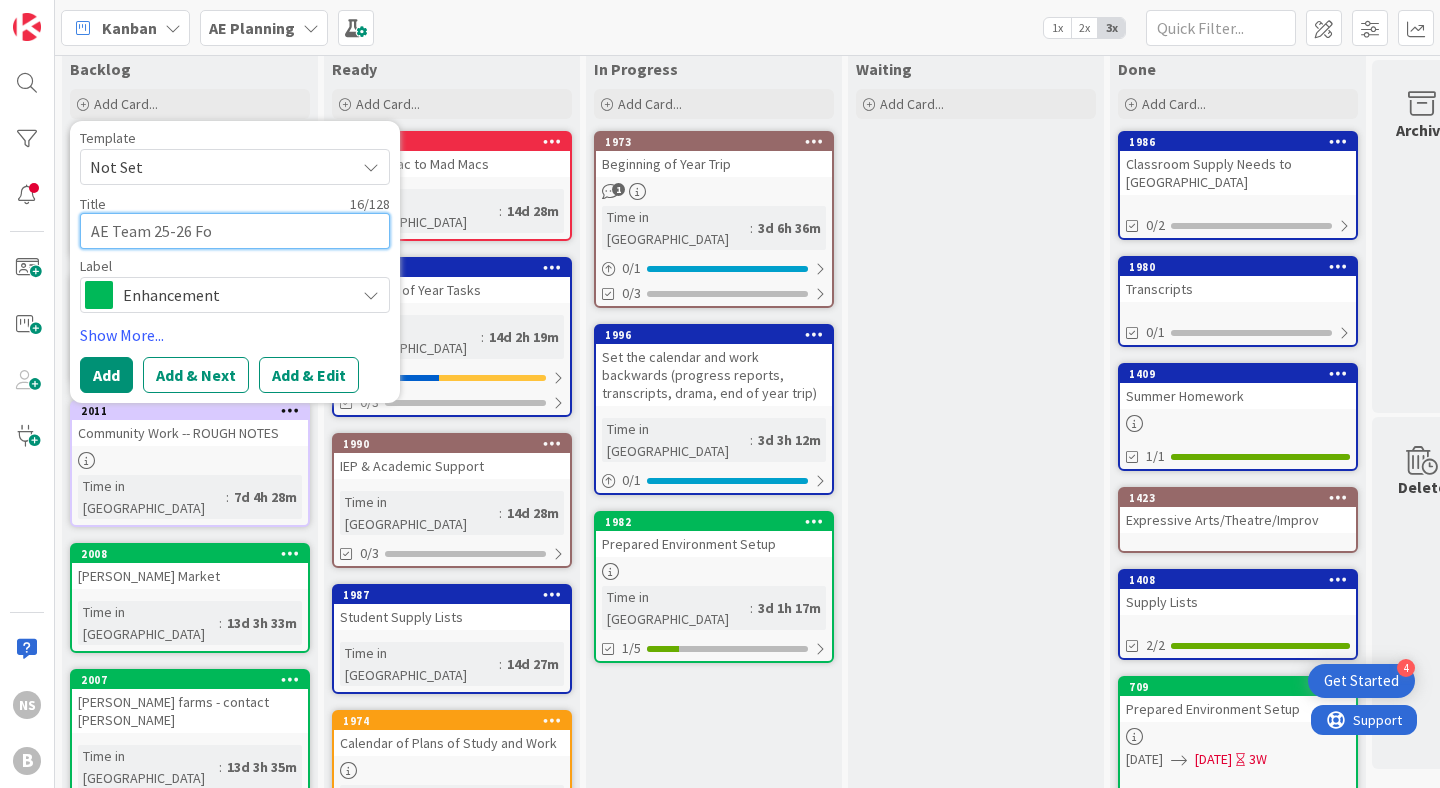 type on "x" 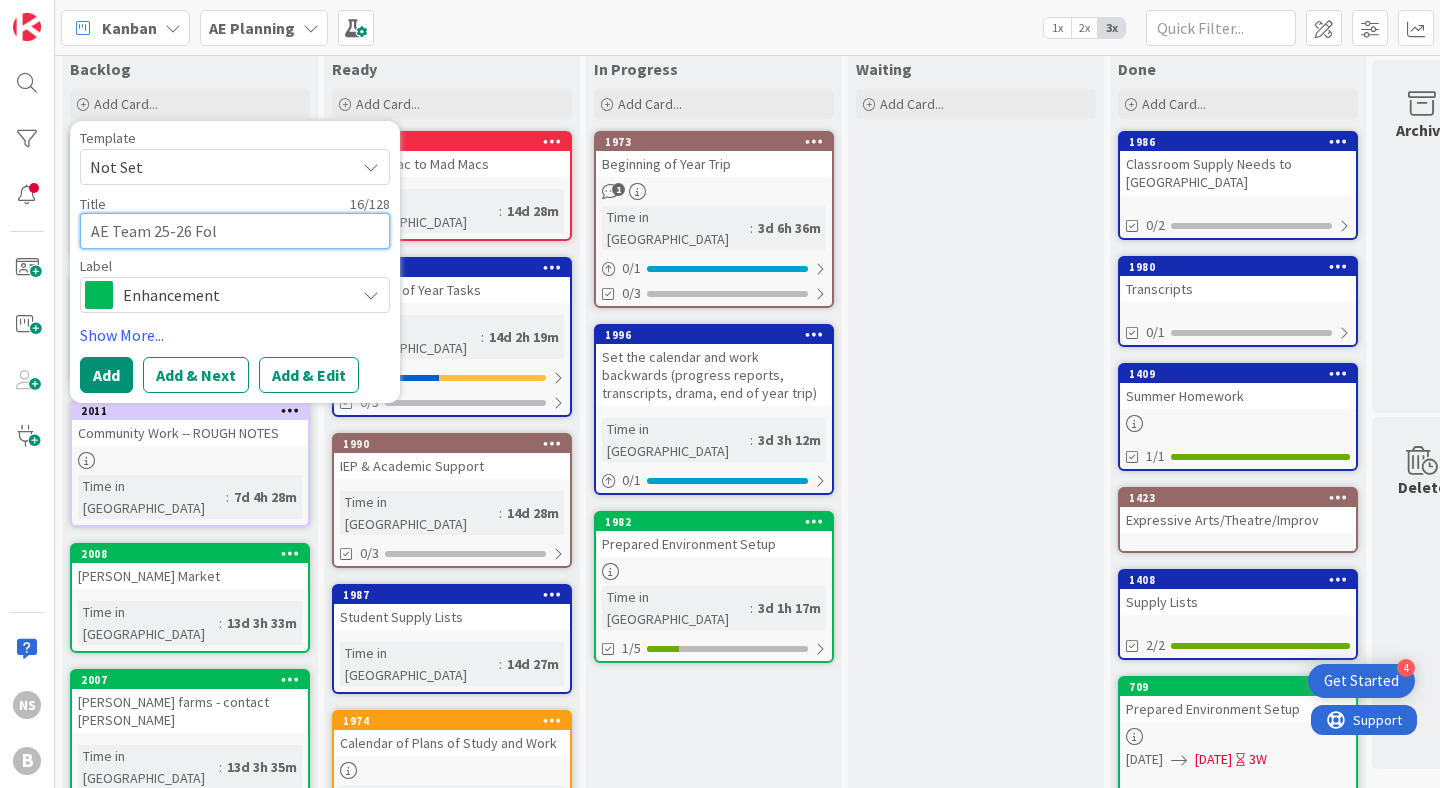 type on "x" 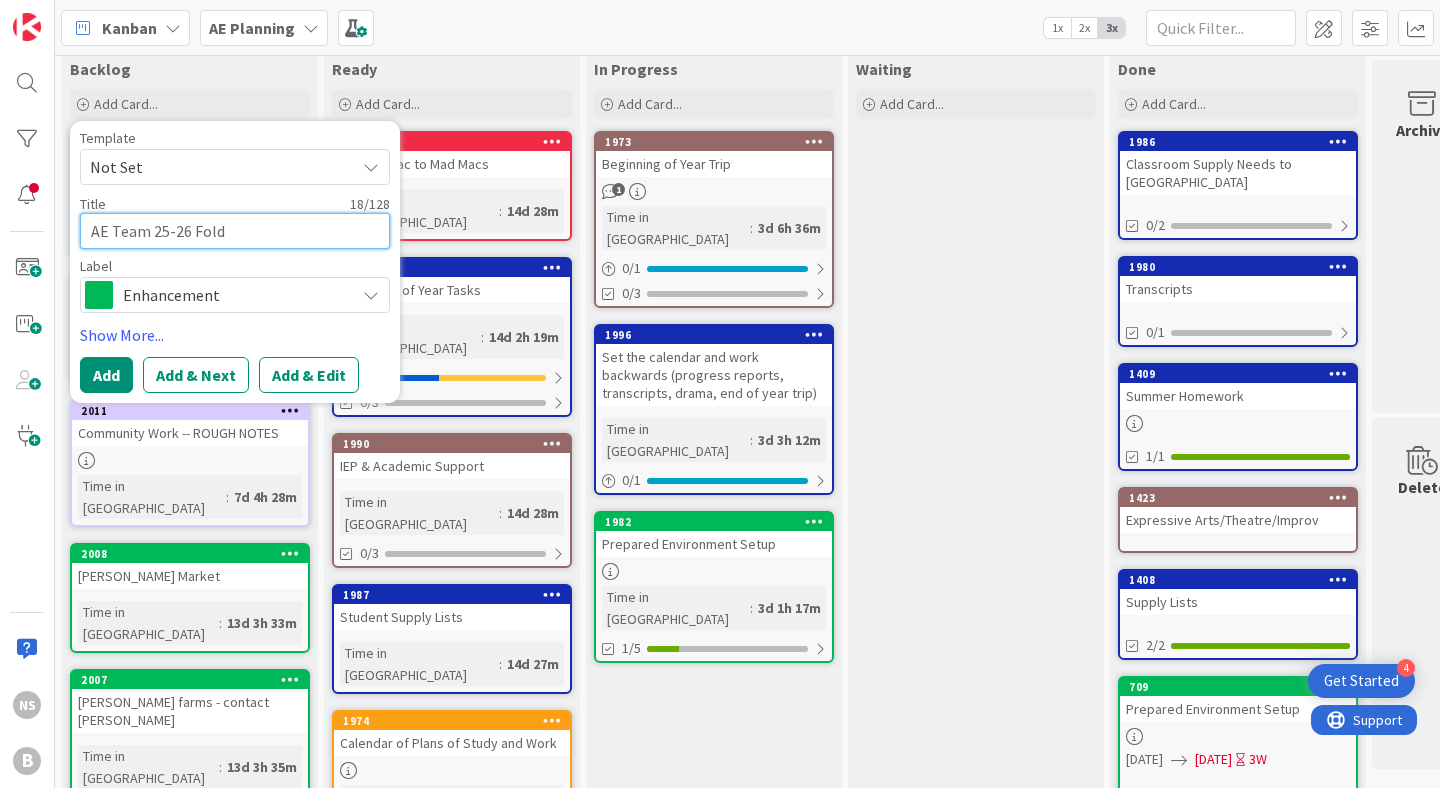 type on "x" 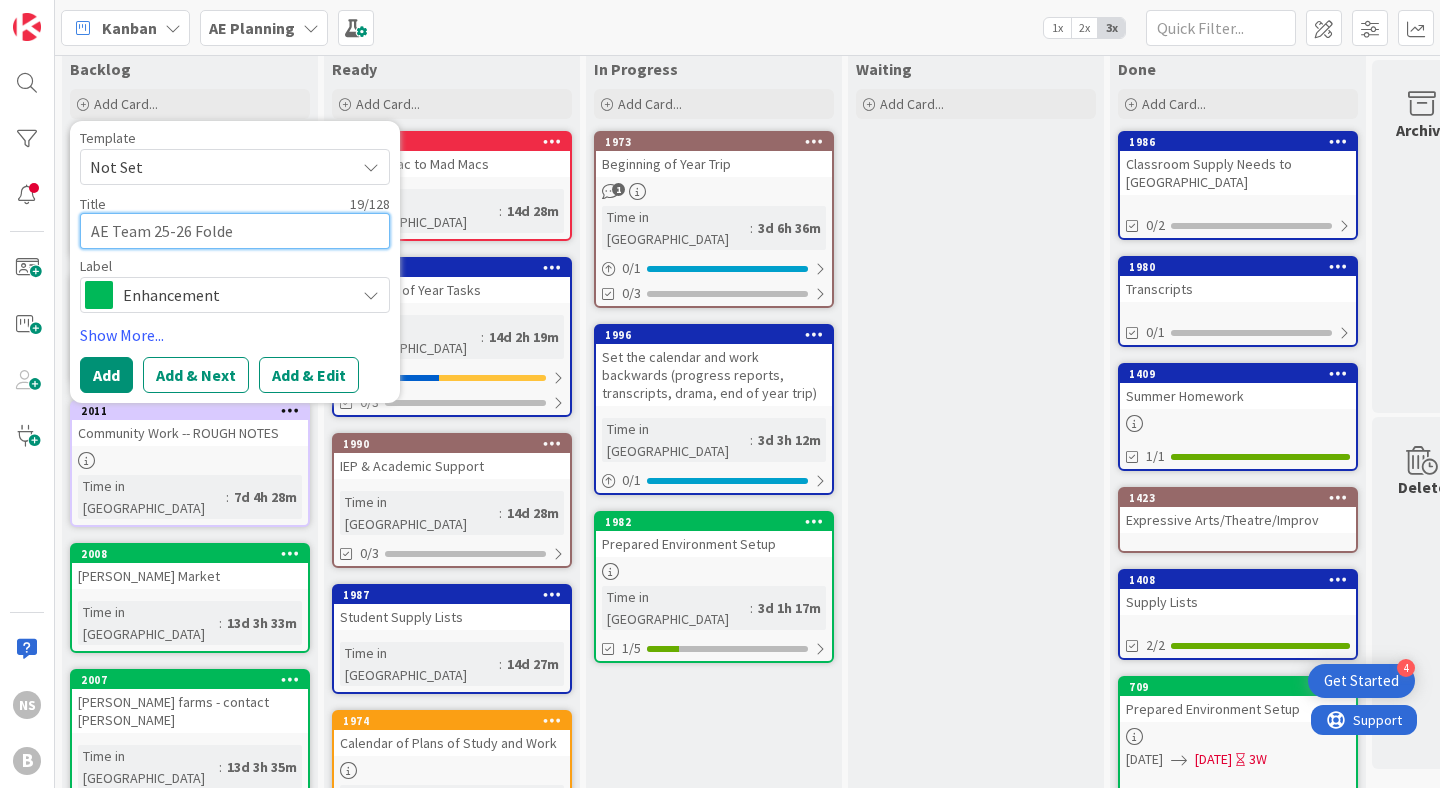 type on "x" 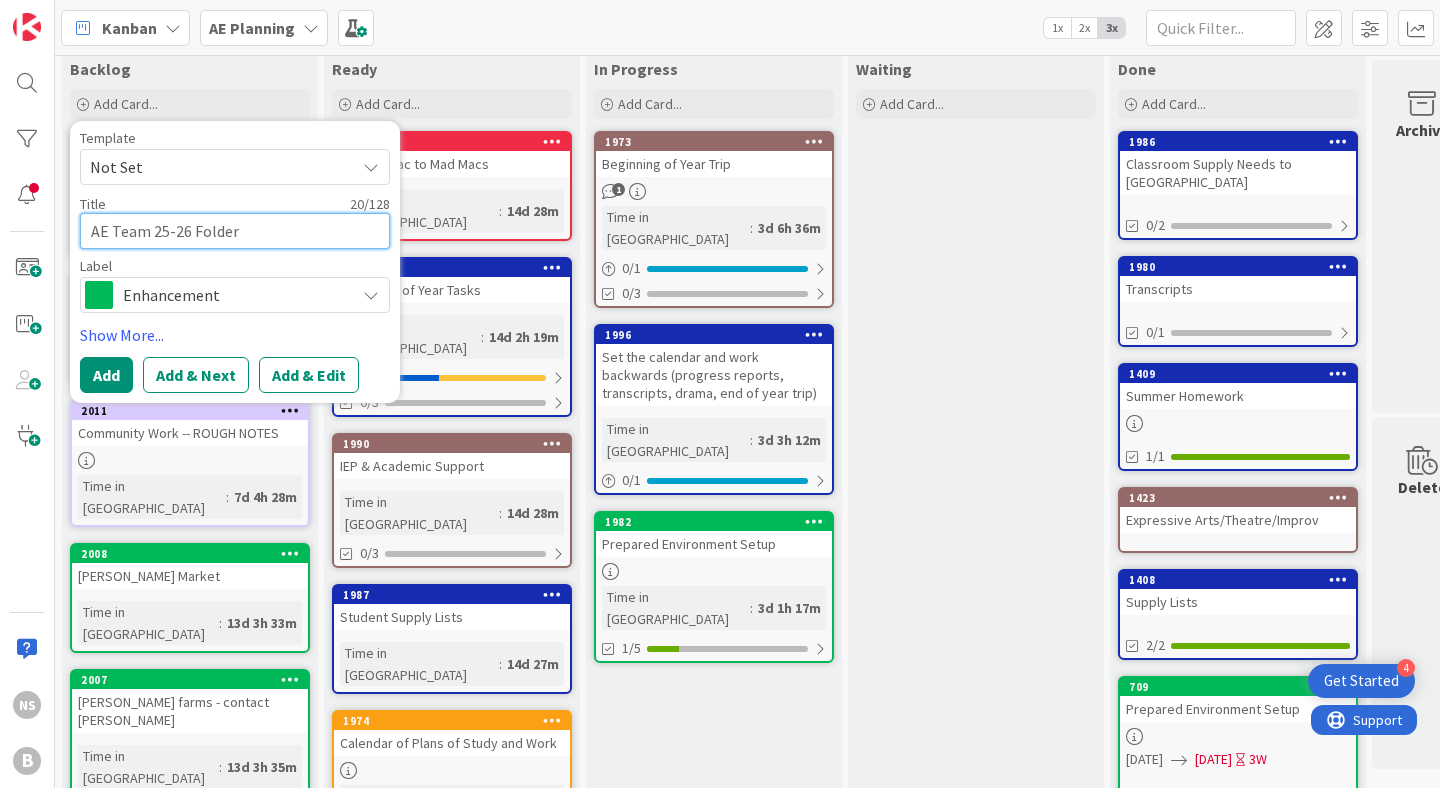 type on "x" 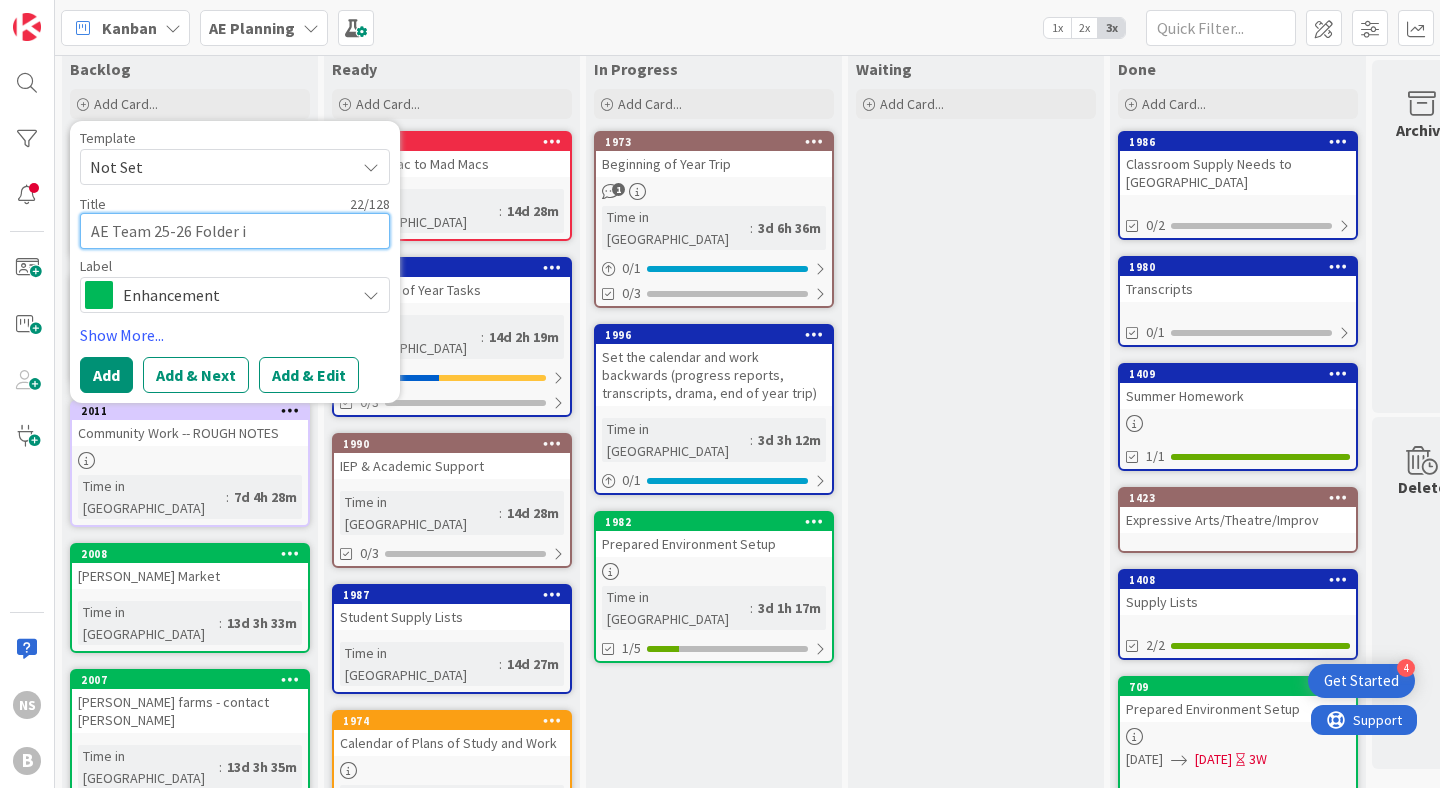 type on "x" 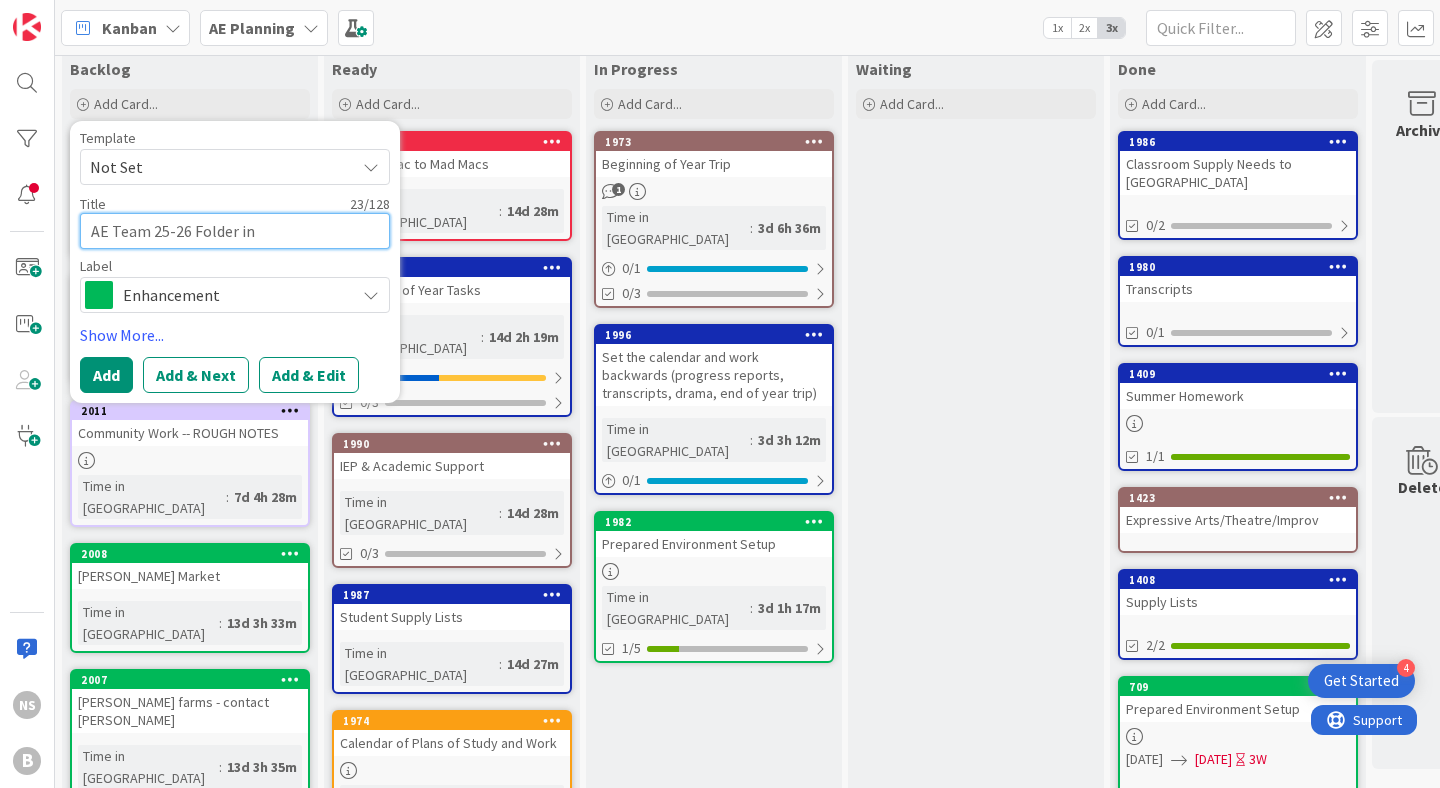 type on "x" 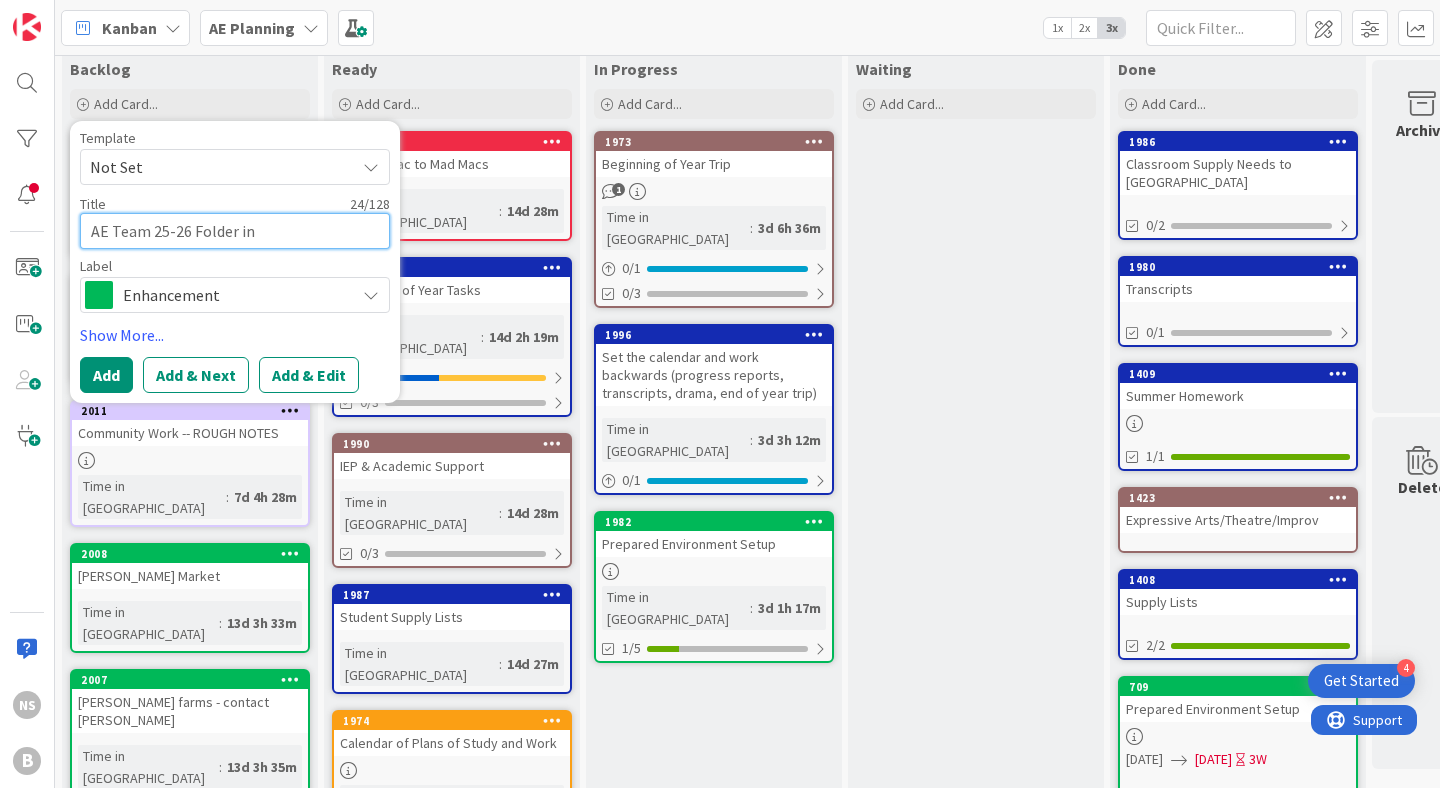 type on "x" 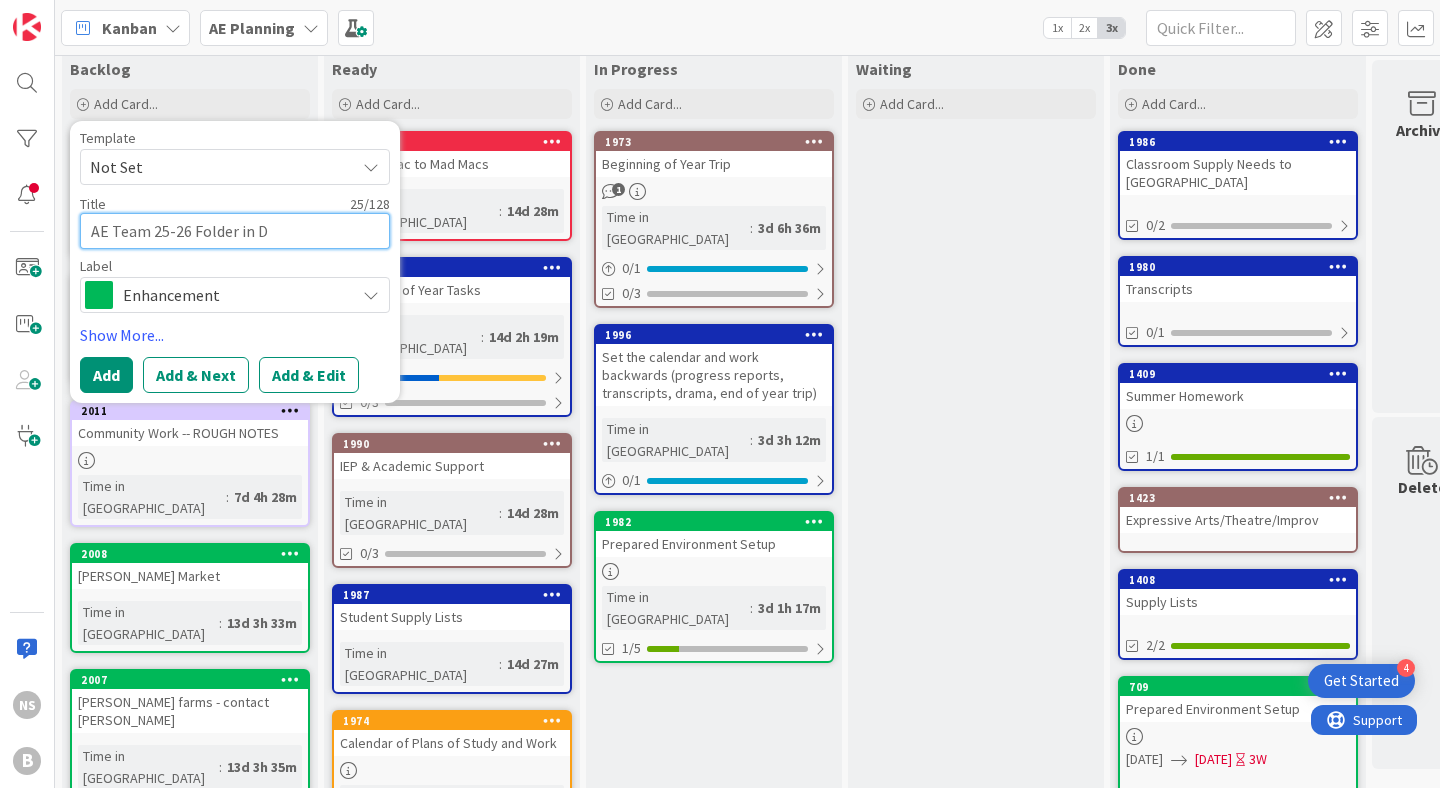 type on "x" 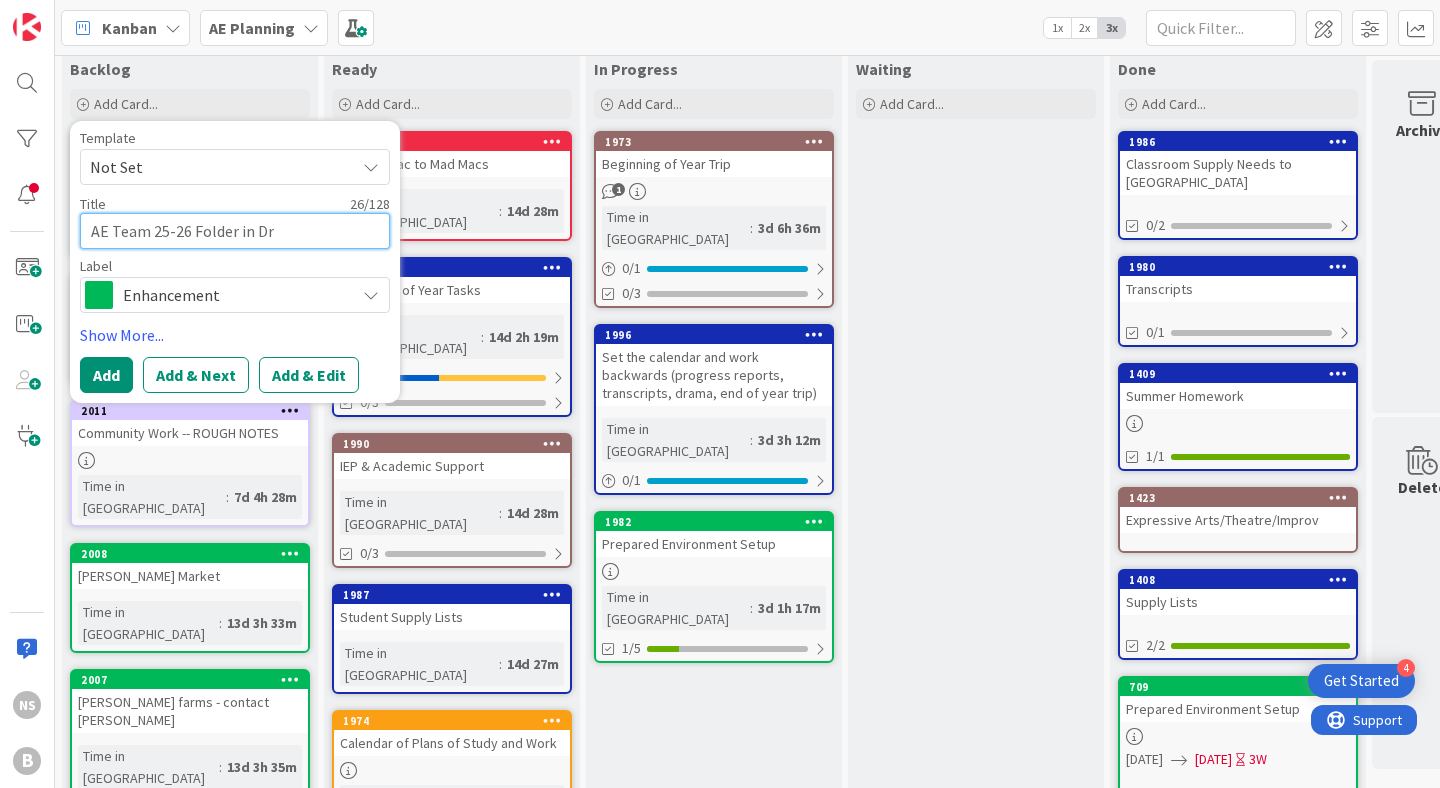 type on "x" 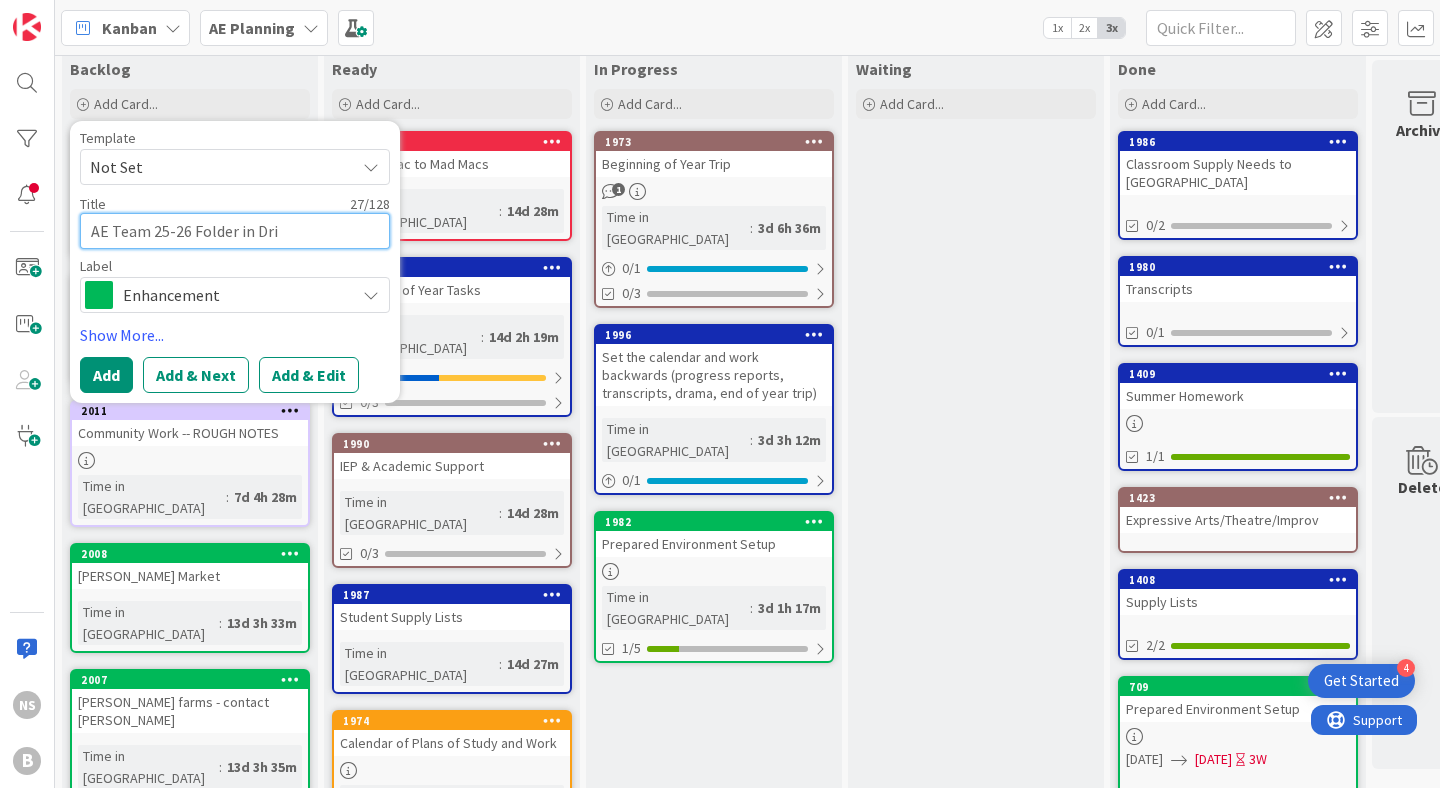 type on "x" 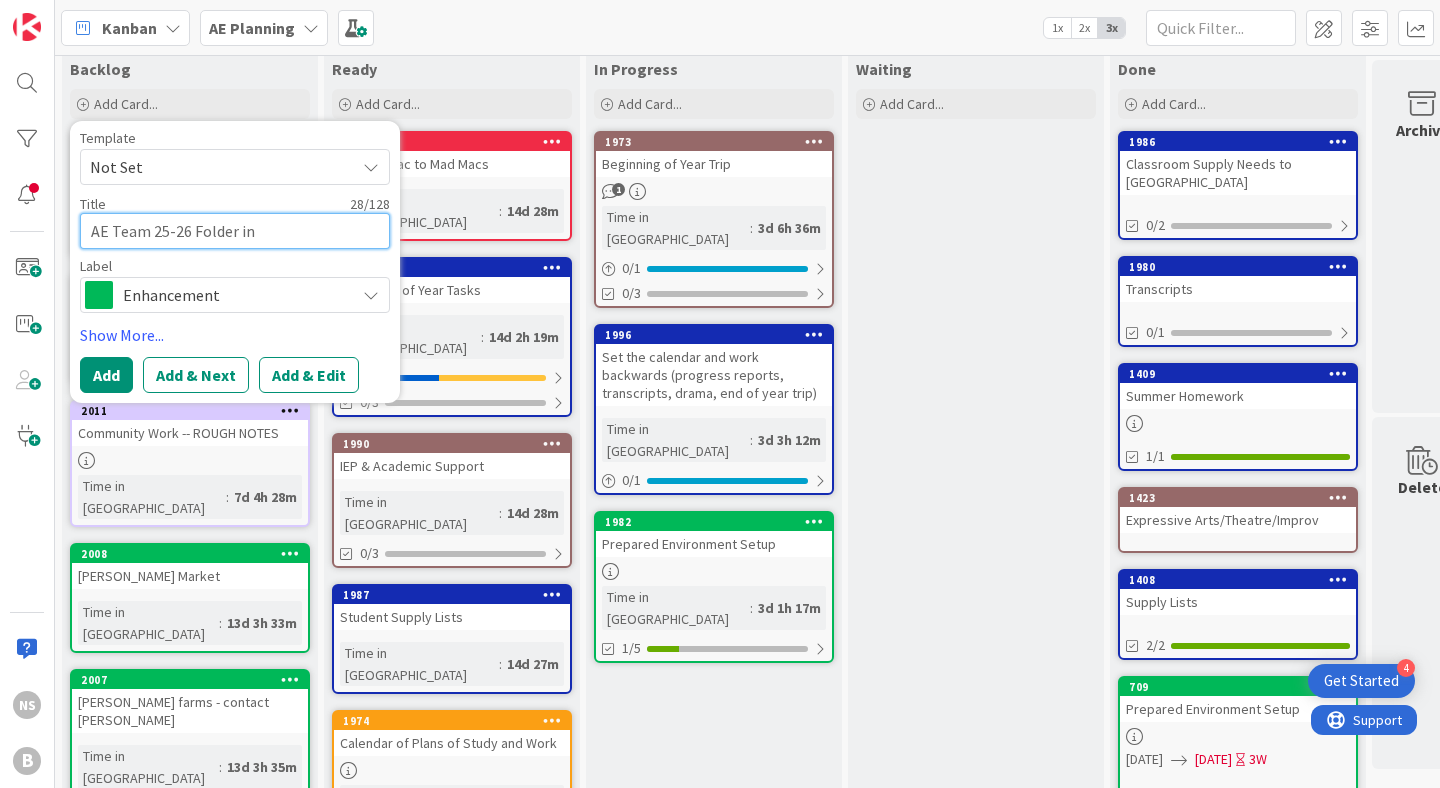 type on "x" 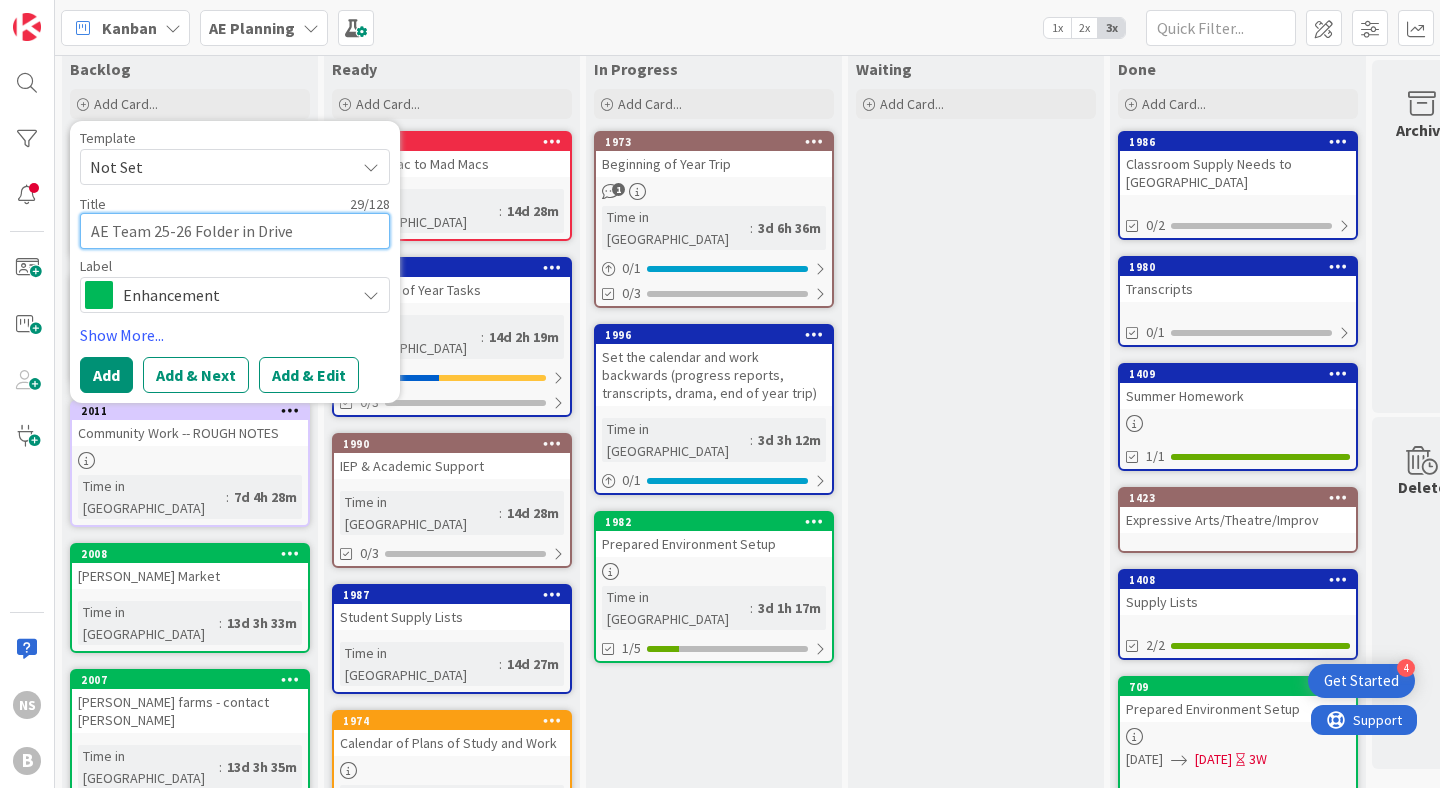 type on "AE Team 25-26 Folder in Drive" 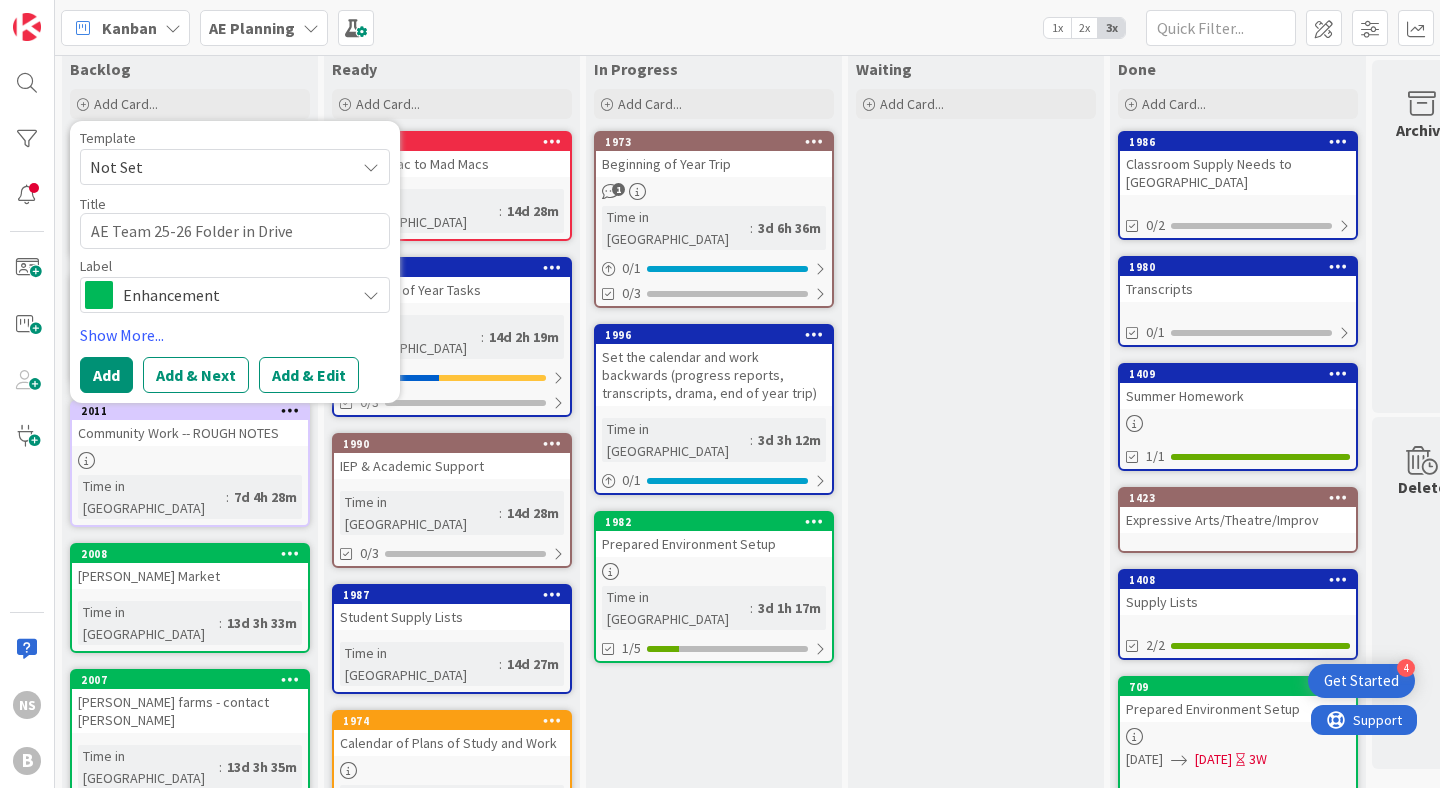 click at bounding box center [371, 295] 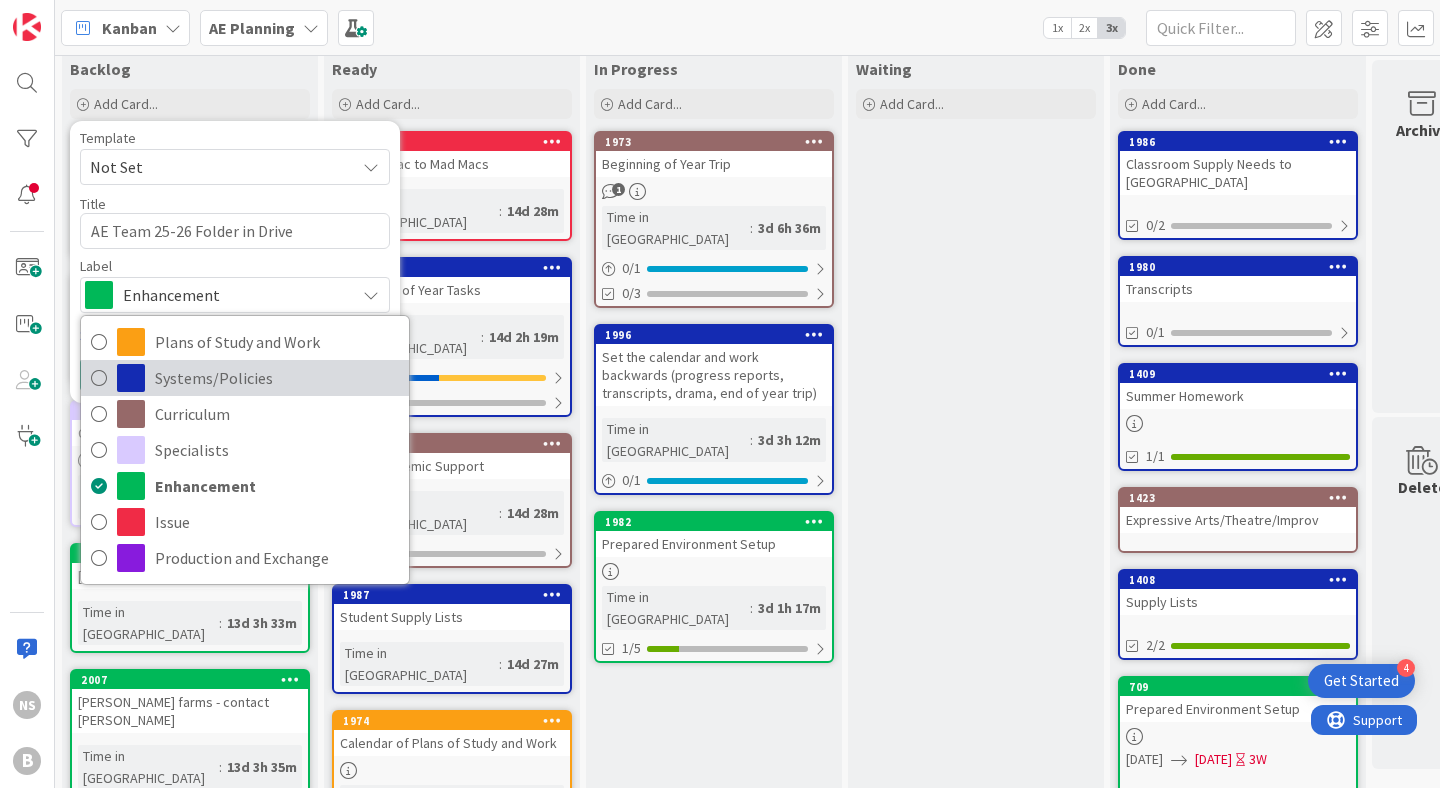 click at bounding box center [99, 378] 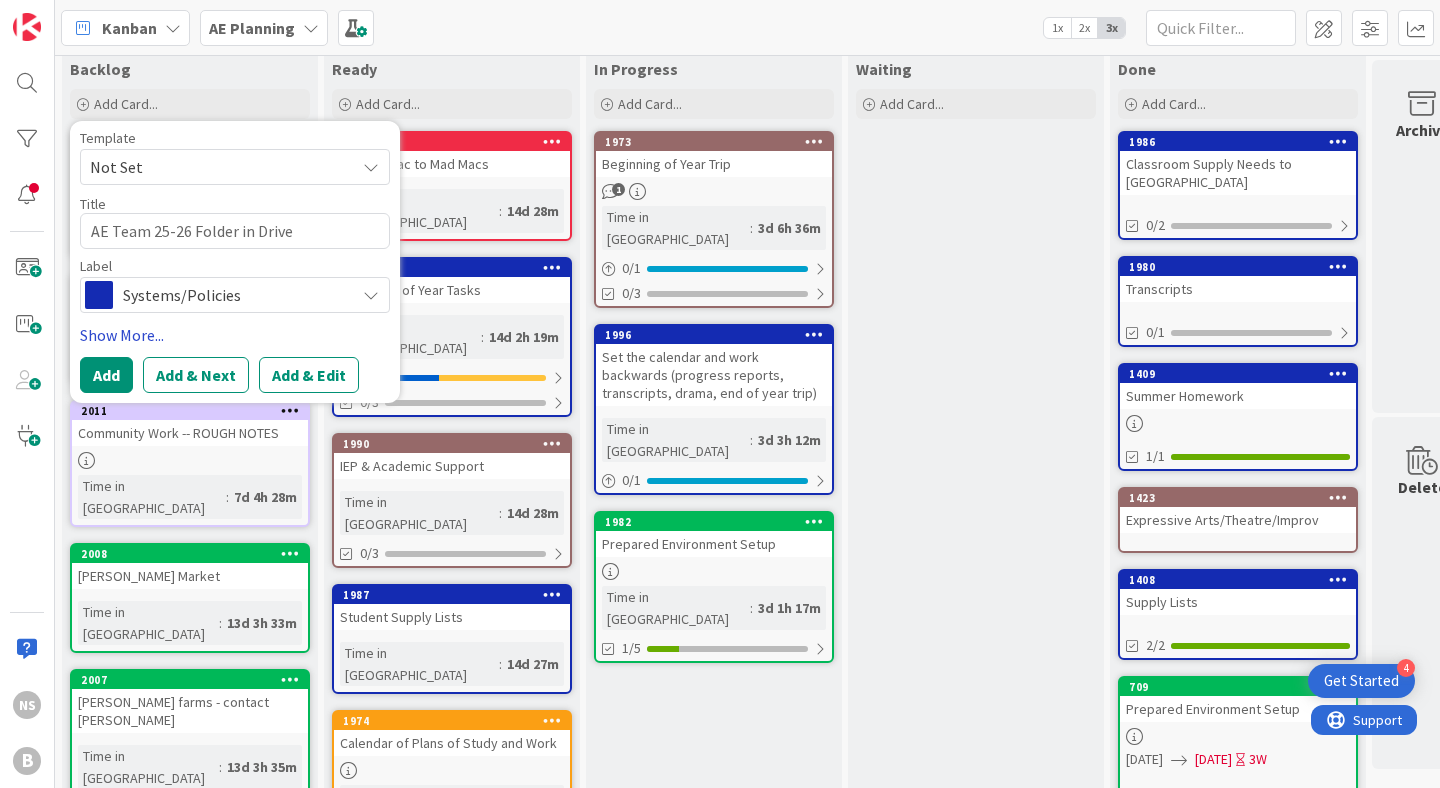 click on "Show More..." at bounding box center (235, 335) 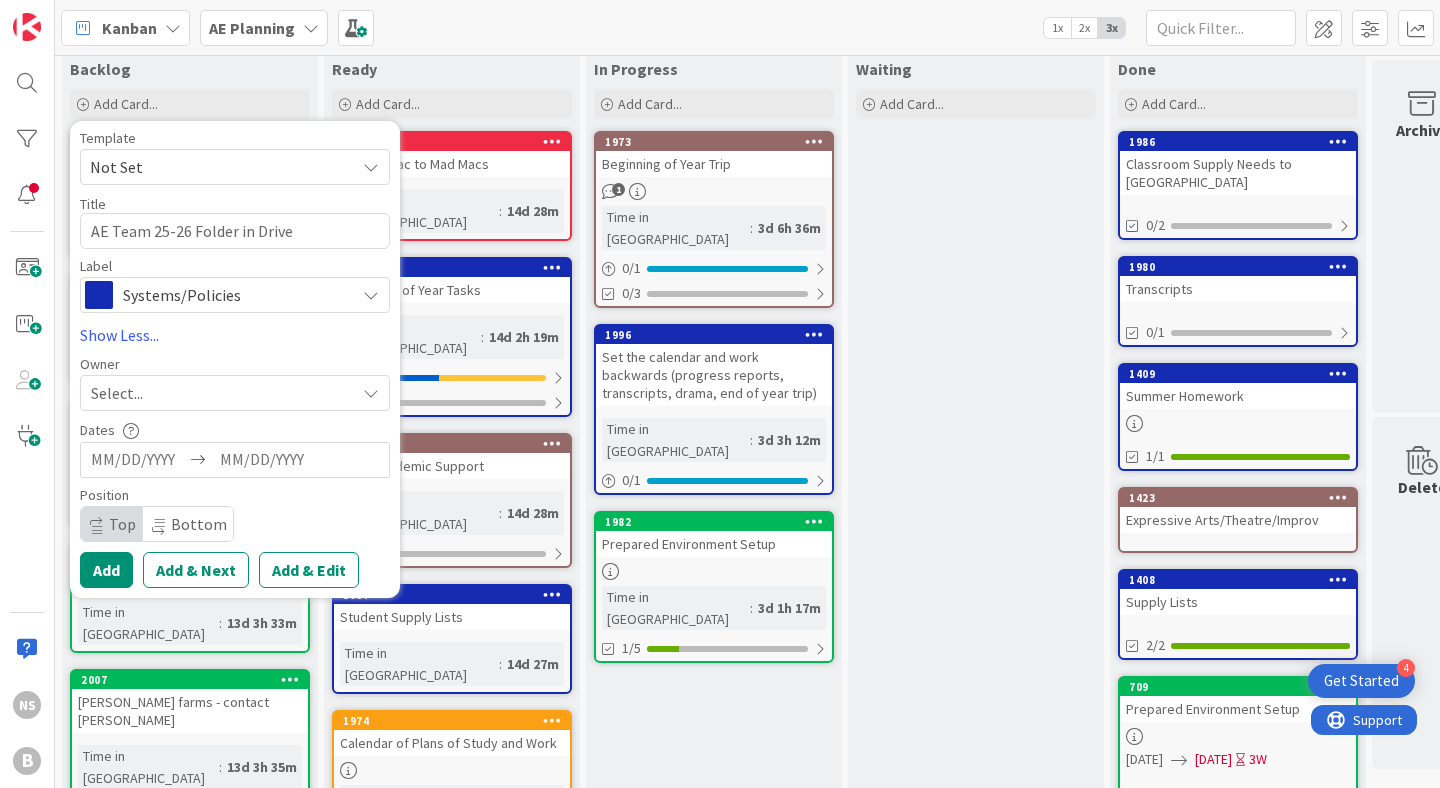 click at bounding box center [371, 393] 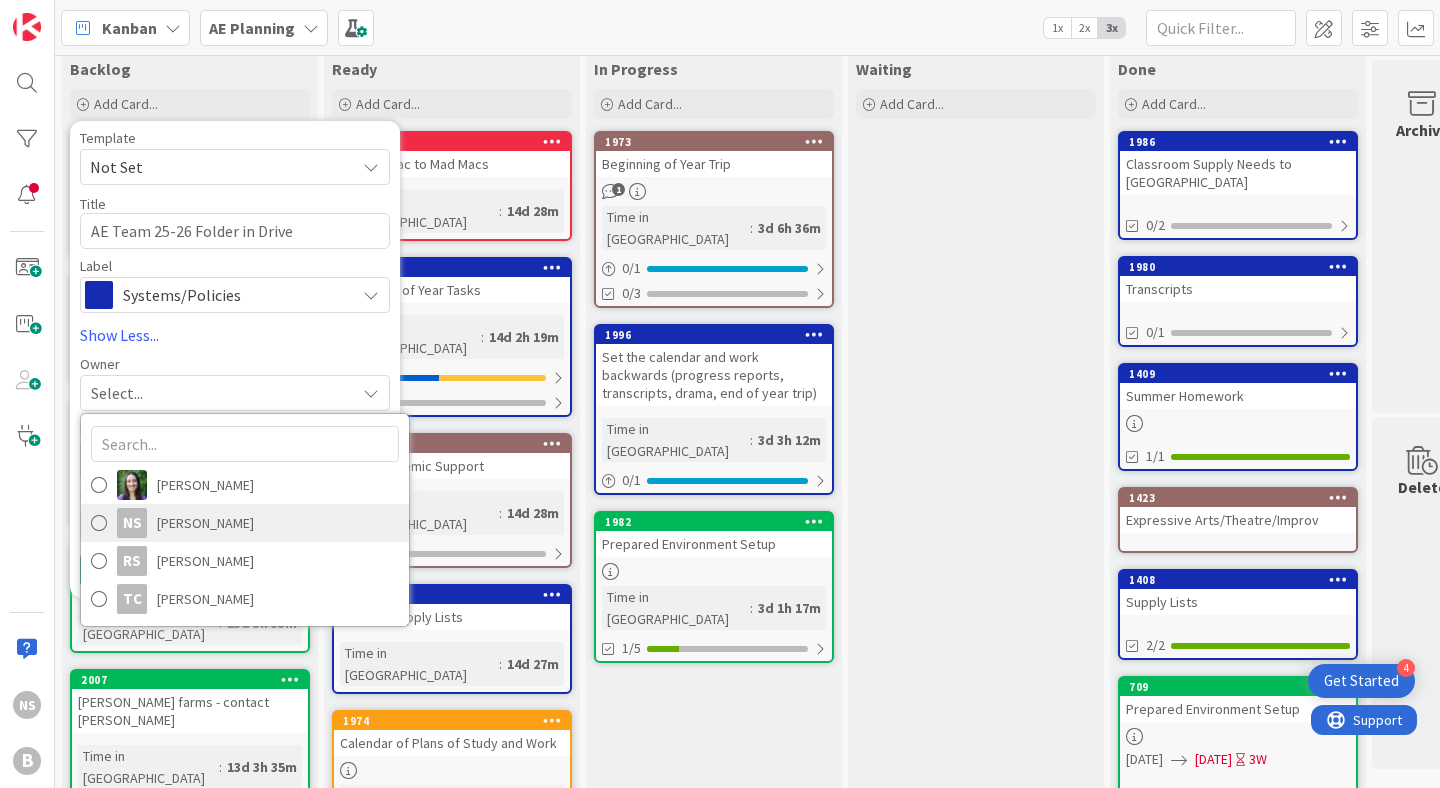 click at bounding box center (99, 523) 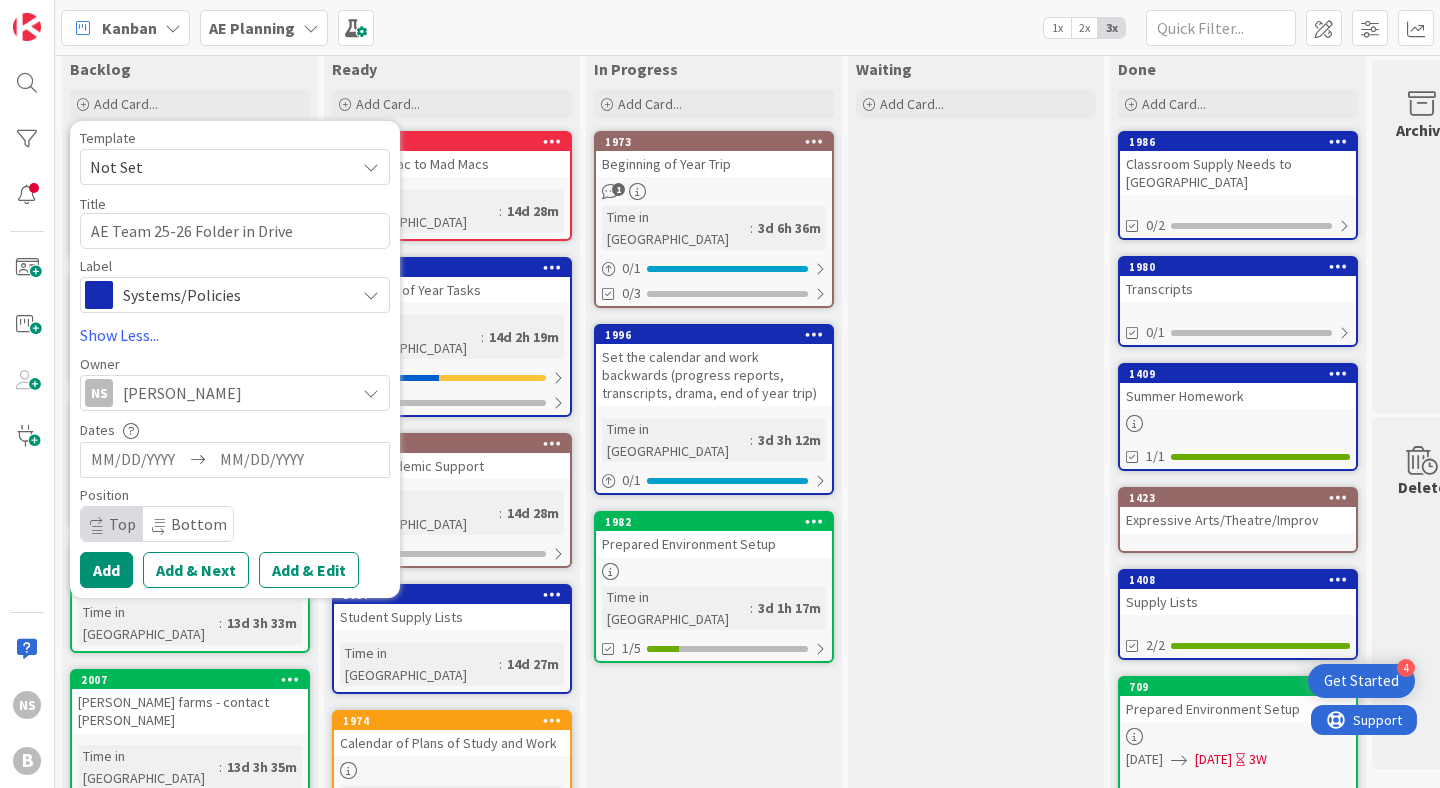 click at bounding box center (371, 167) 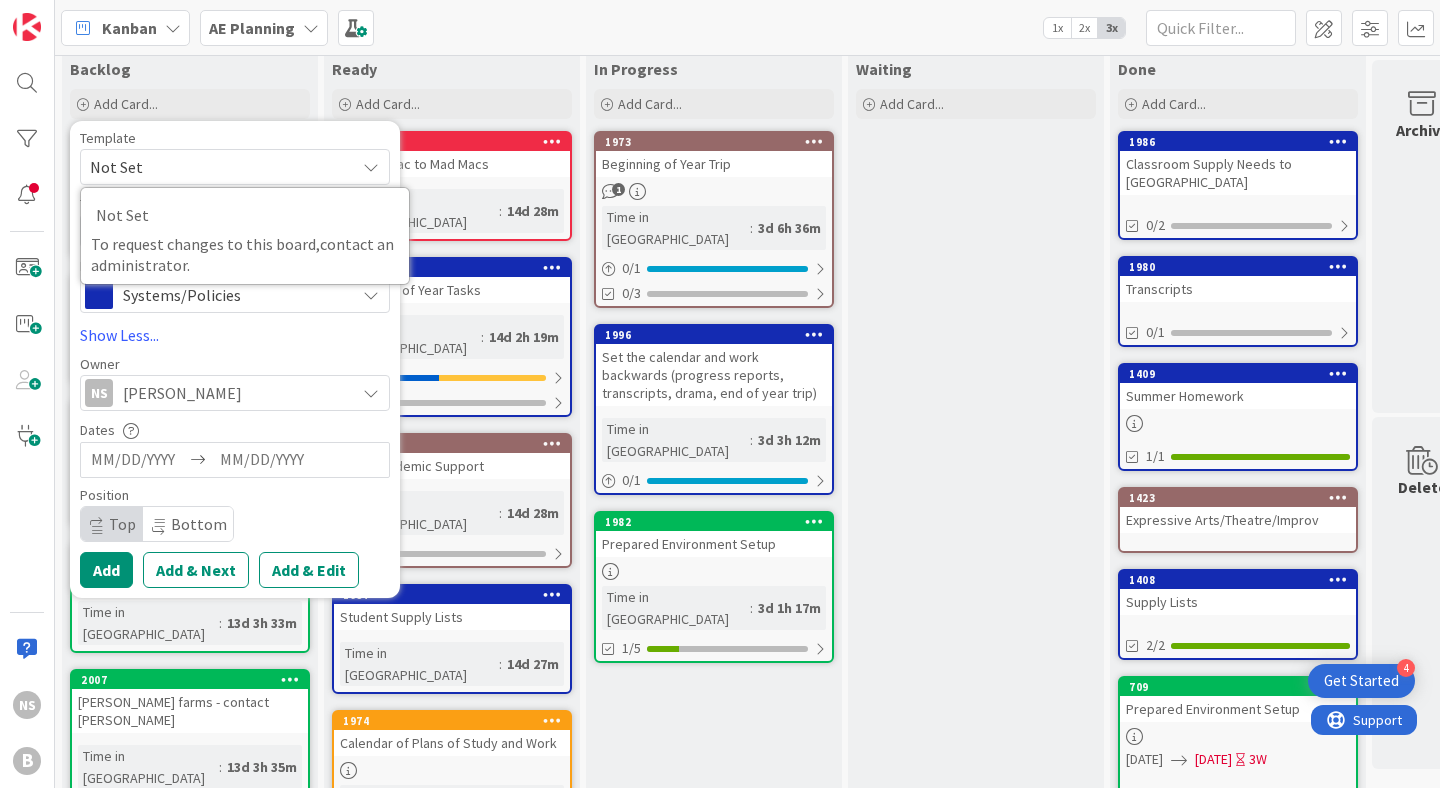 click at bounding box center (371, 167) 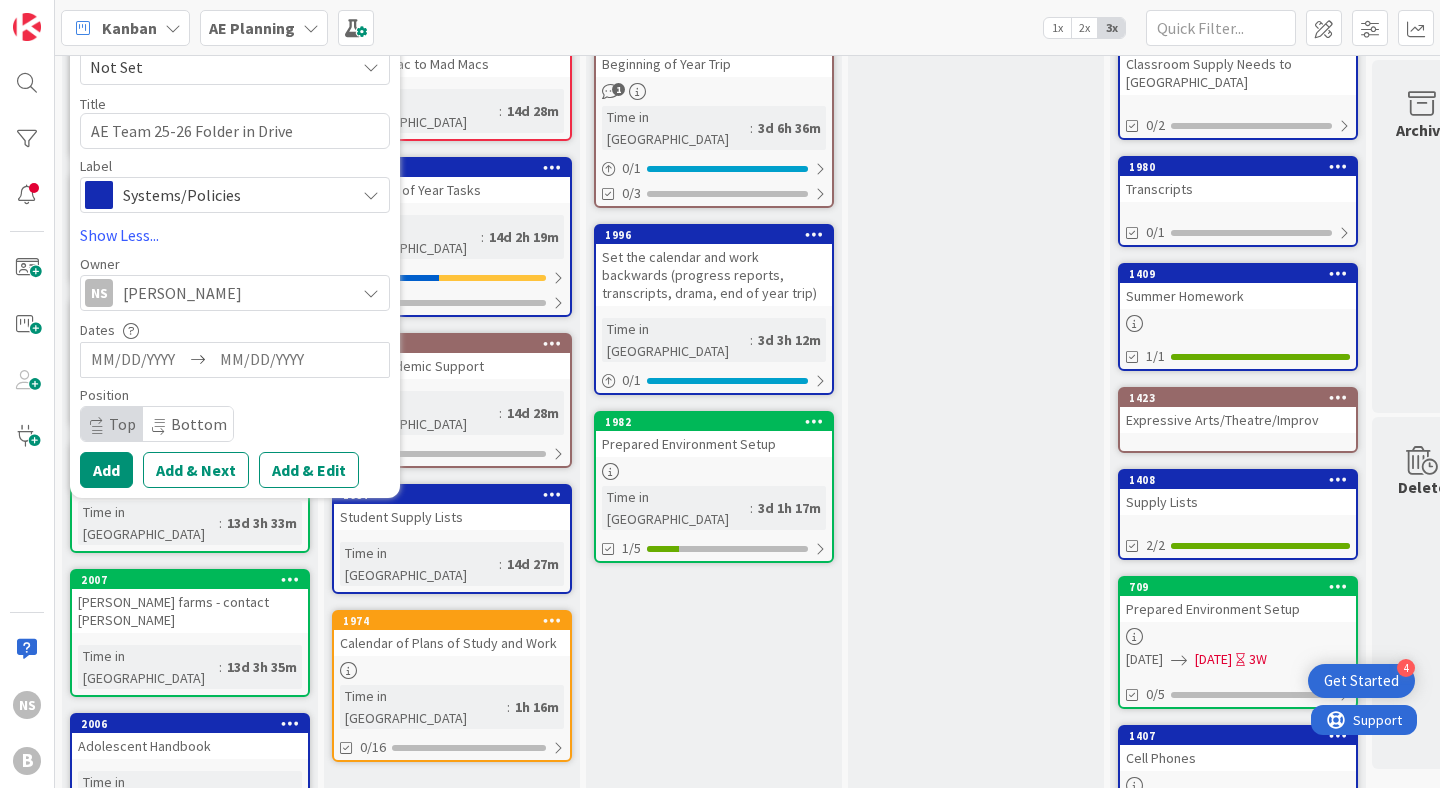scroll, scrollTop: 128, scrollLeft: 0, axis: vertical 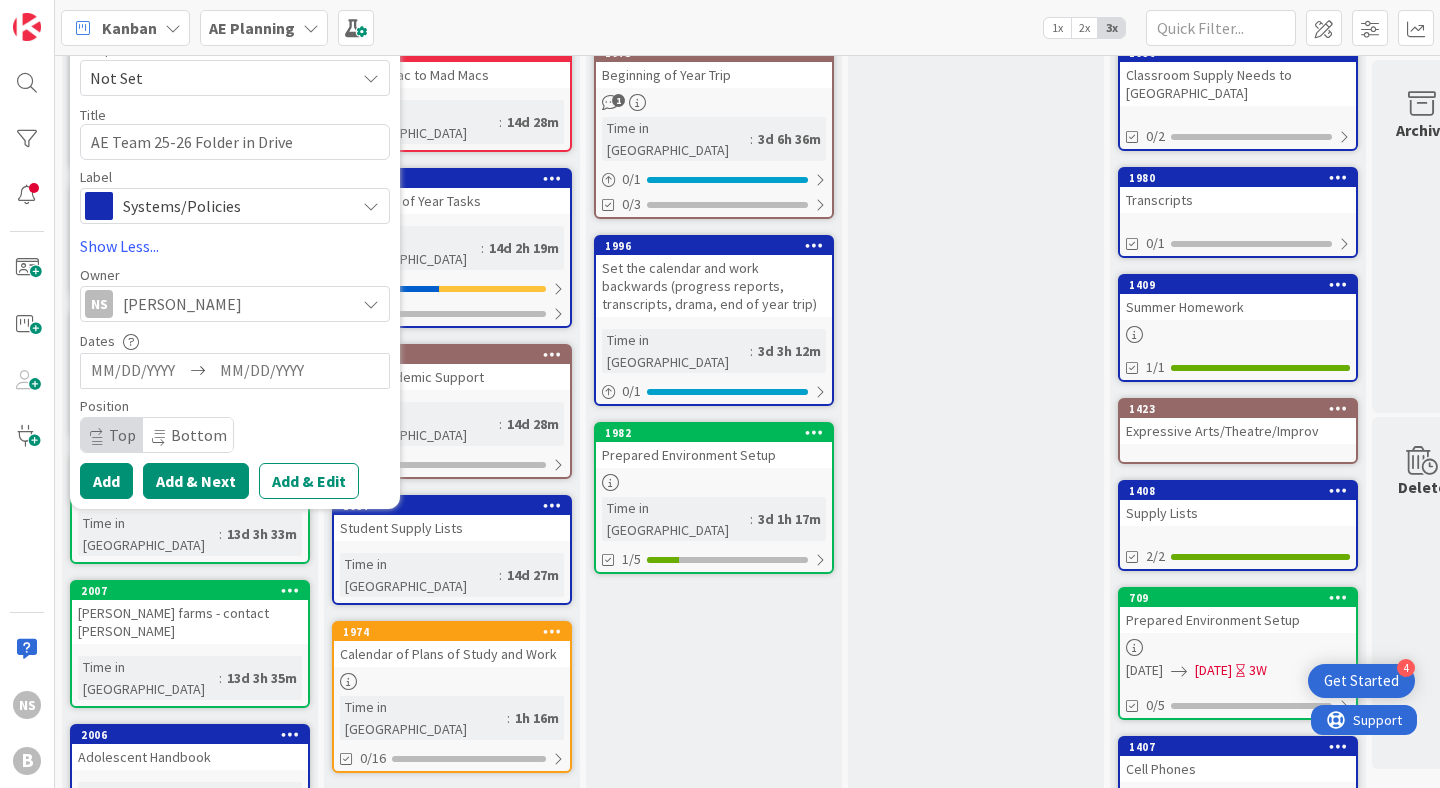 click on "Add & Next" at bounding box center (196, 481) 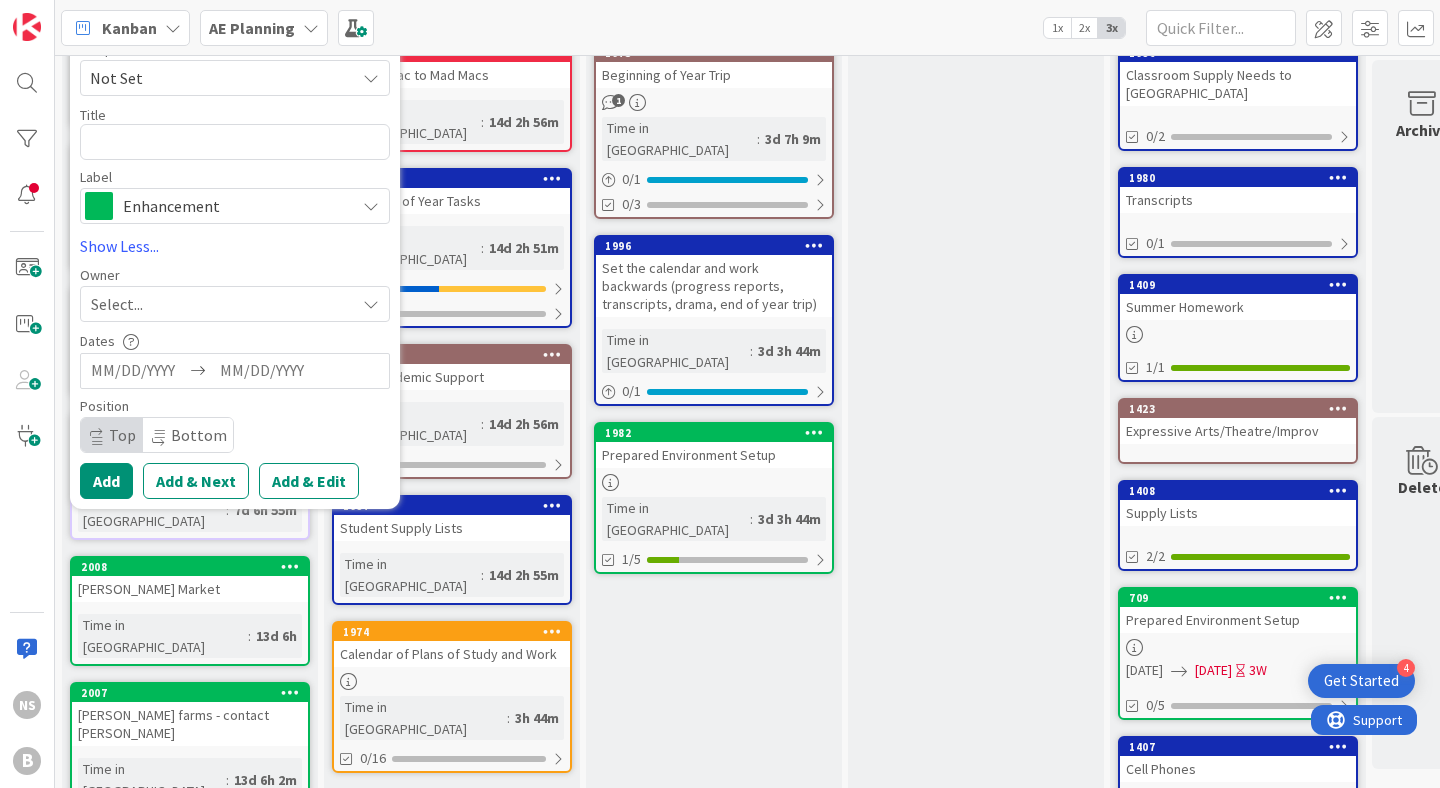 click on "In Progress Add Card... 1973 Beginning of Year Trip 1 Time in Column : 3d 7h 9m 0 / 1 0/3 1996 Set the calendar and work backwards (progress reports, transcripts, drama, end of year trip) Time in Column : 3d 3h 44m 0 / 1 1982 Prepared Environment Setup Time in Column : 3d 3h 44m 1/5" at bounding box center (714, 695) 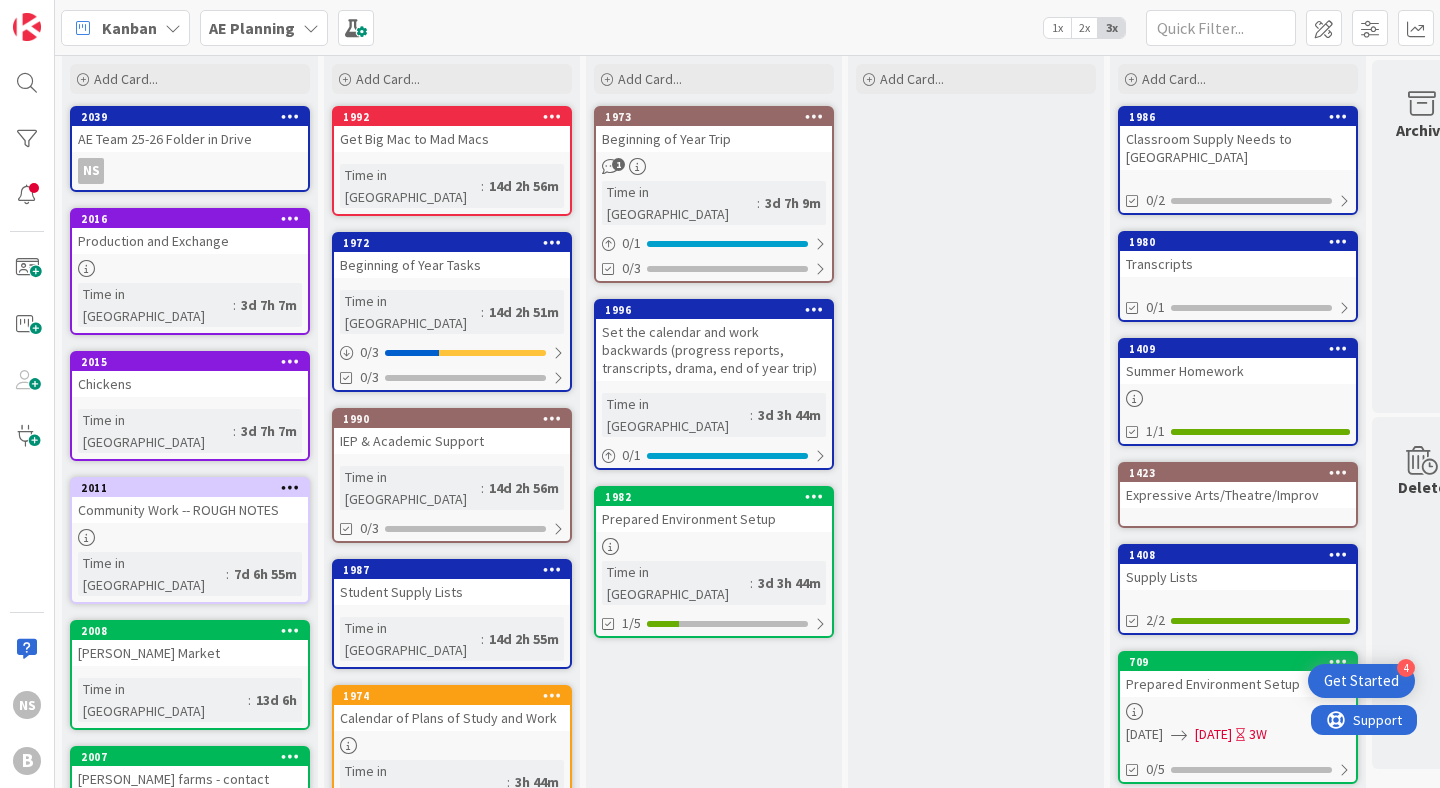 scroll, scrollTop: 61, scrollLeft: 0, axis: vertical 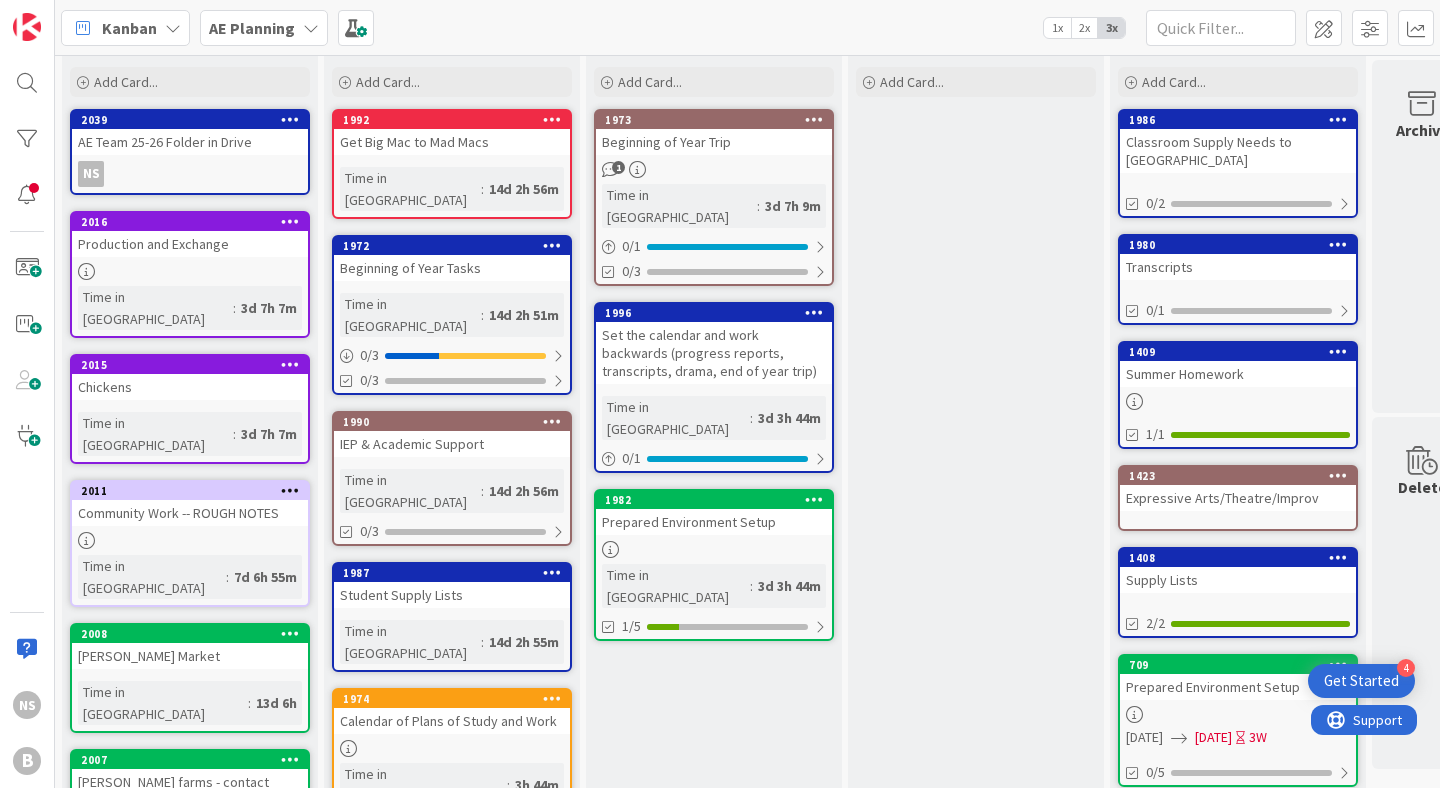 click on "AE Team 25-26 Folder in Drive" at bounding box center [190, 142] 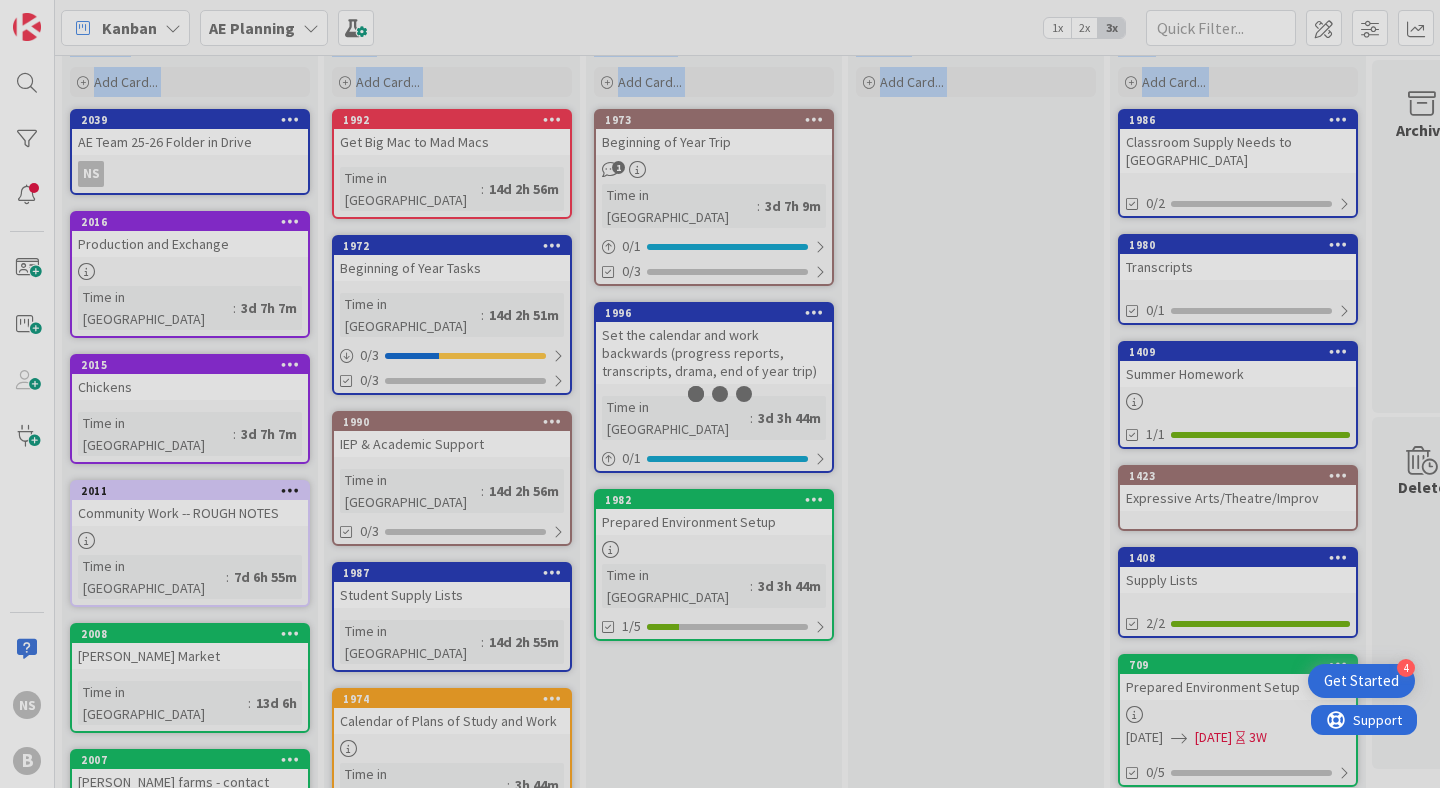 click at bounding box center [720, 394] 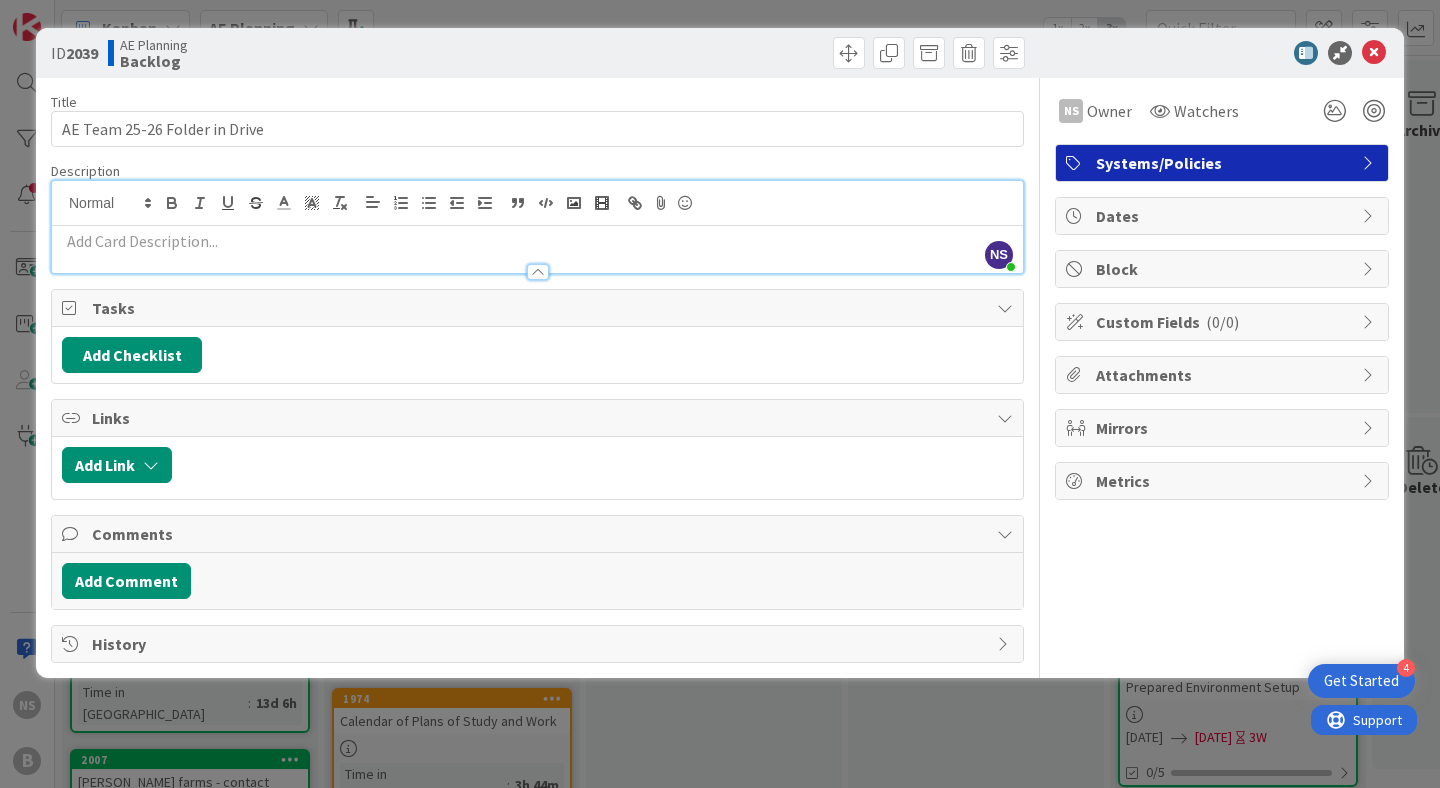 click at bounding box center (537, 249) 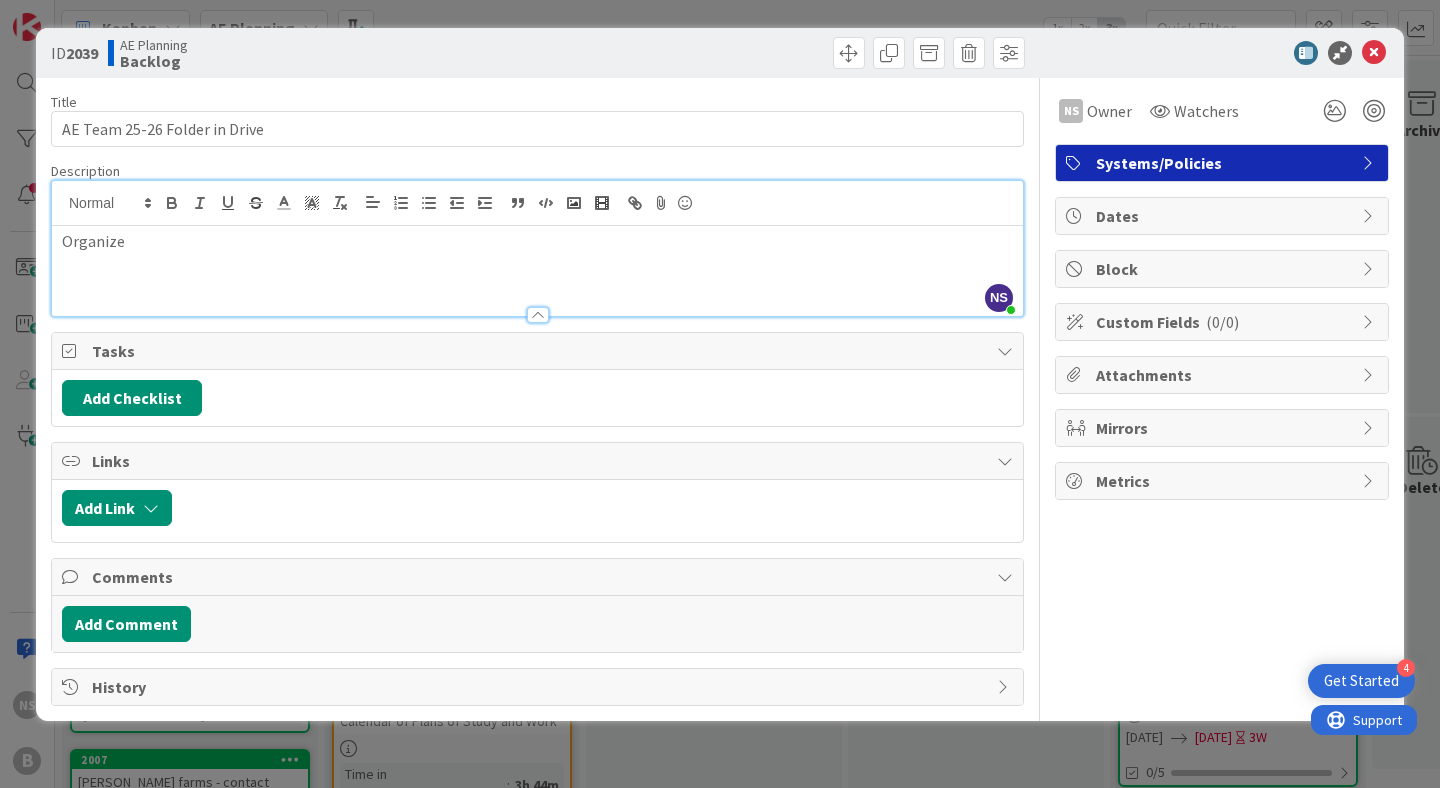 drag, startPoint x: 131, startPoint y: 243, endPoint x: 60, endPoint y: 233, distance: 71.70077 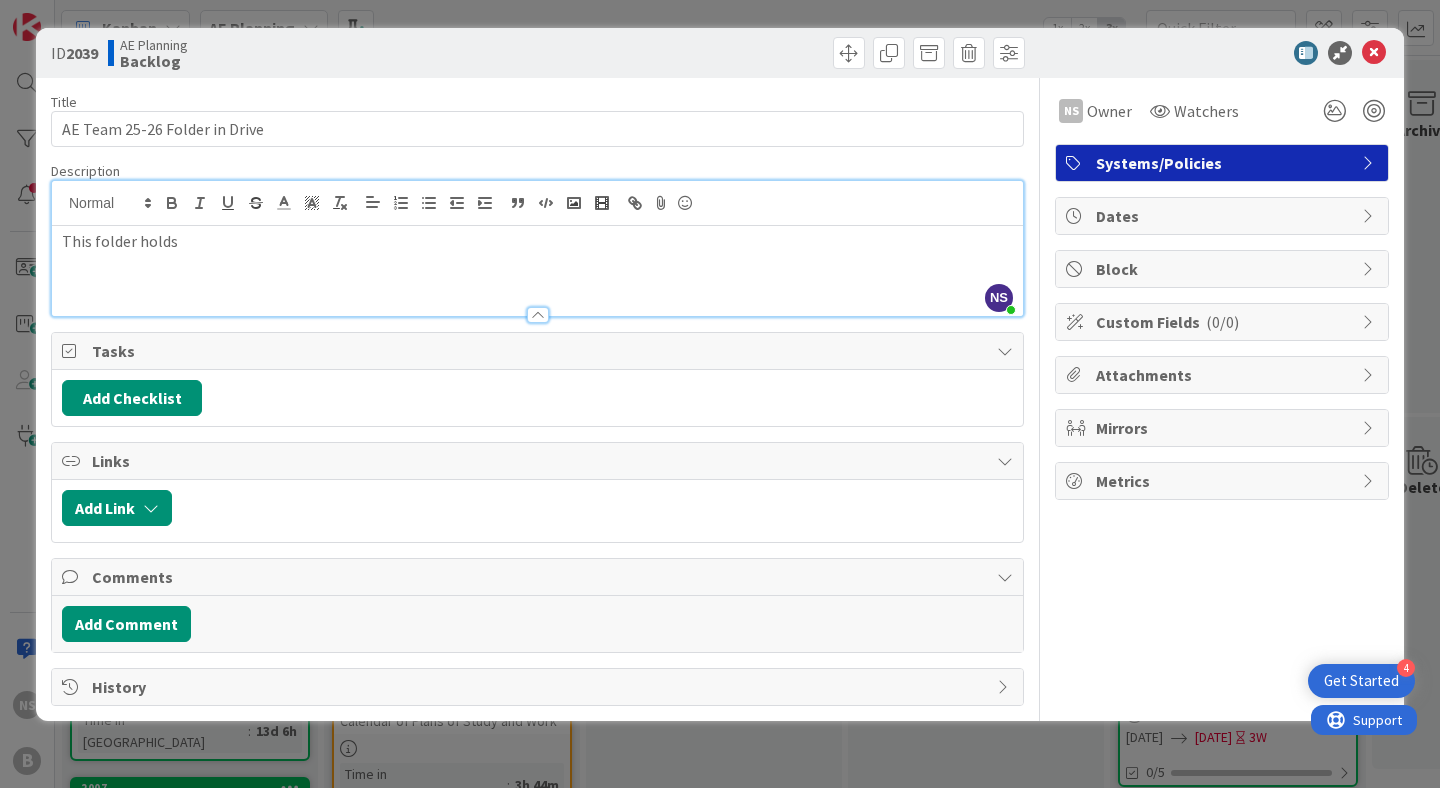 drag, startPoint x: 178, startPoint y: 243, endPoint x: 137, endPoint y: 245, distance: 41.04875 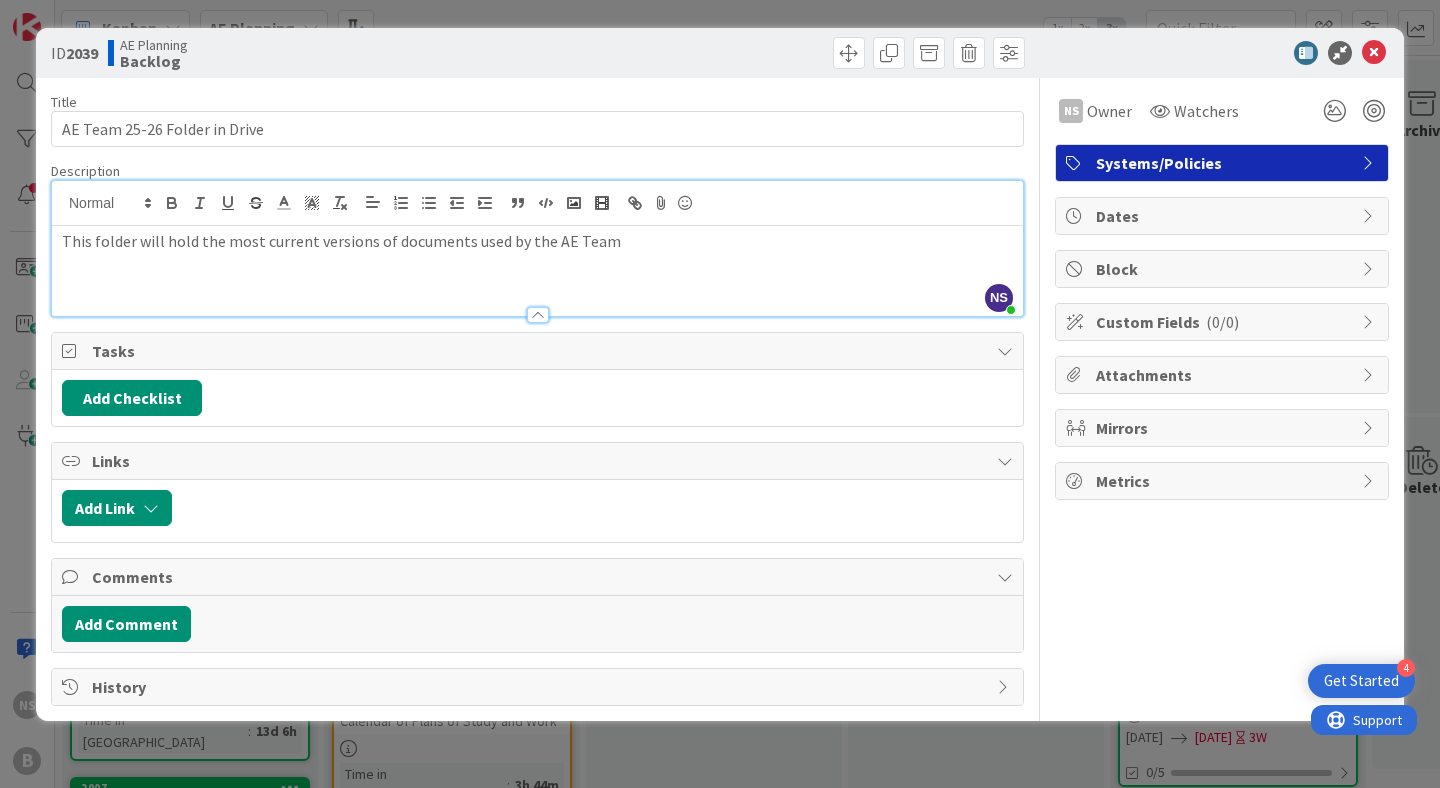 click on "This folder will hold the most current versions of documents used by the AE Team" at bounding box center (537, 241) 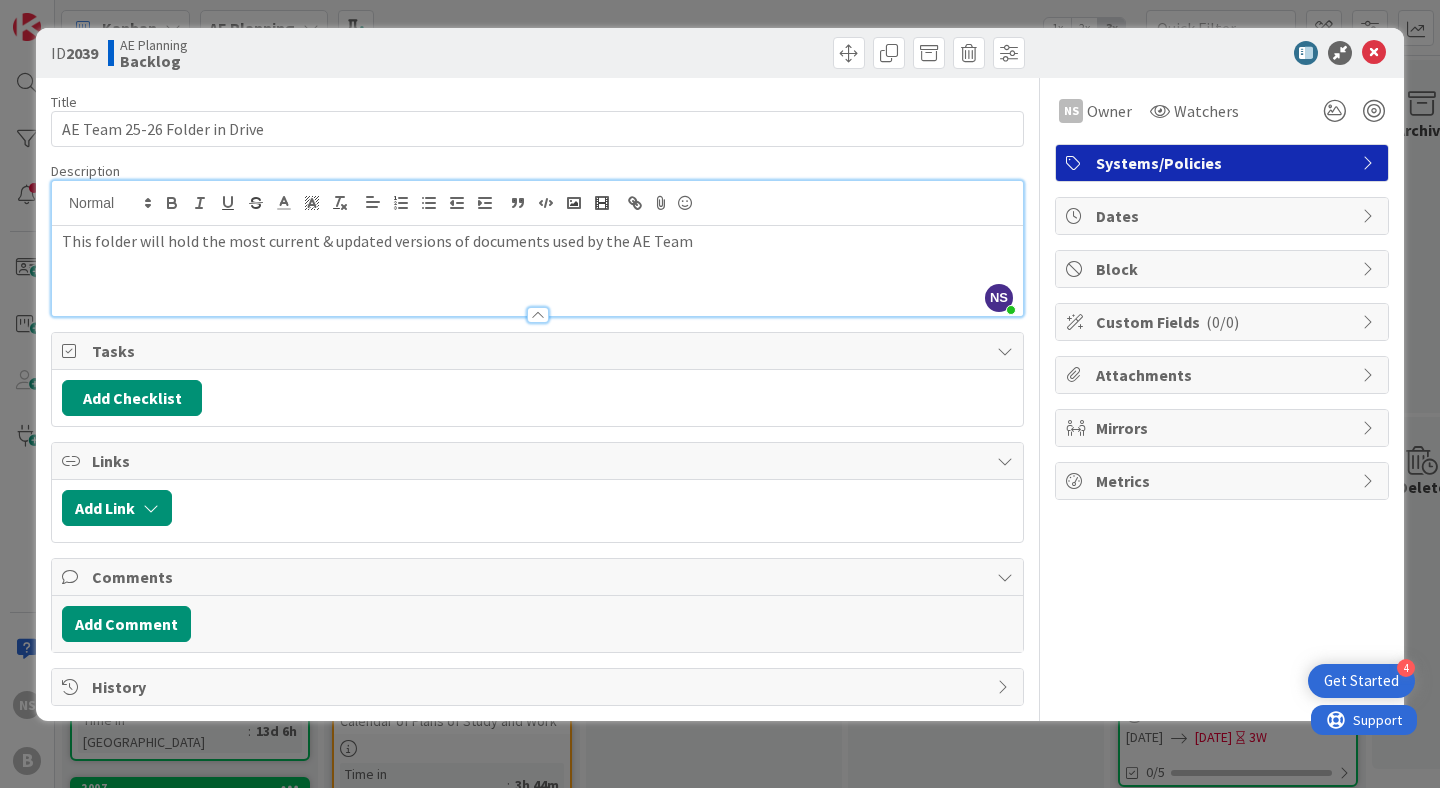 click on "This folder will hold the most current & updated versions of documents used by the AE Team" at bounding box center [537, 241] 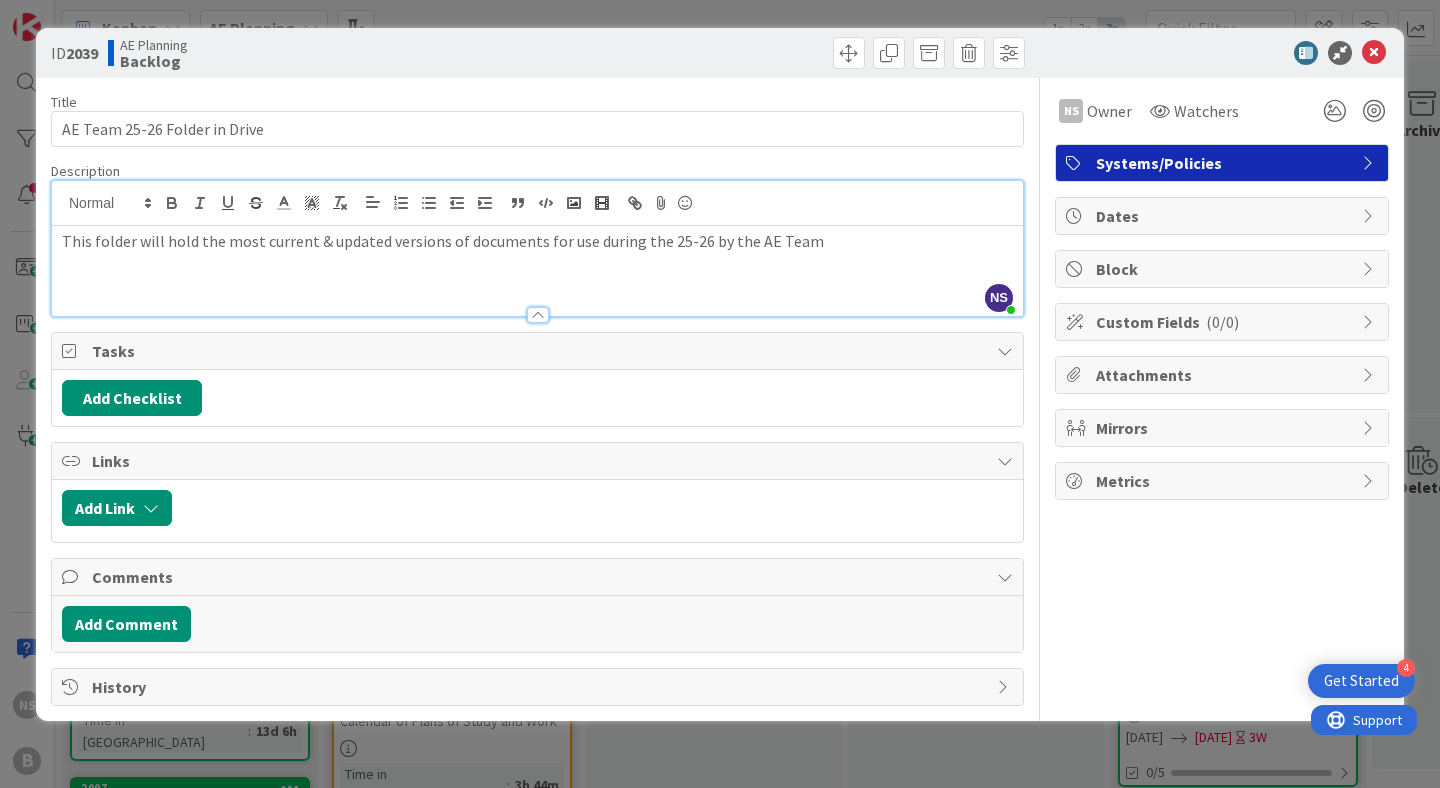 click on "This folder will hold the most current & updated versions of documents for use during the 25-26 by the AE Team" at bounding box center (537, 241) 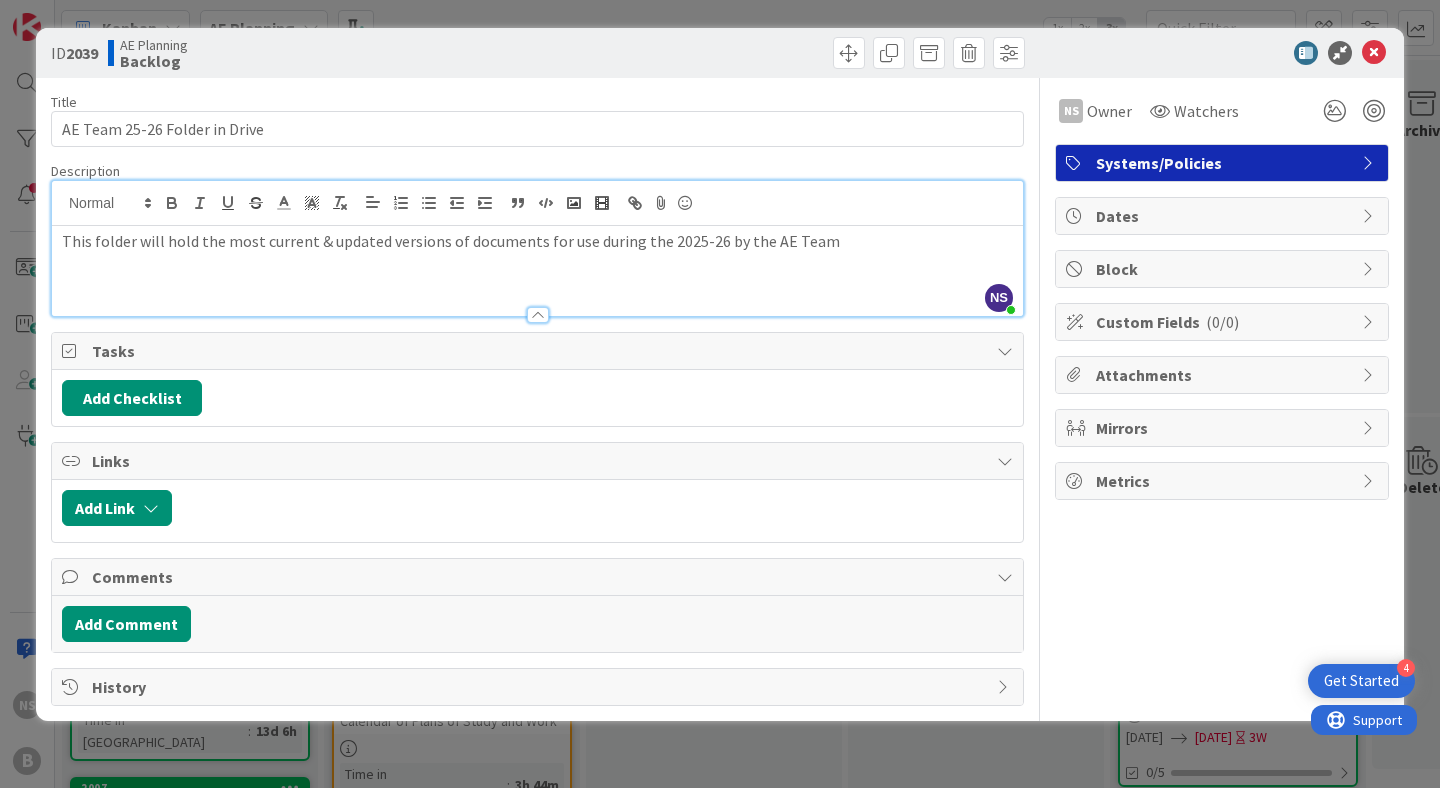 click on "This folder will hold the most current & updated versions of documents for use during the 2025-26 by the AE Team" at bounding box center [537, 241] 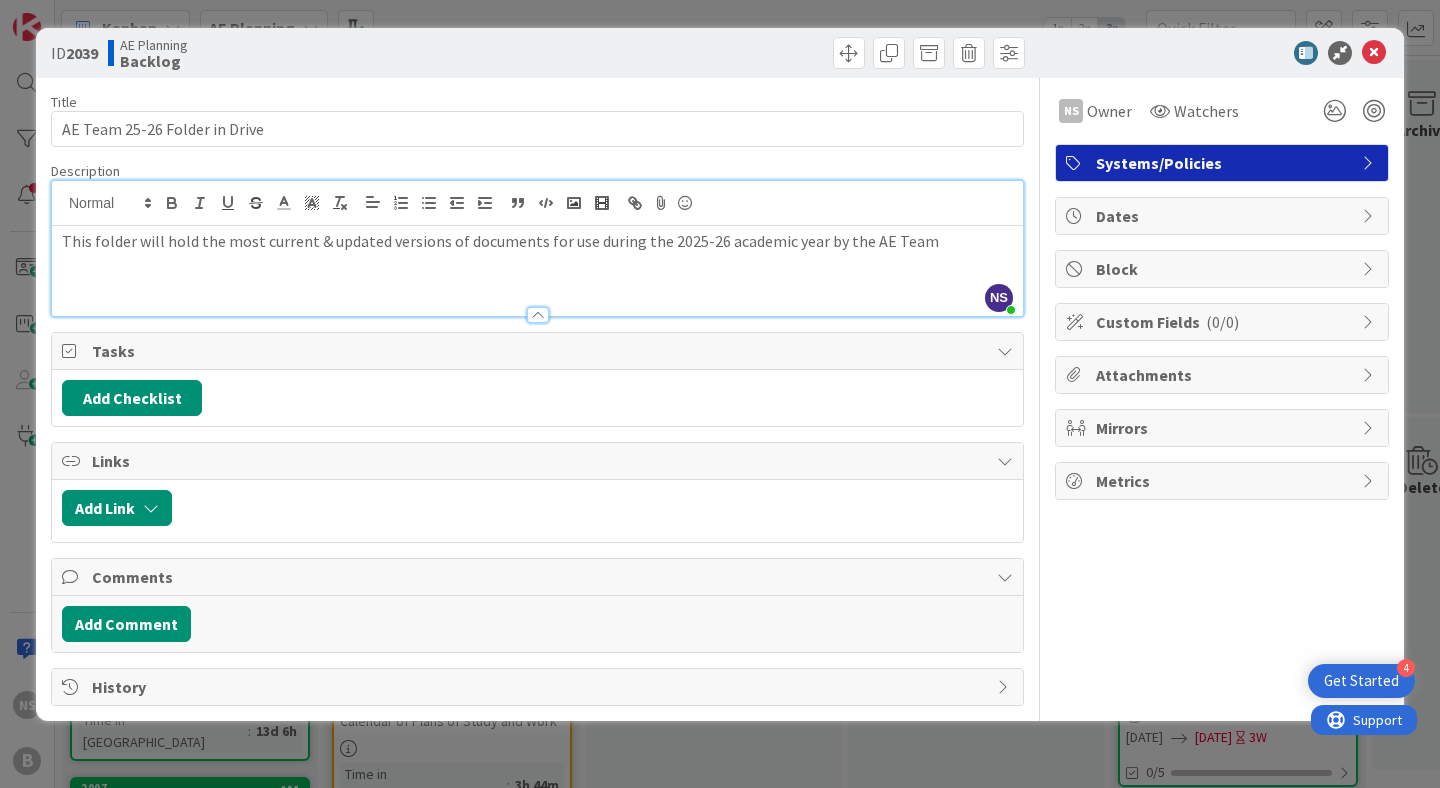 click on "This folder will hold the most current & updated versions of documents for use during the 2025-26 academic year by the AE Team" at bounding box center [537, 241] 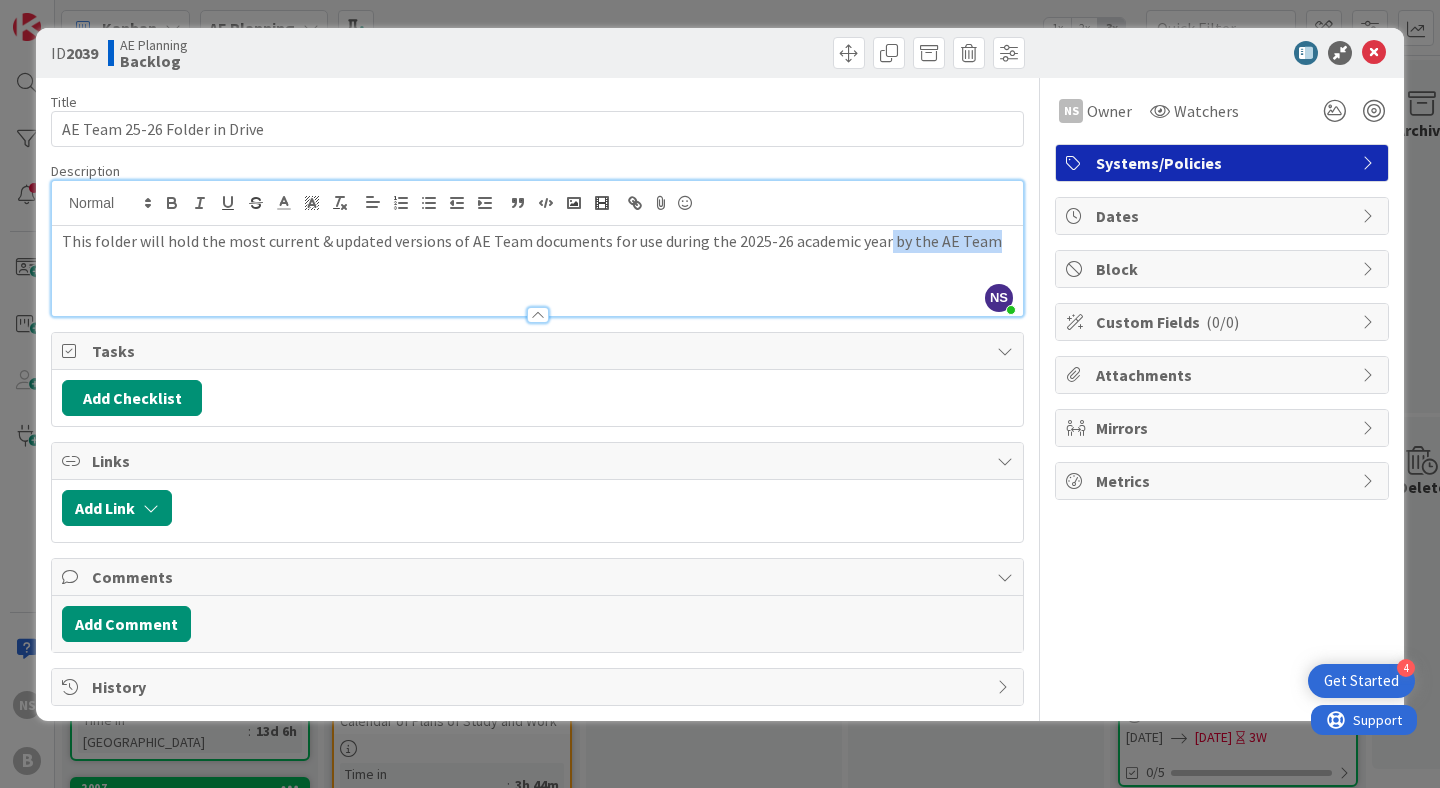drag, startPoint x: 871, startPoint y: 238, endPoint x: 976, endPoint y: 253, distance: 106.06602 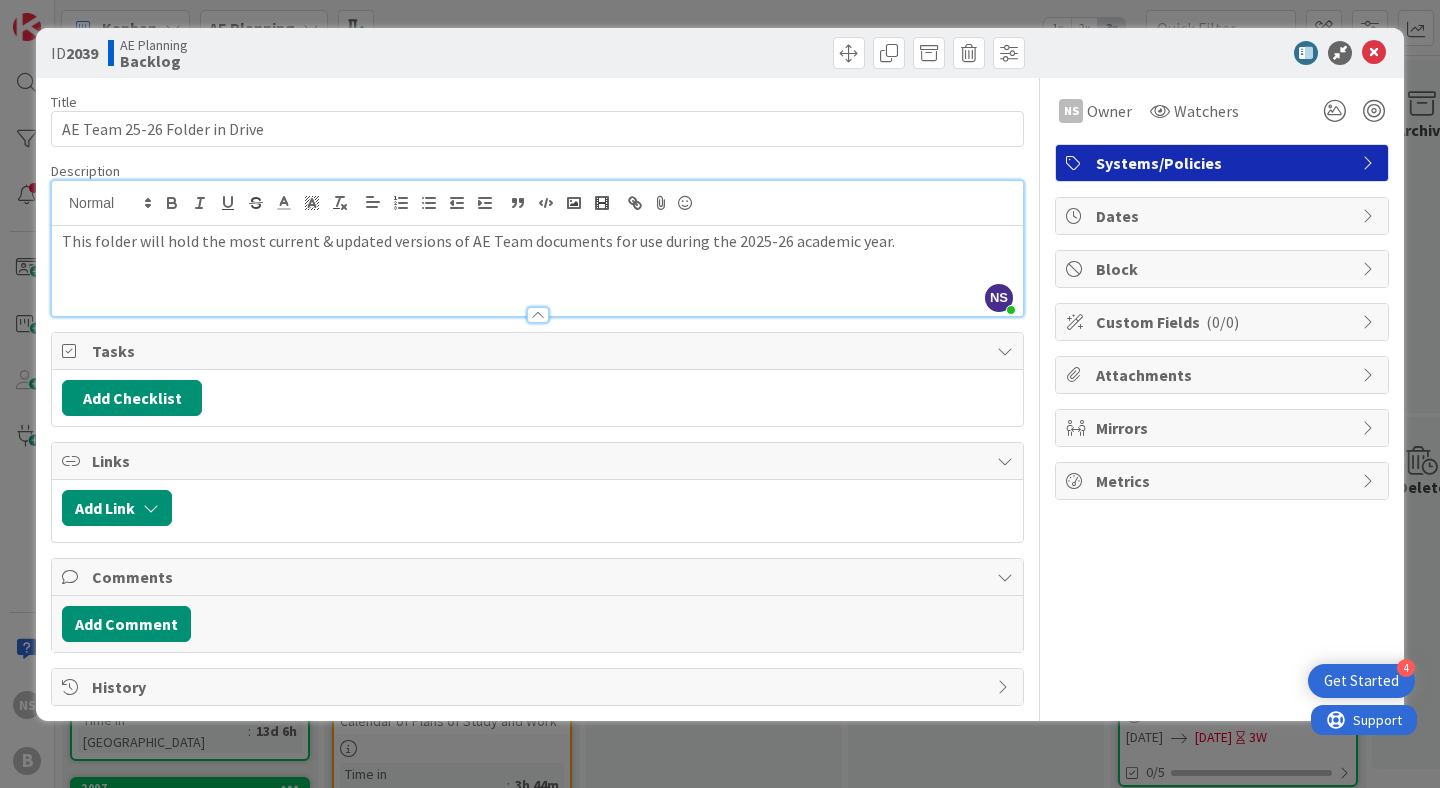 click on "This folder will hold the most current & updated versions of AE Team documents for use during the 2025-26 academic year." at bounding box center (537, 241) 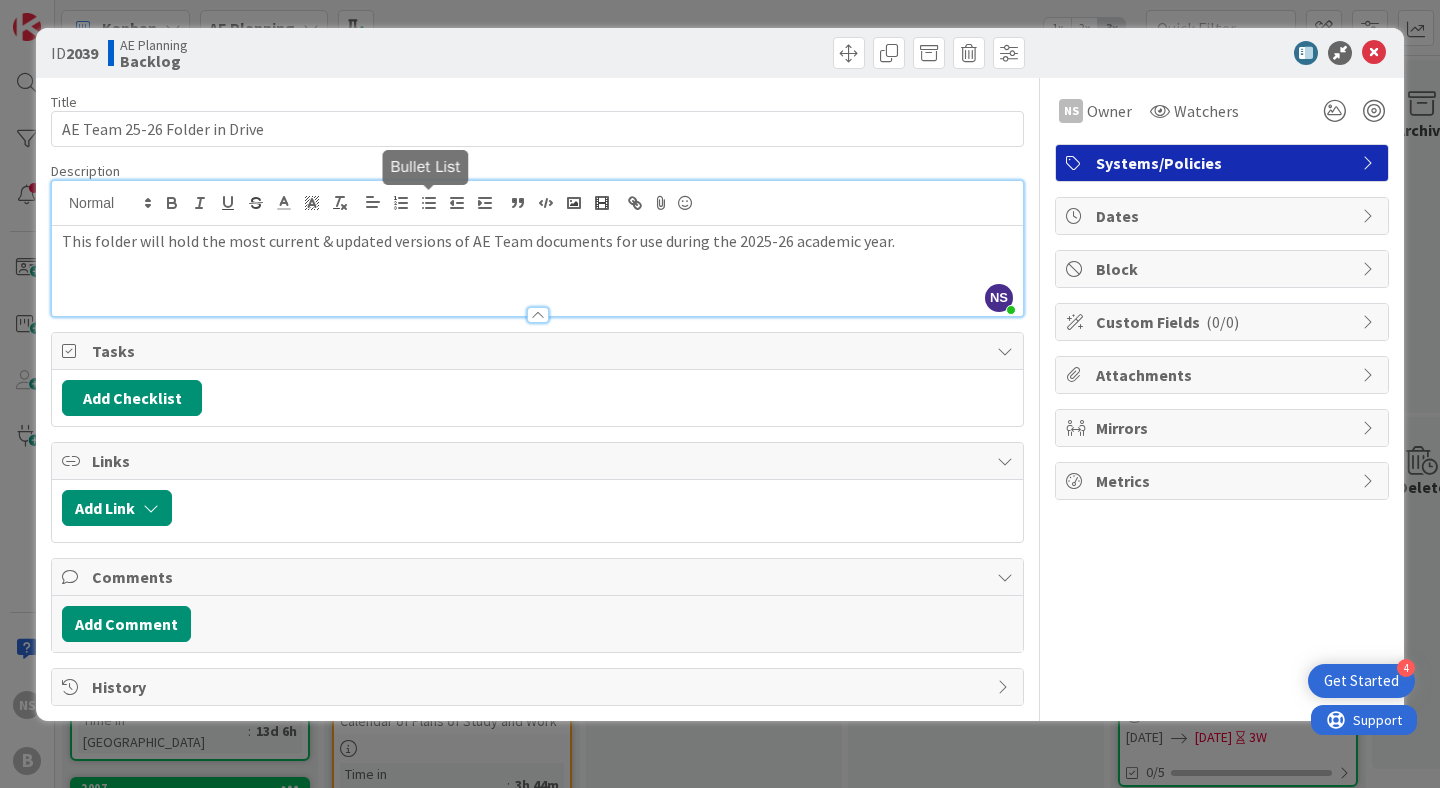 click 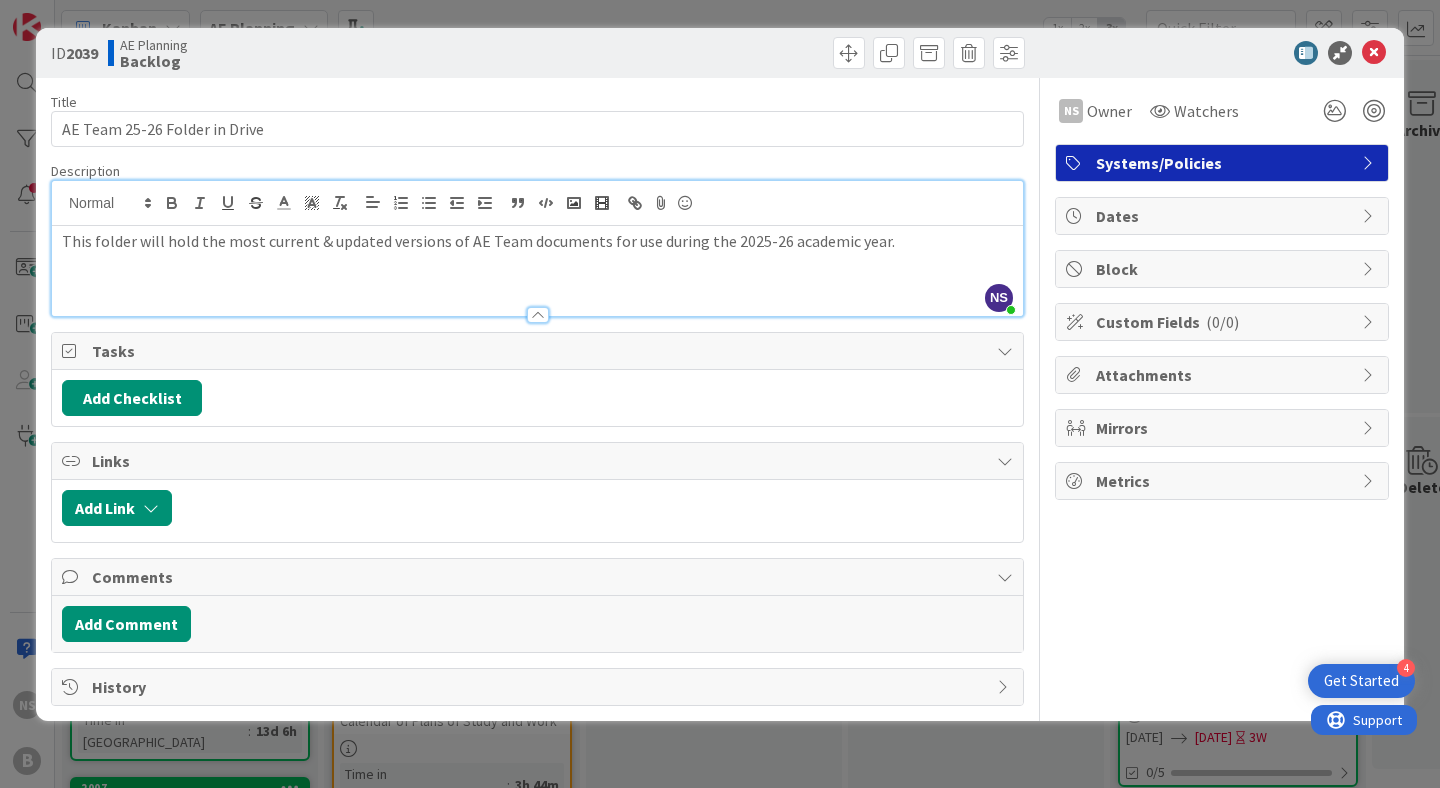 click on "This folder will hold the most current & updated versions of AE Team documents for use during the 2025-26 academic year." at bounding box center [537, 241] 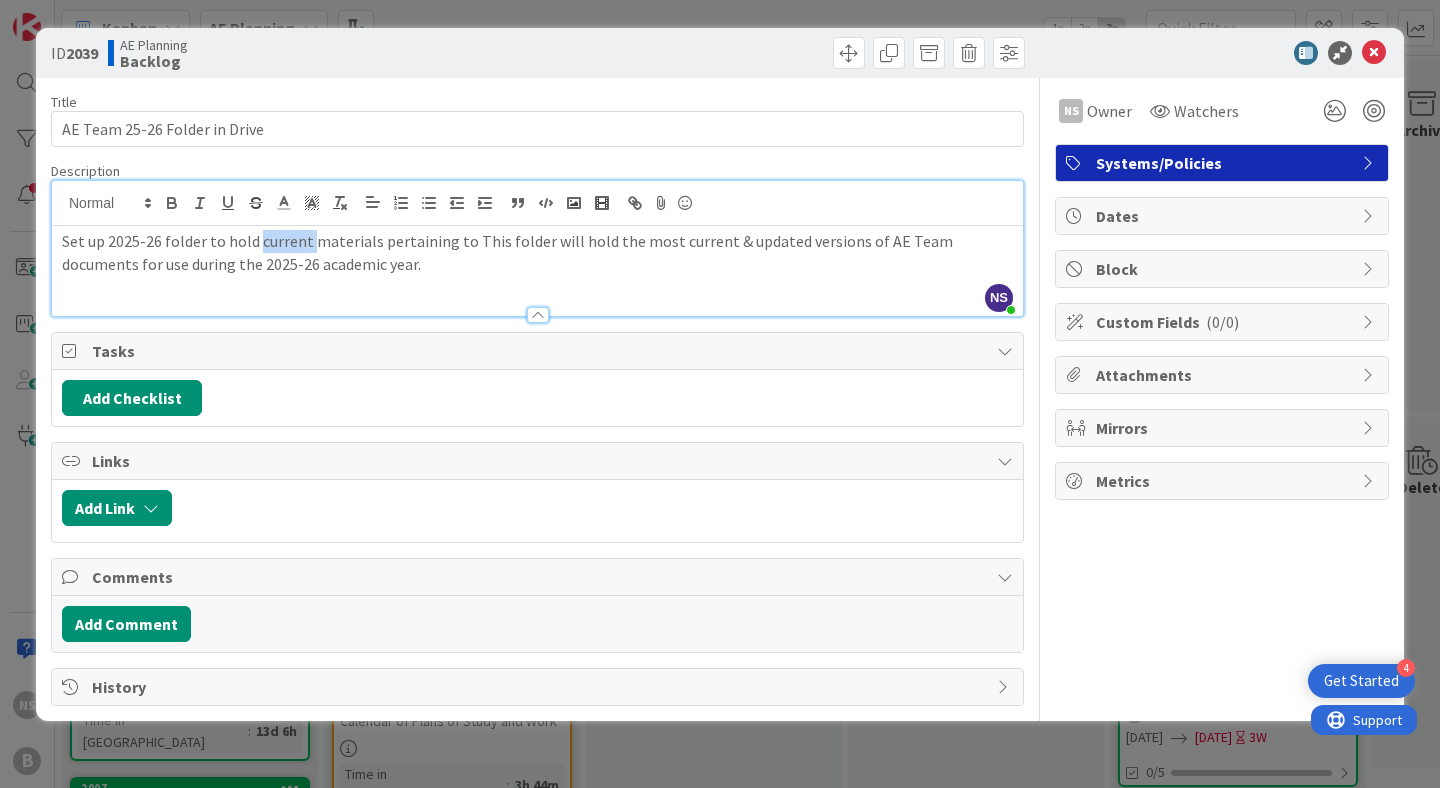 drag, startPoint x: 311, startPoint y: 242, endPoint x: 259, endPoint y: 244, distance: 52.03845 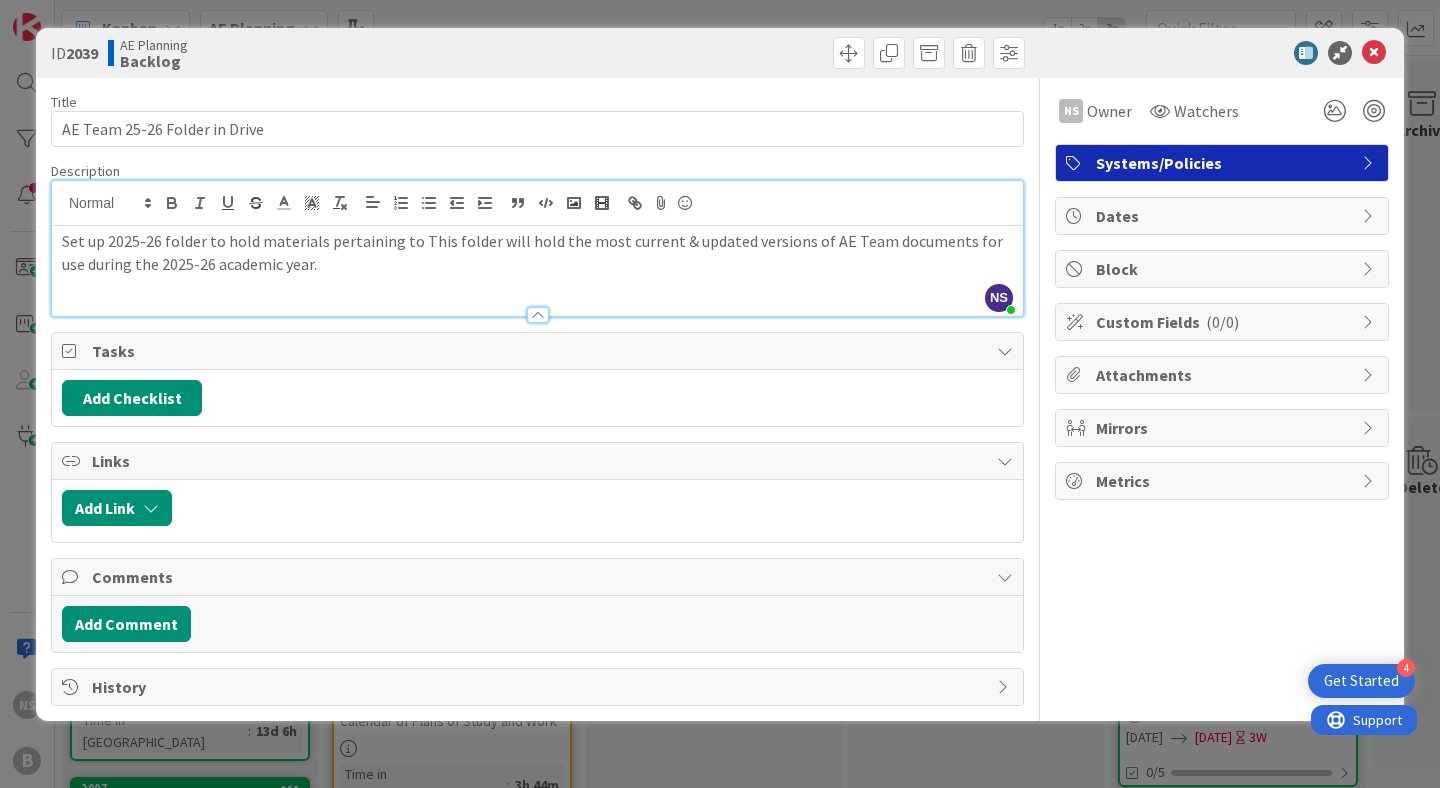 click on "Set up 2025-26 folder to hold materials pertaining to This folder will hold the most current & updated versions of AE Team documents for use during the 2025-26 academic year." at bounding box center [537, 252] 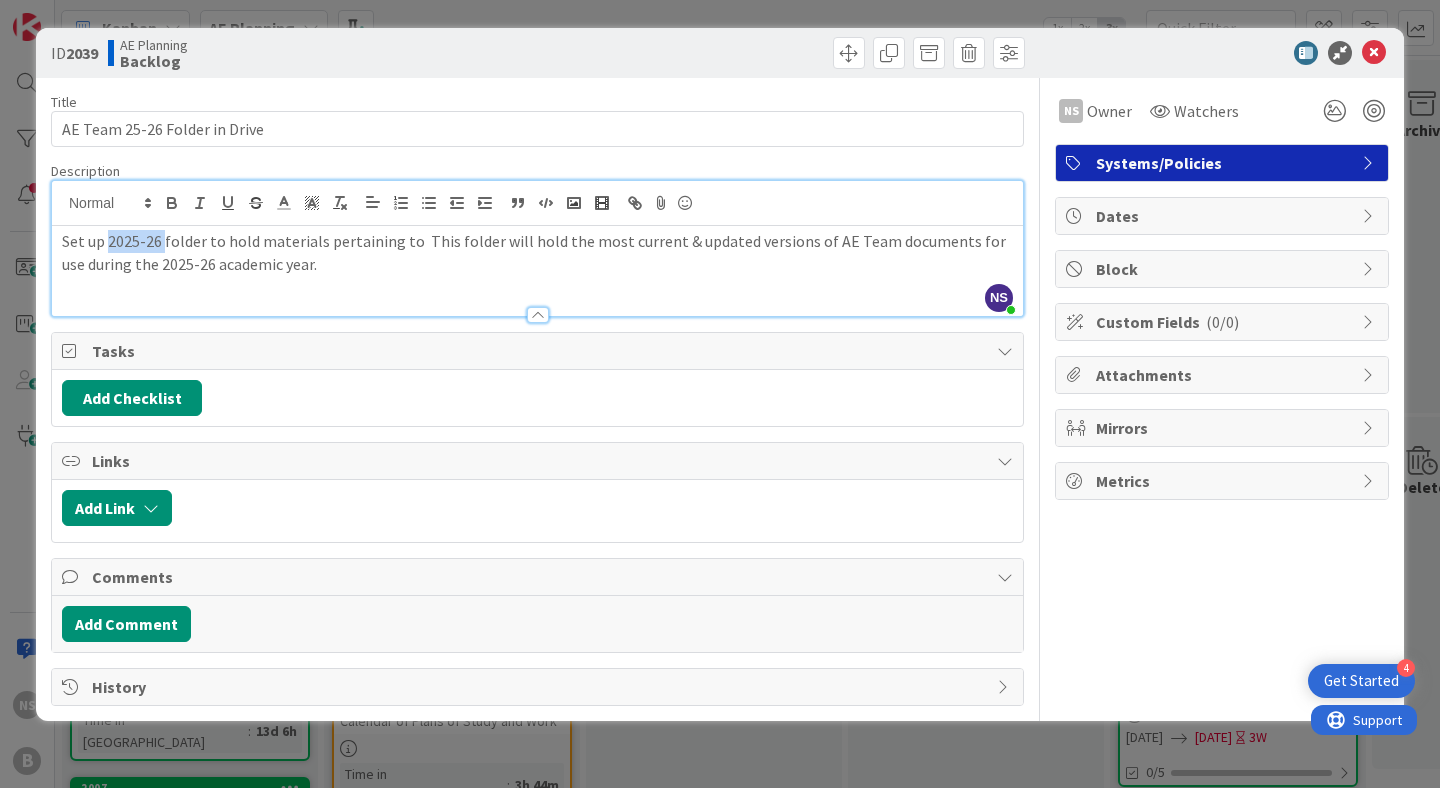 drag, startPoint x: 165, startPoint y: 251, endPoint x: 107, endPoint y: 238, distance: 59.439045 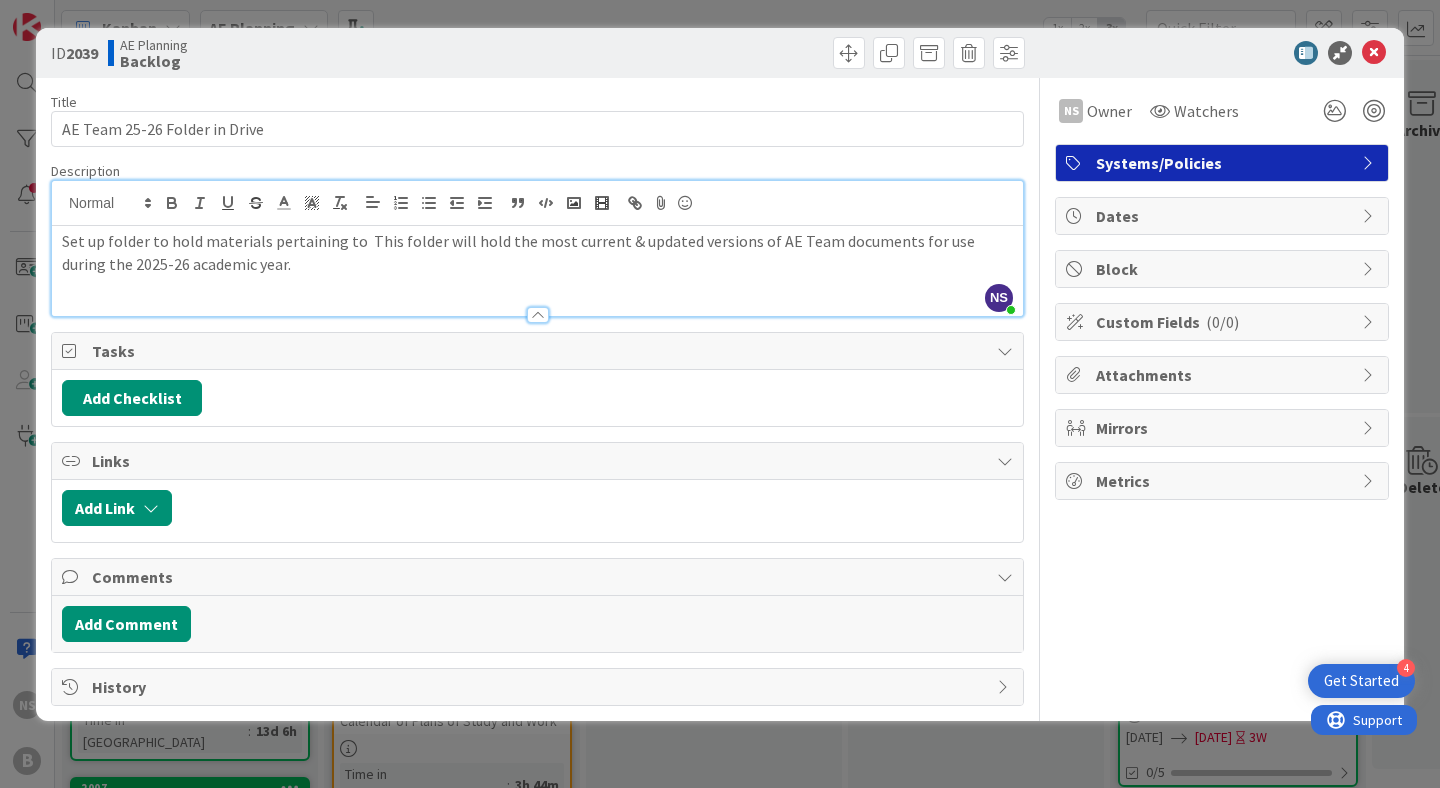 click on "Set up folder to hold materials pertaining to  This folder will hold the most current & updated versions of AE Team documents for use during the 2025-26 academic year." at bounding box center (537, 252) 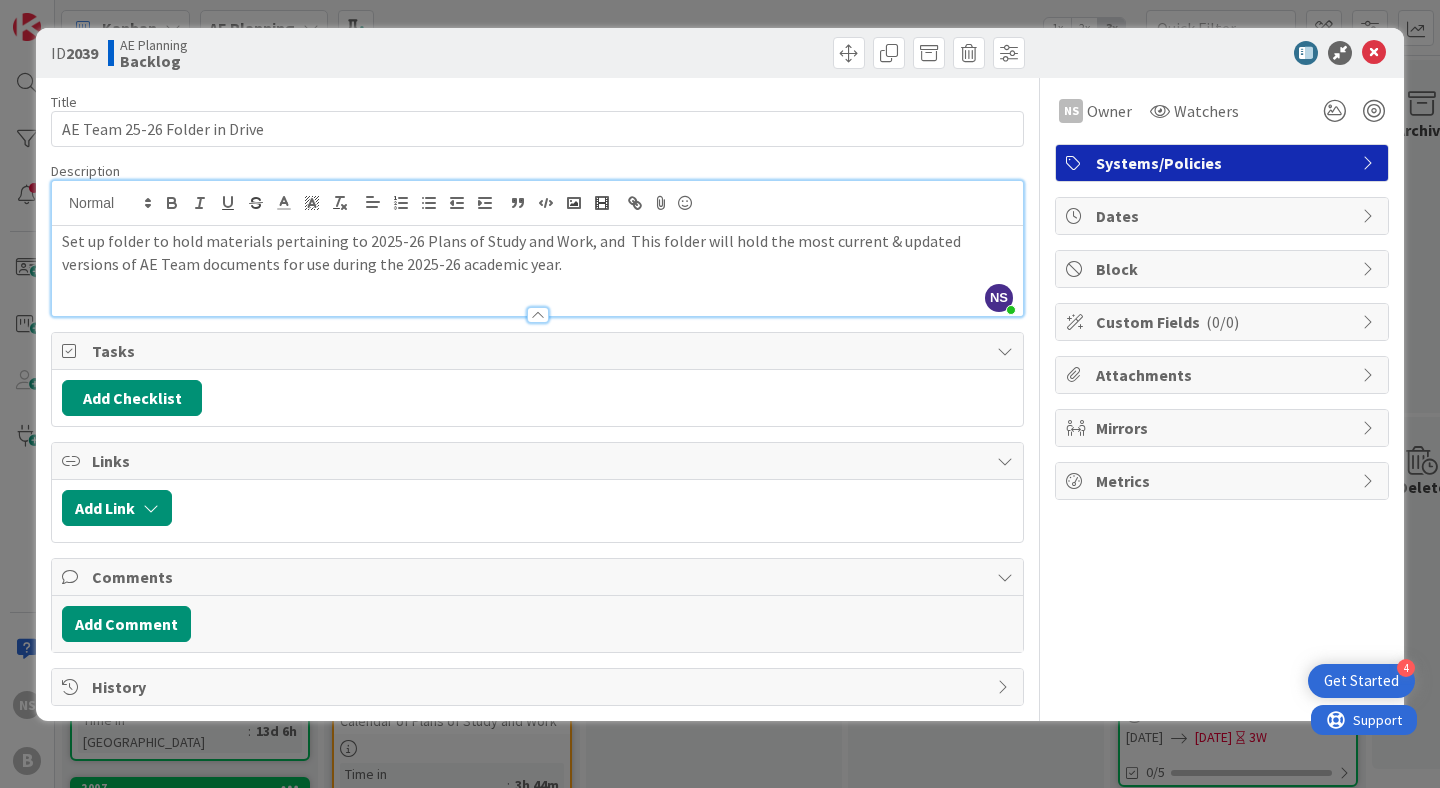 click on "Set up folder to hold materials pertaining to 2025-26 Plans of Study and Work, and  This folder will hold the most current & updated versions of AE Team documents for use during the 2025-26 academic year." at bounding box center [537, 252] 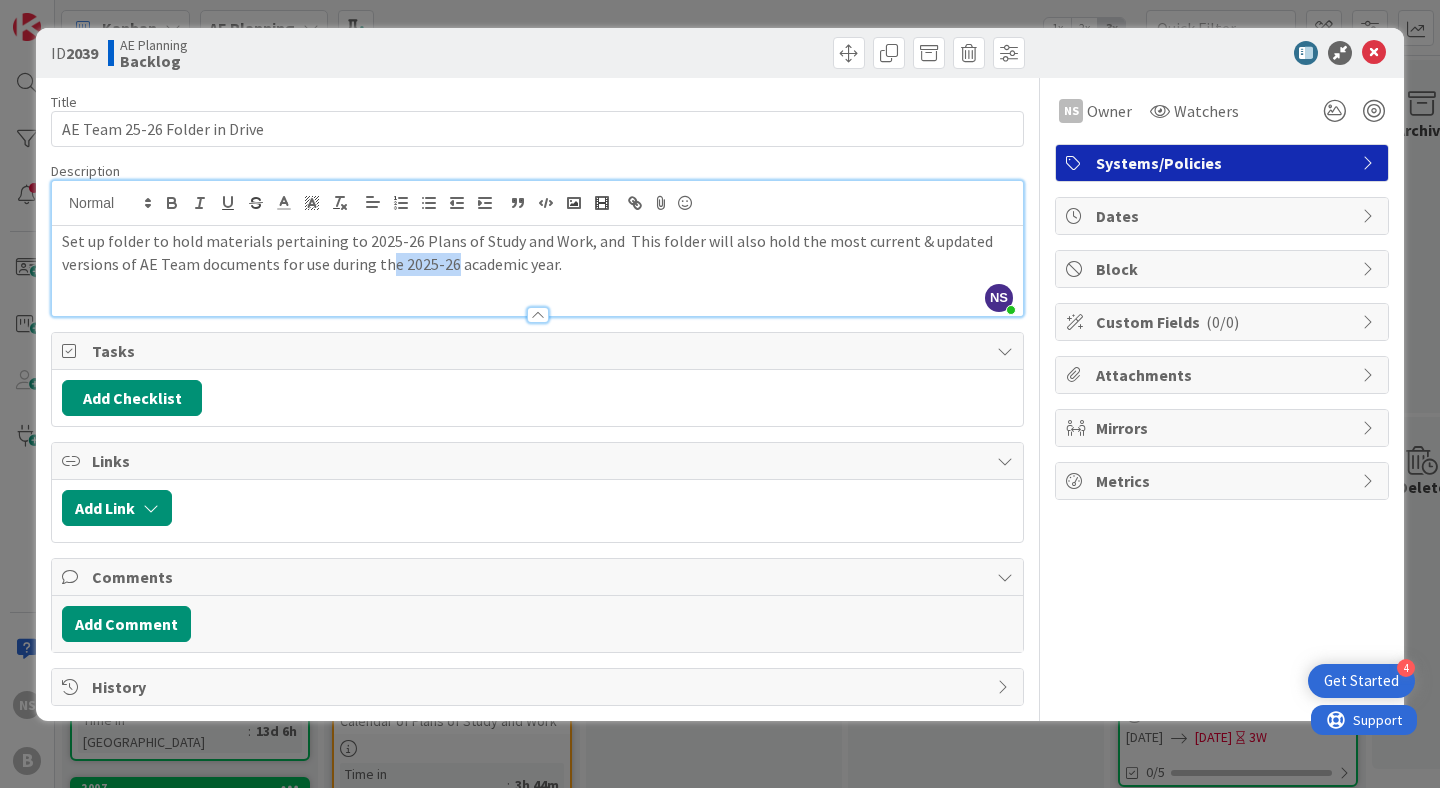 drag, startPoint x: 450, startPoint y: 264, endPoint x: 386, endPoint y: 269, distance: 64.195015 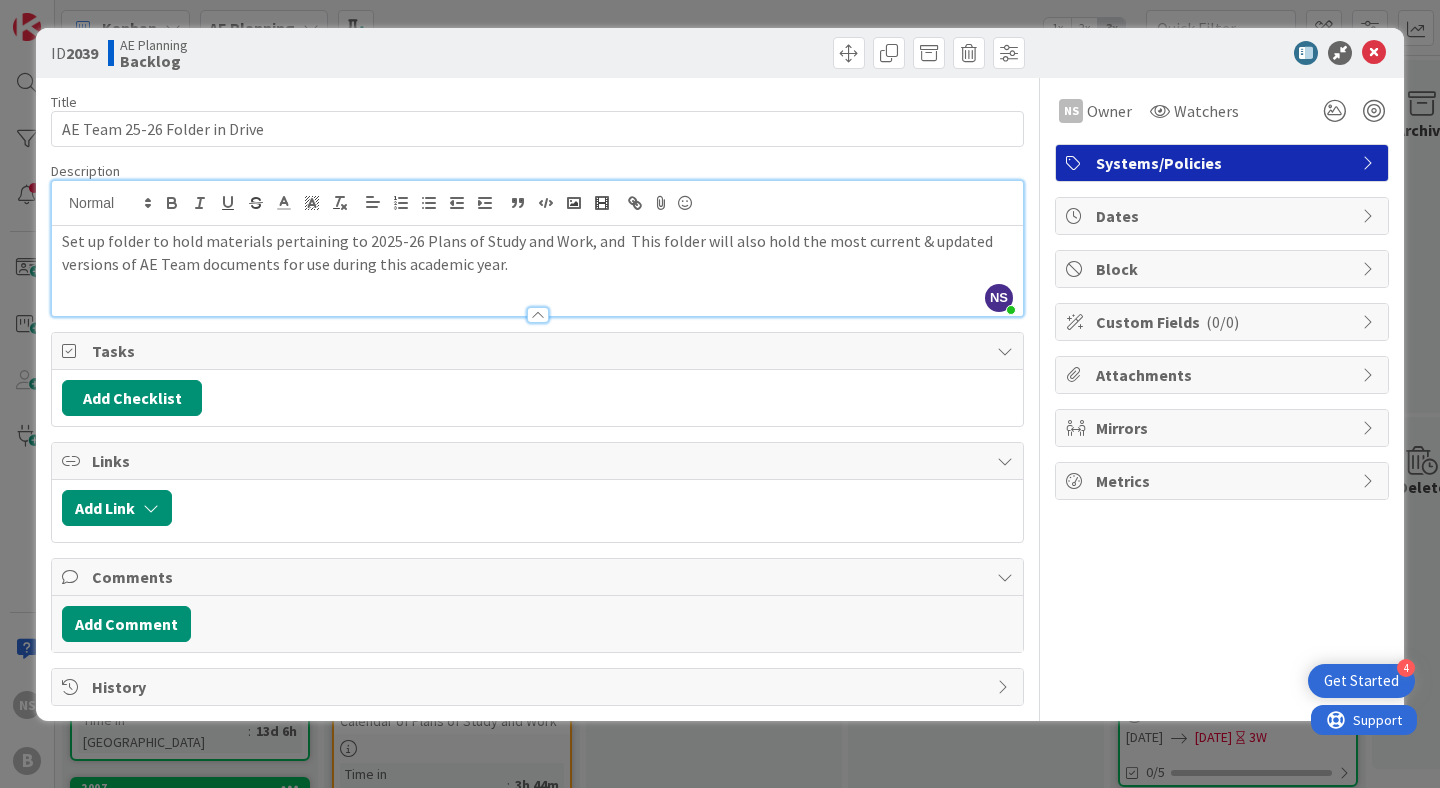 click on "Set up folder to hold materials pertaining to 2025-26 Plans of Study and Work, and  This folder will also hold the most current & updated versions of AE Team documents for use during this academic year." at bounding box center (537, 252) 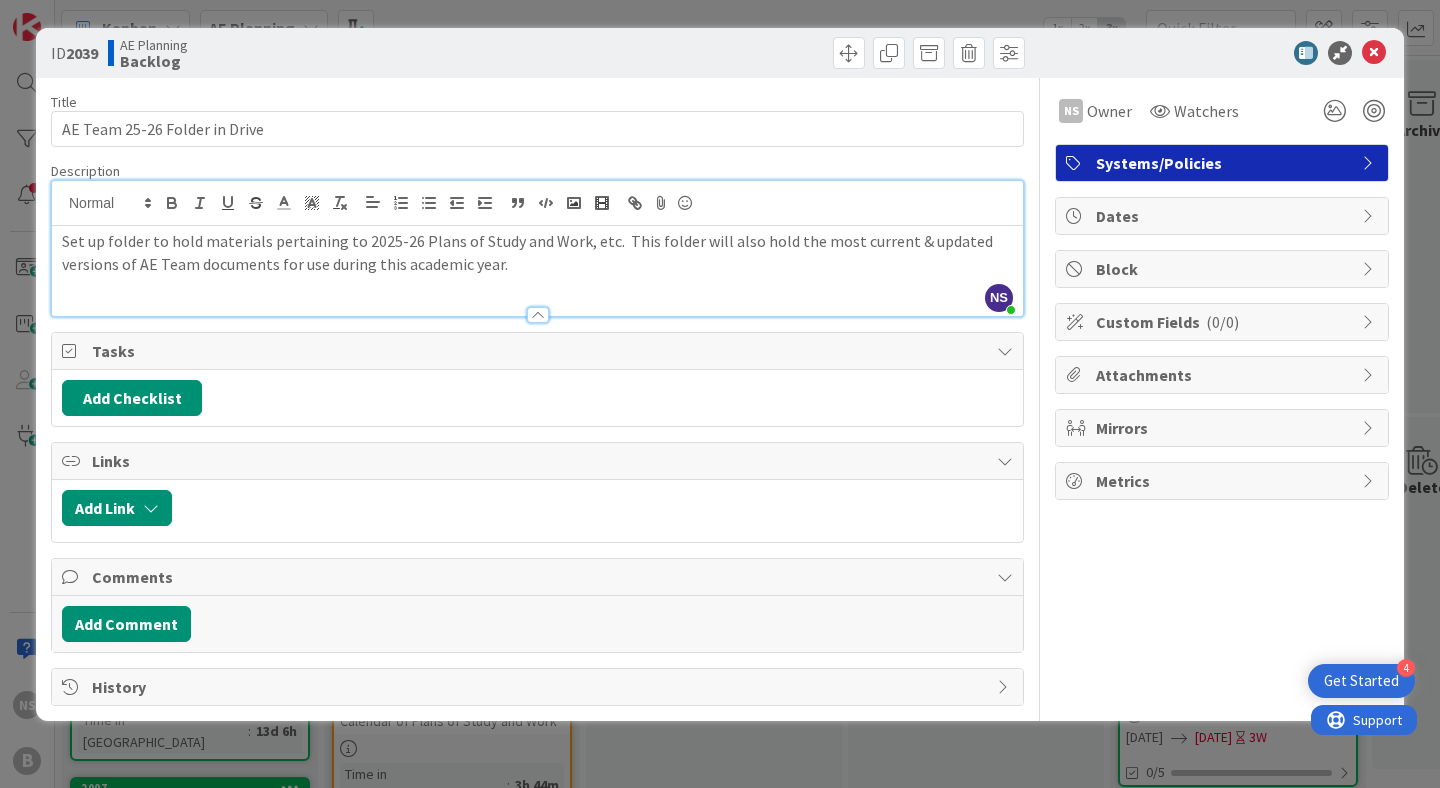 click on "Tasks" at bounding box center (539, 351) 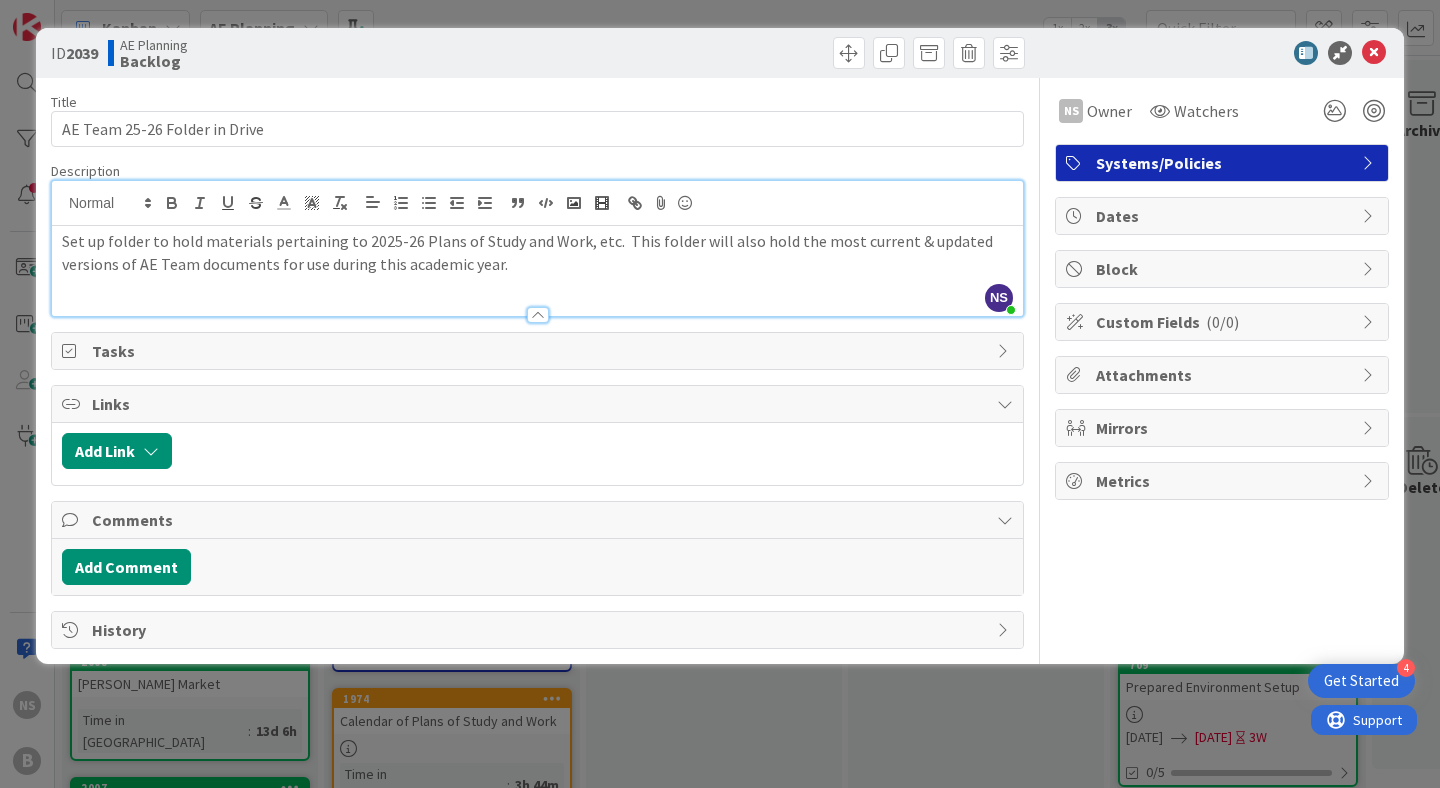 click on "Tasks" at bounding box center (537, 351) 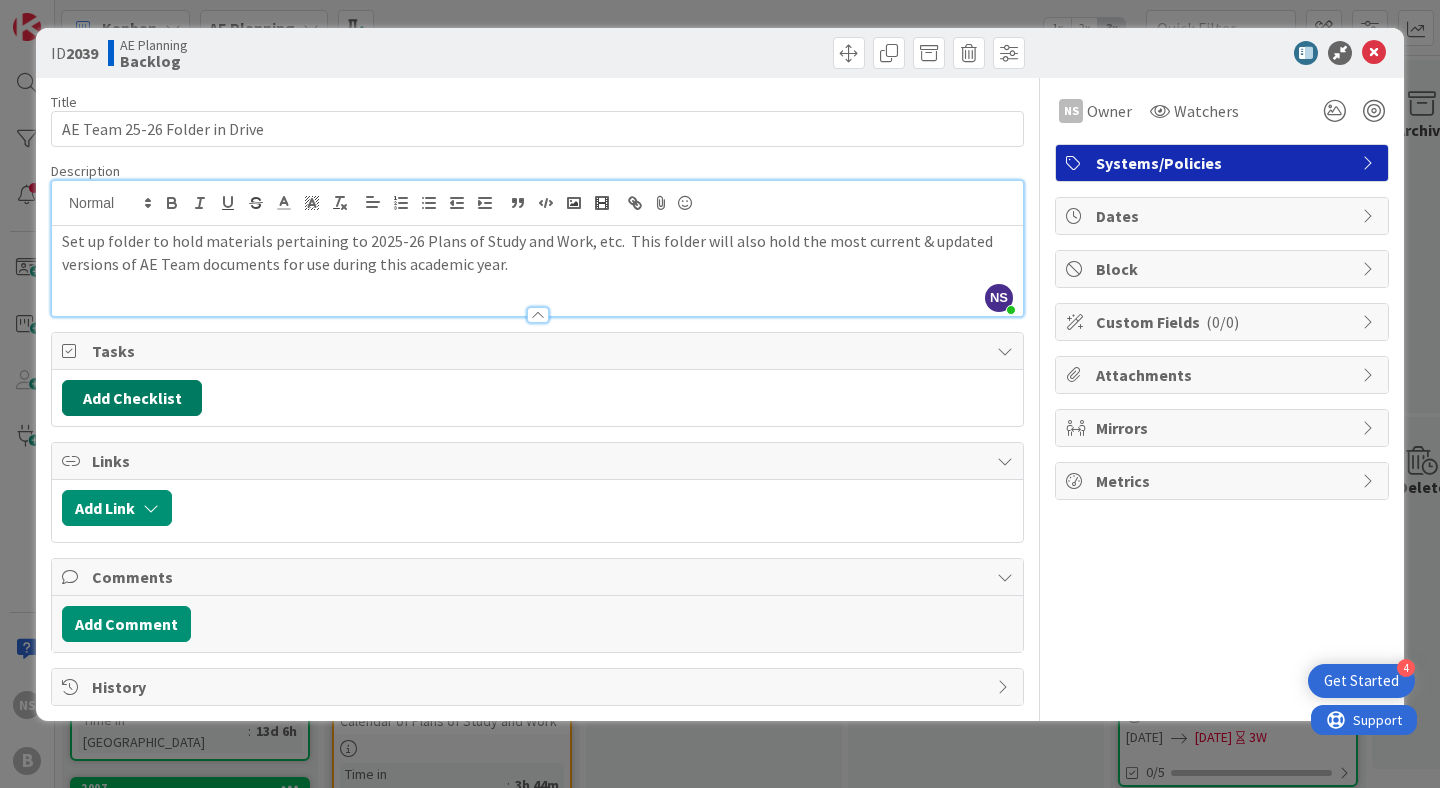 click on "Add Checklist" at bounding box center [132, 398] 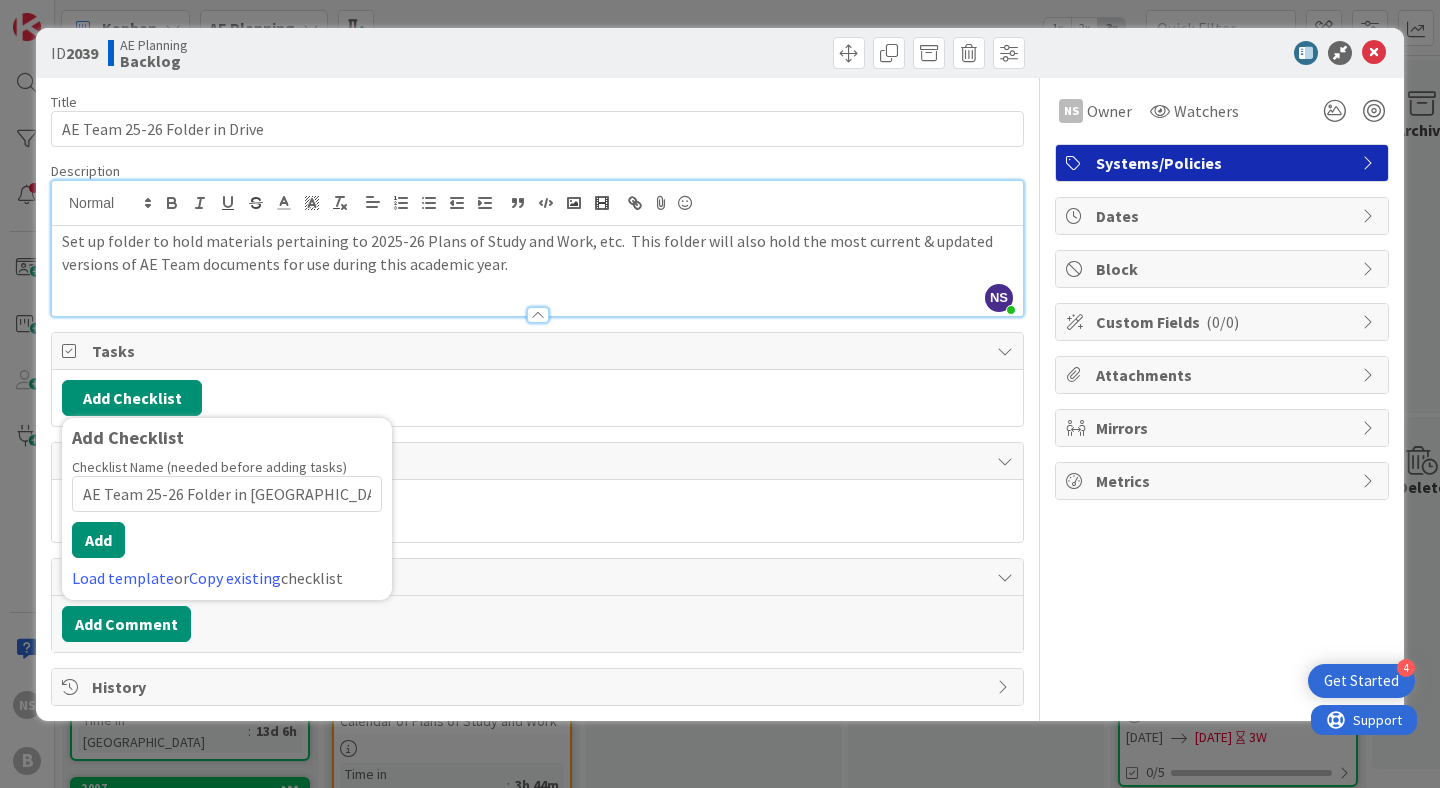 type on "AE Team 25-26 Folder in Drive" 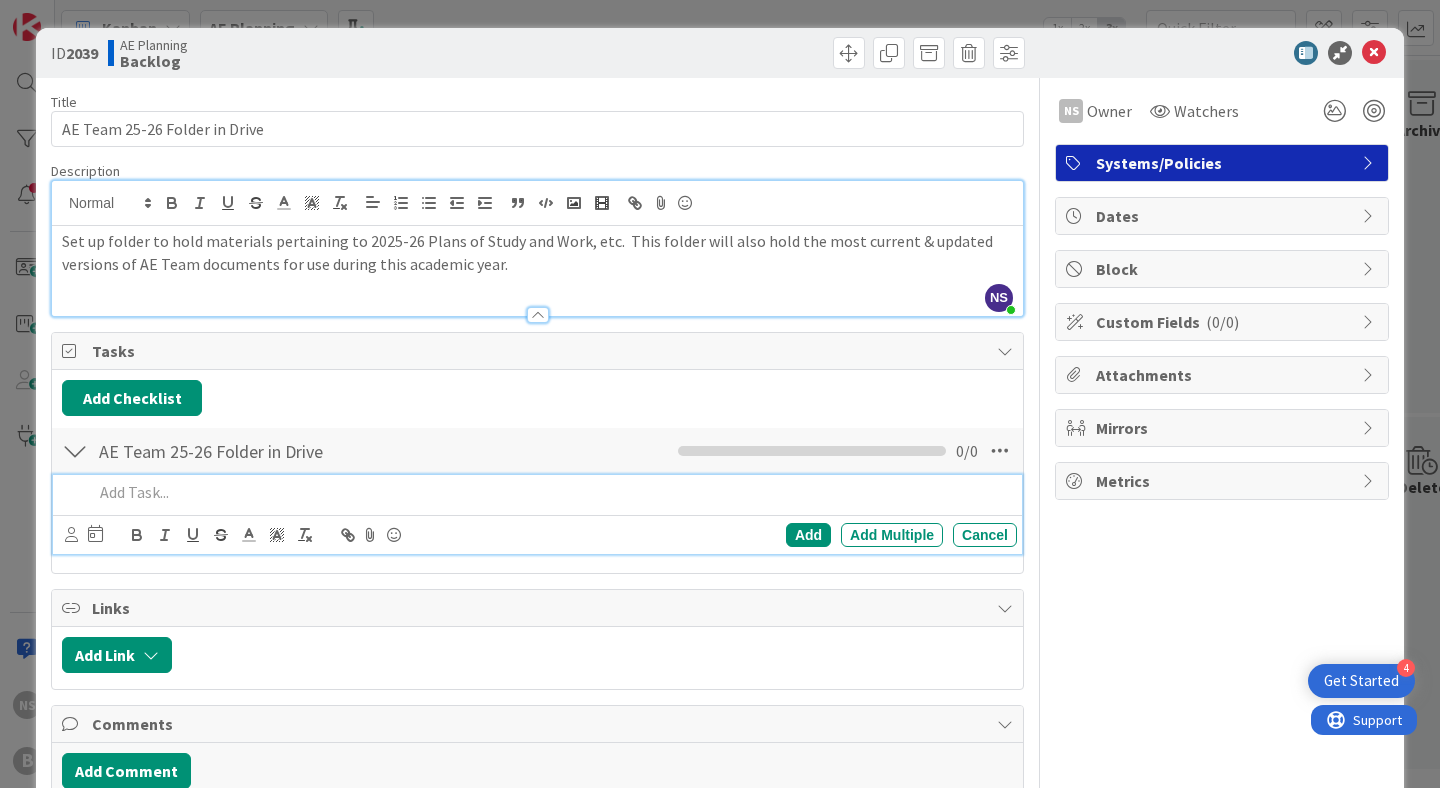 type 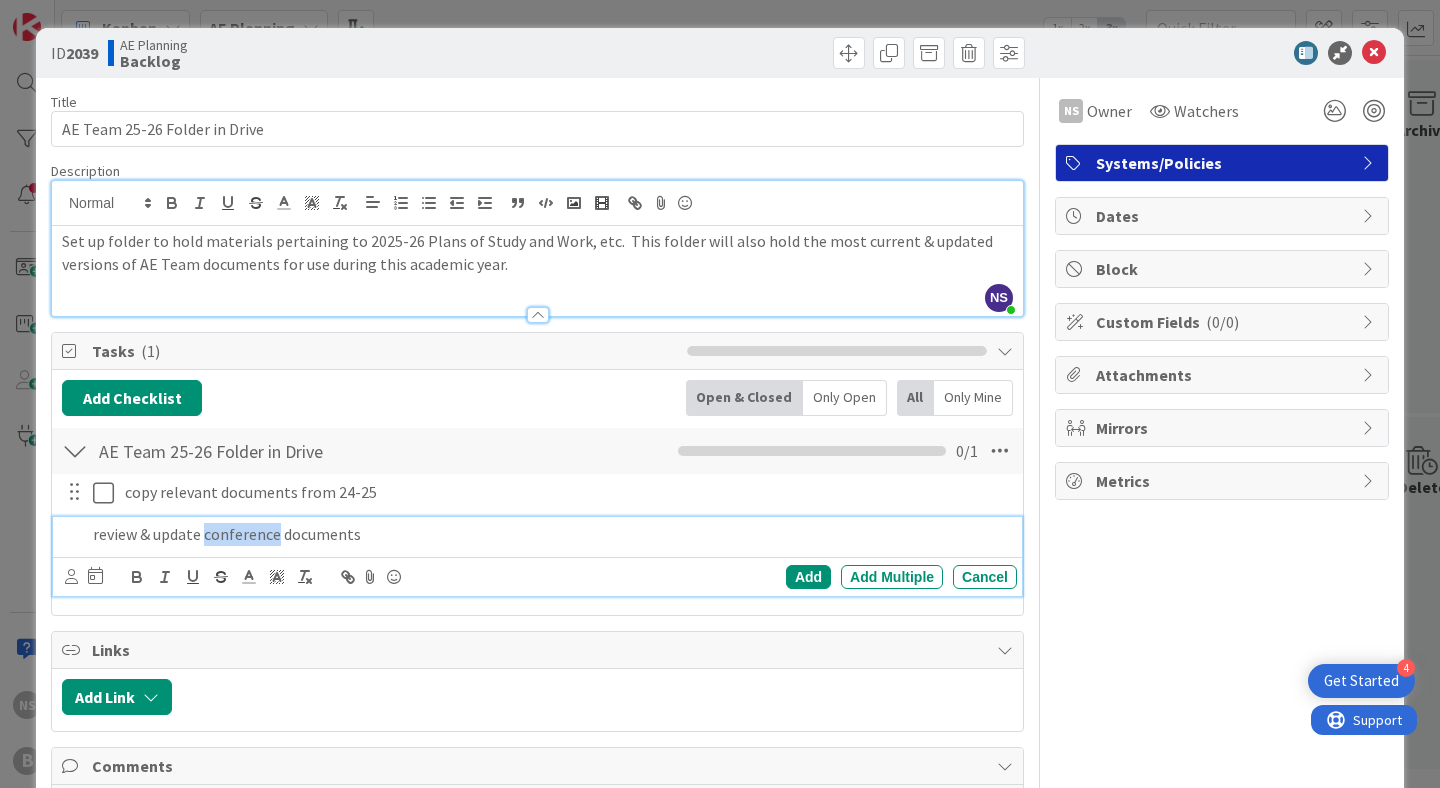 drag, startPoint x: 276, startPoint y: 536, endPoint x: 207, endPoint y: 527, distance: 69.58448 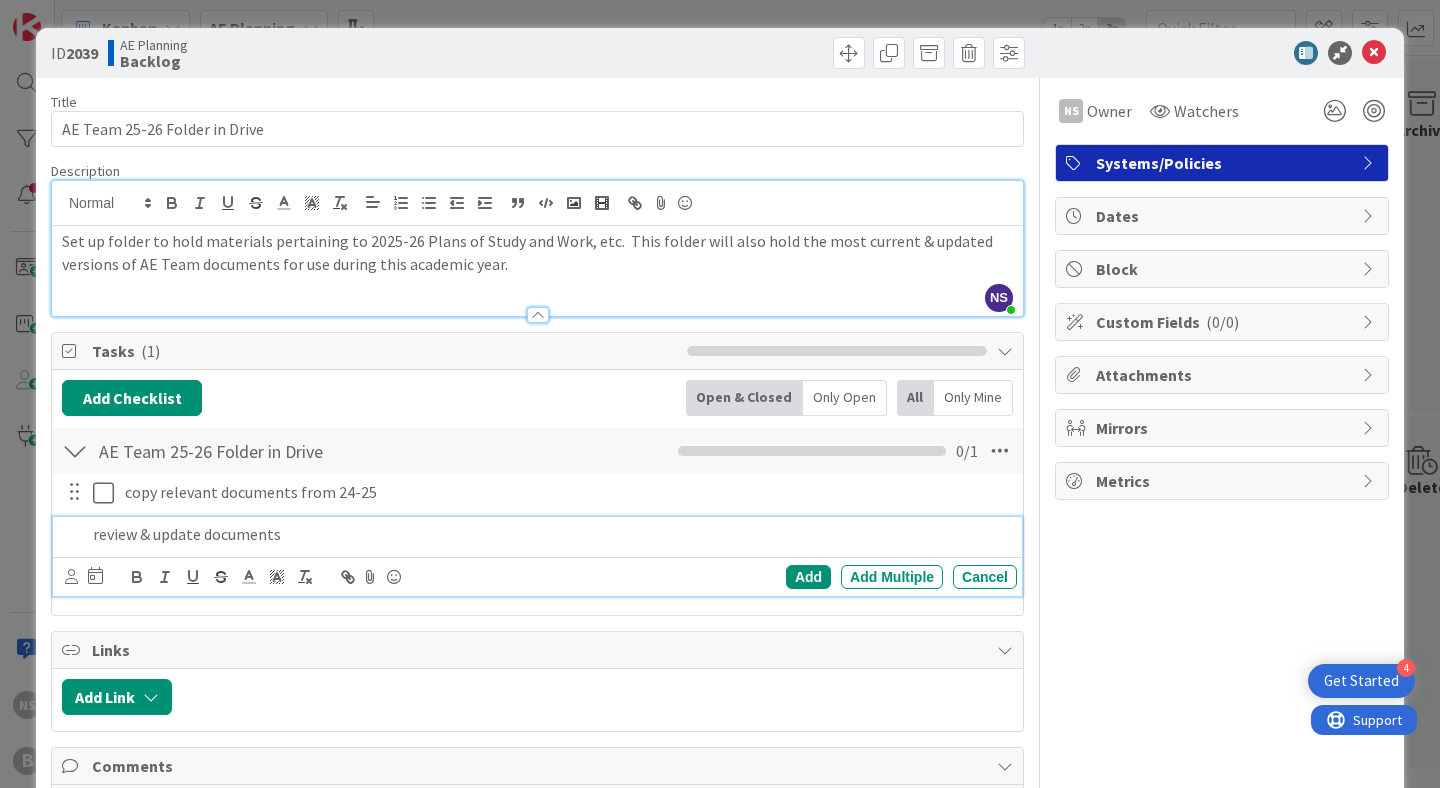 click on "review & update documents" at bounding box center (551, 534) 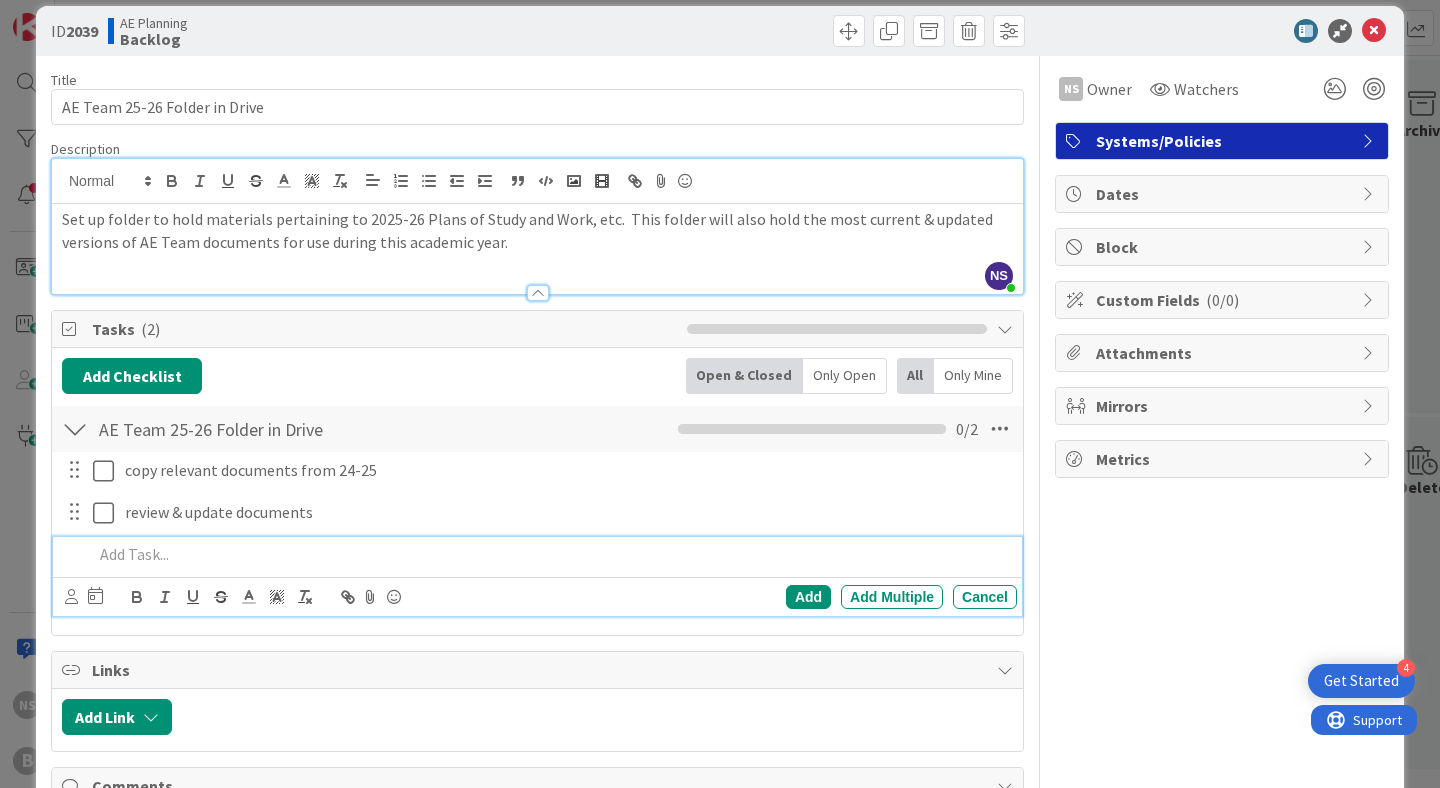 scroll, scrollTop: 0, scrollLeft: 0, axis: both 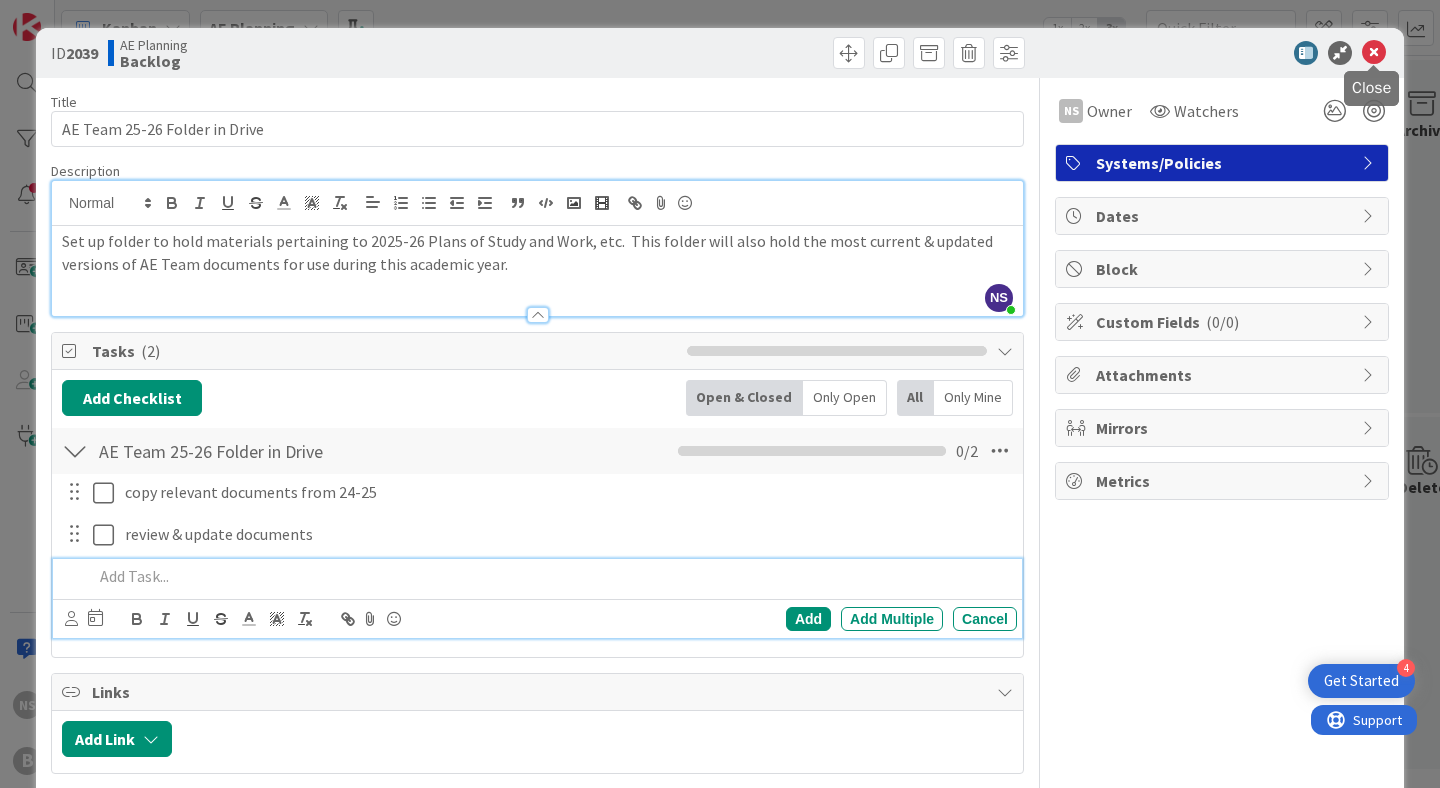 click at bounding box center [1374, 53] 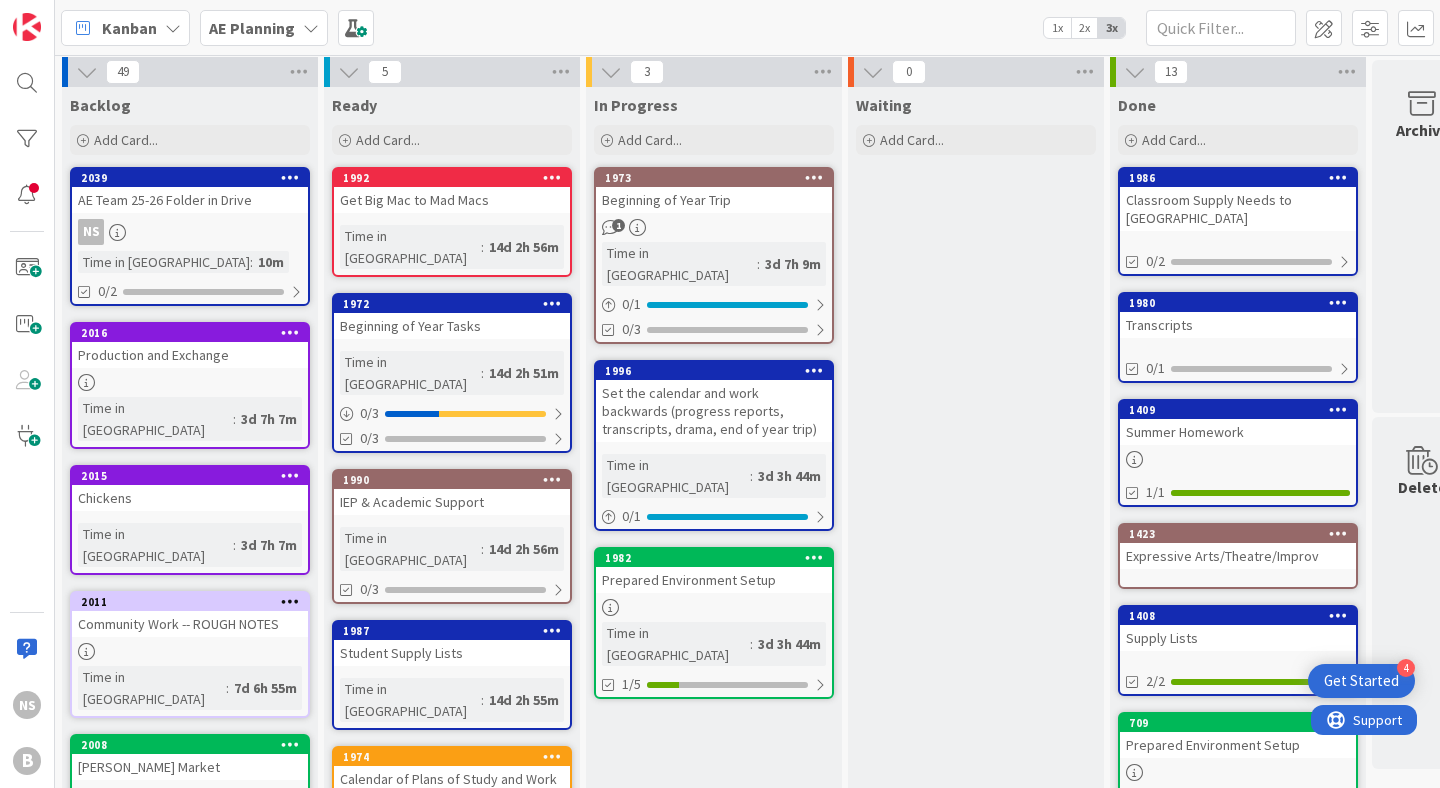 scroll, scrollTop: 0, scrollLeft: 0, axis: both 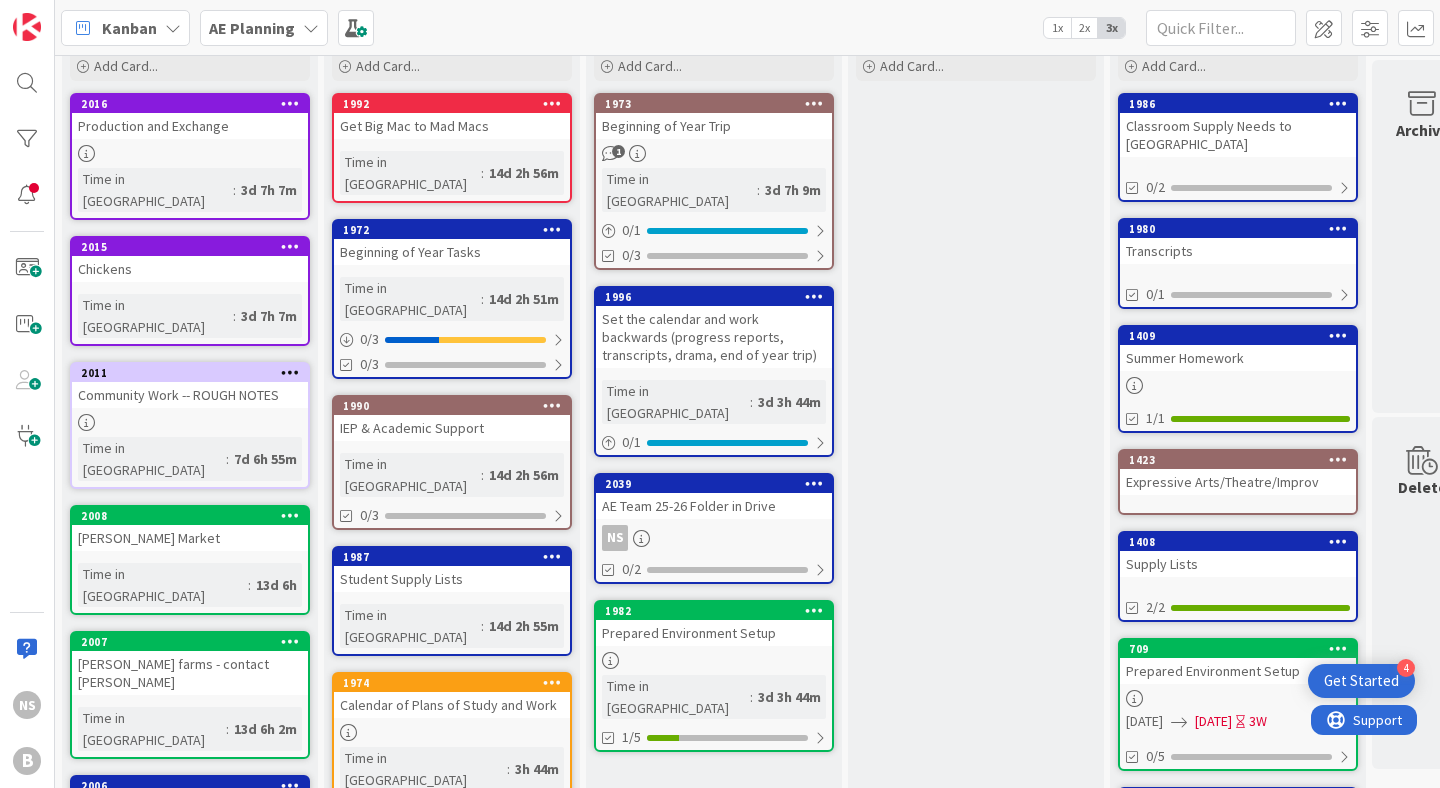 click at bounding box center [190, 422] 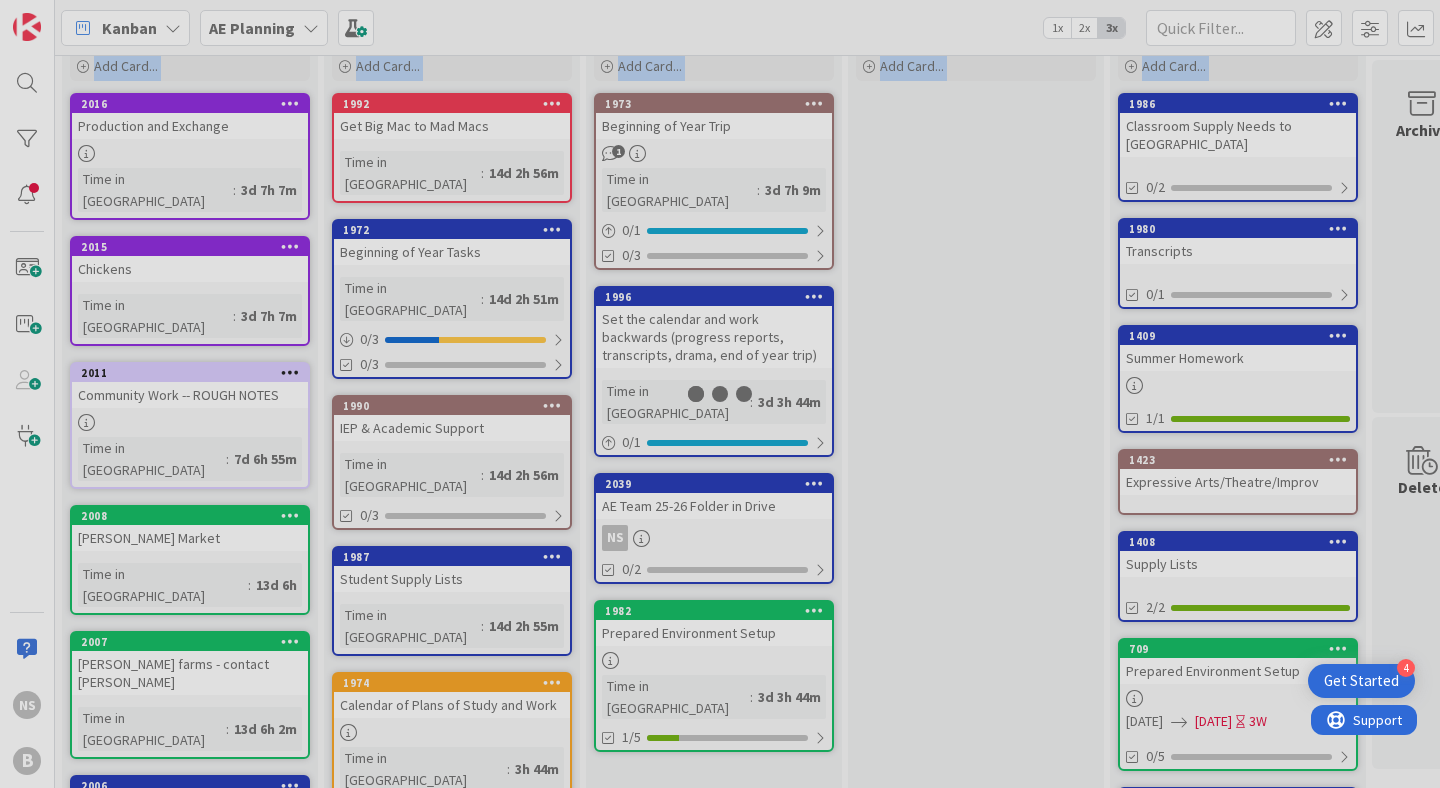 click at bounding box center [720, 394] 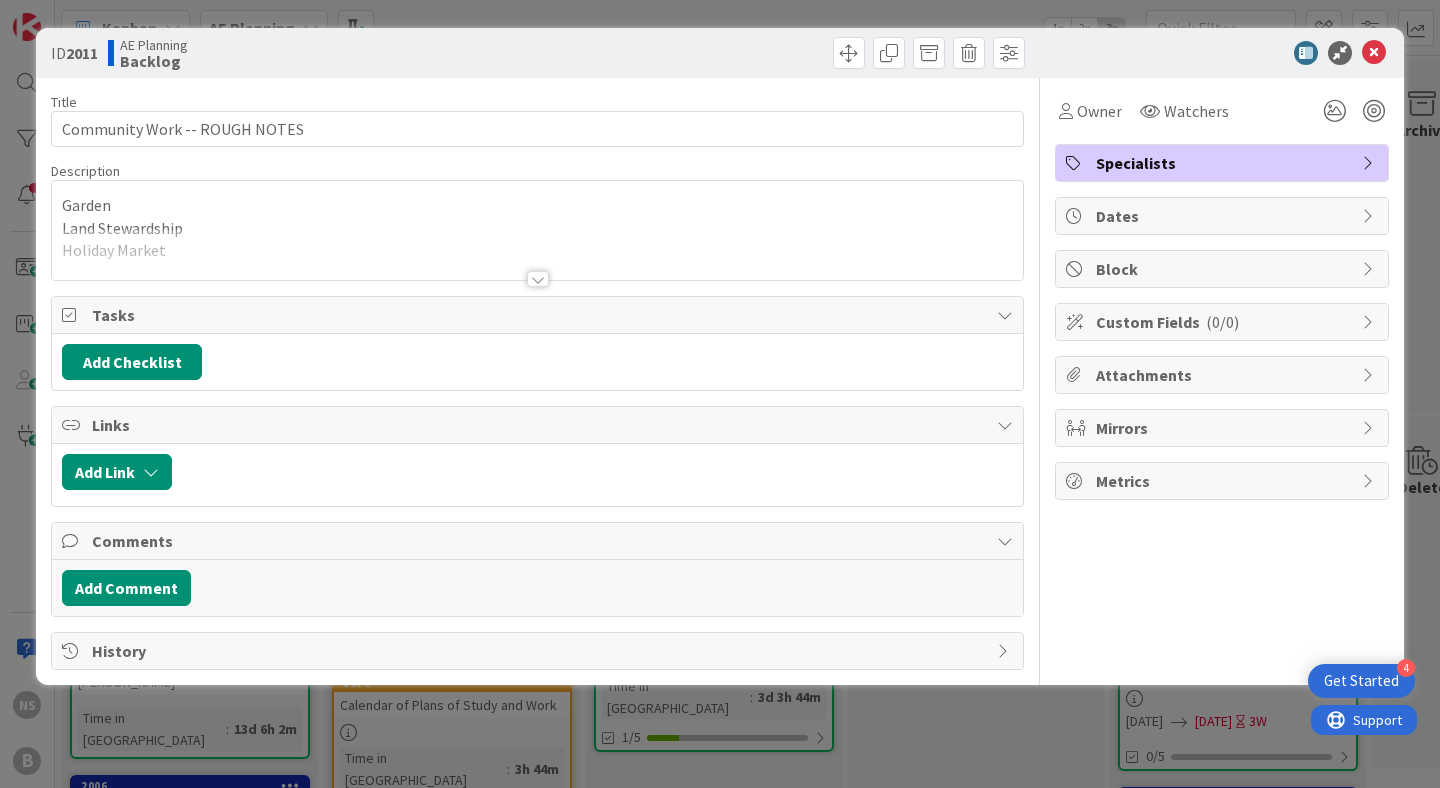 click at bounding box center (537, 254) 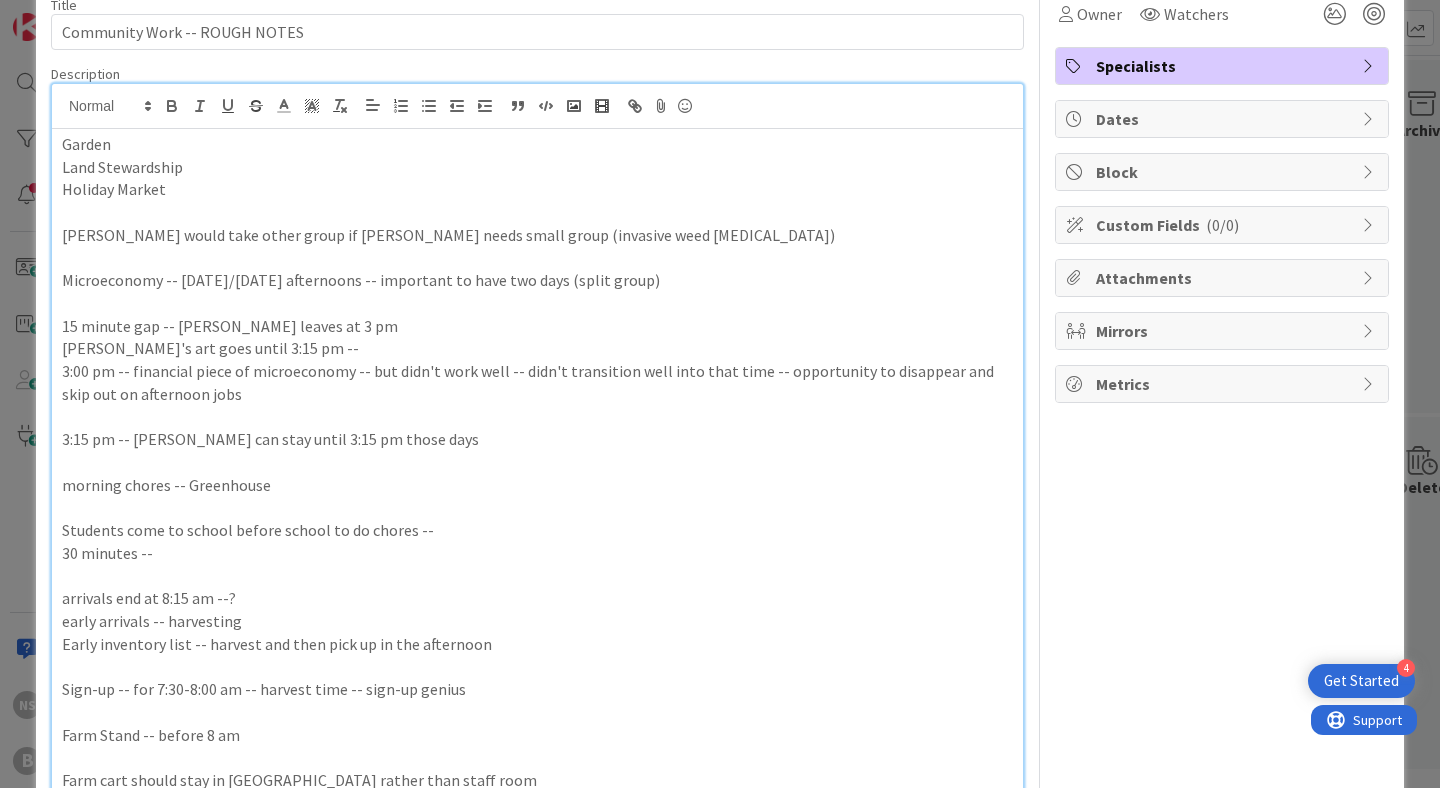 scroll, scrollTop: 0, scrollLeft: 0, axis: both 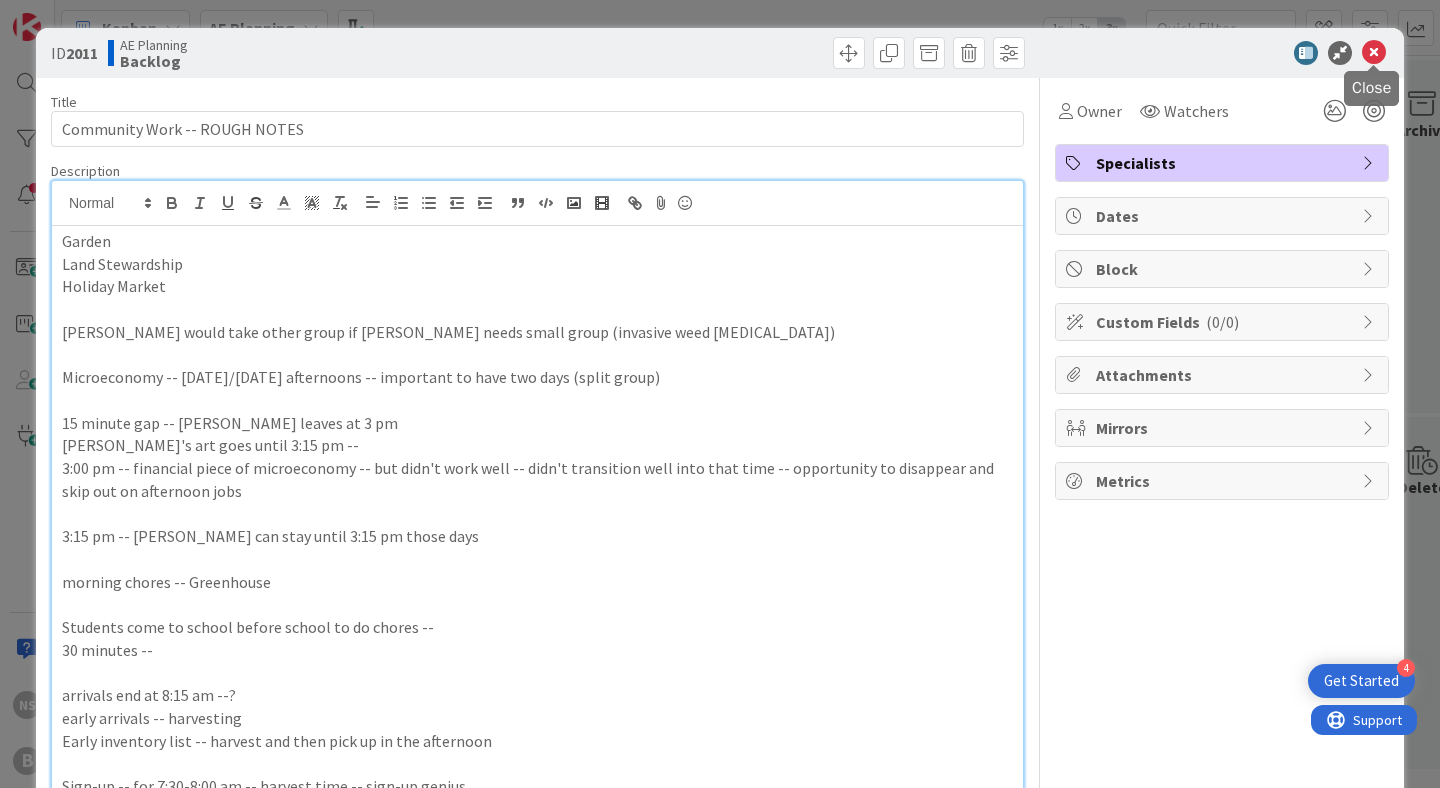 click at bounding box center (1374, 53) 